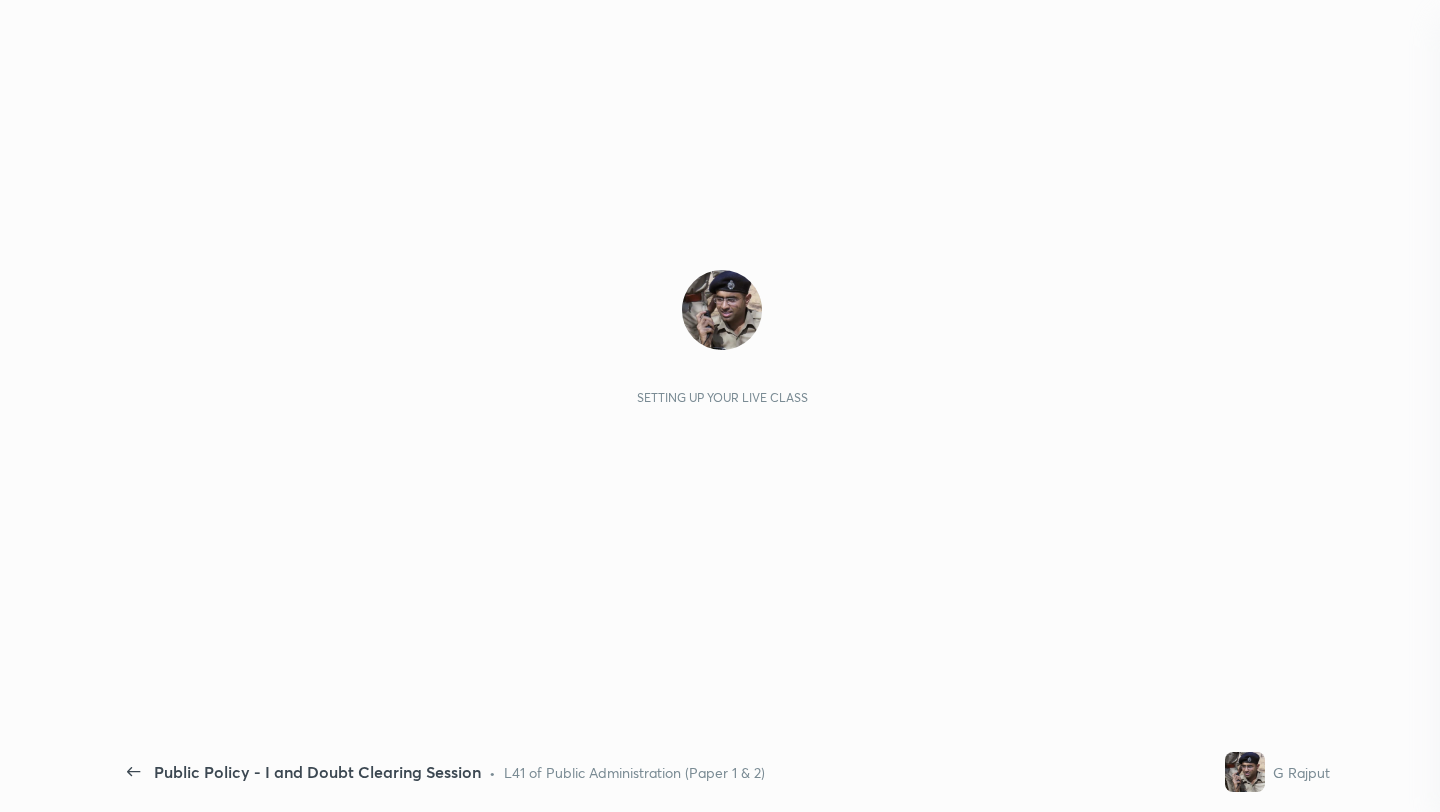 scroll, scrollTop: 0, scrollLeft: 0, axis: both 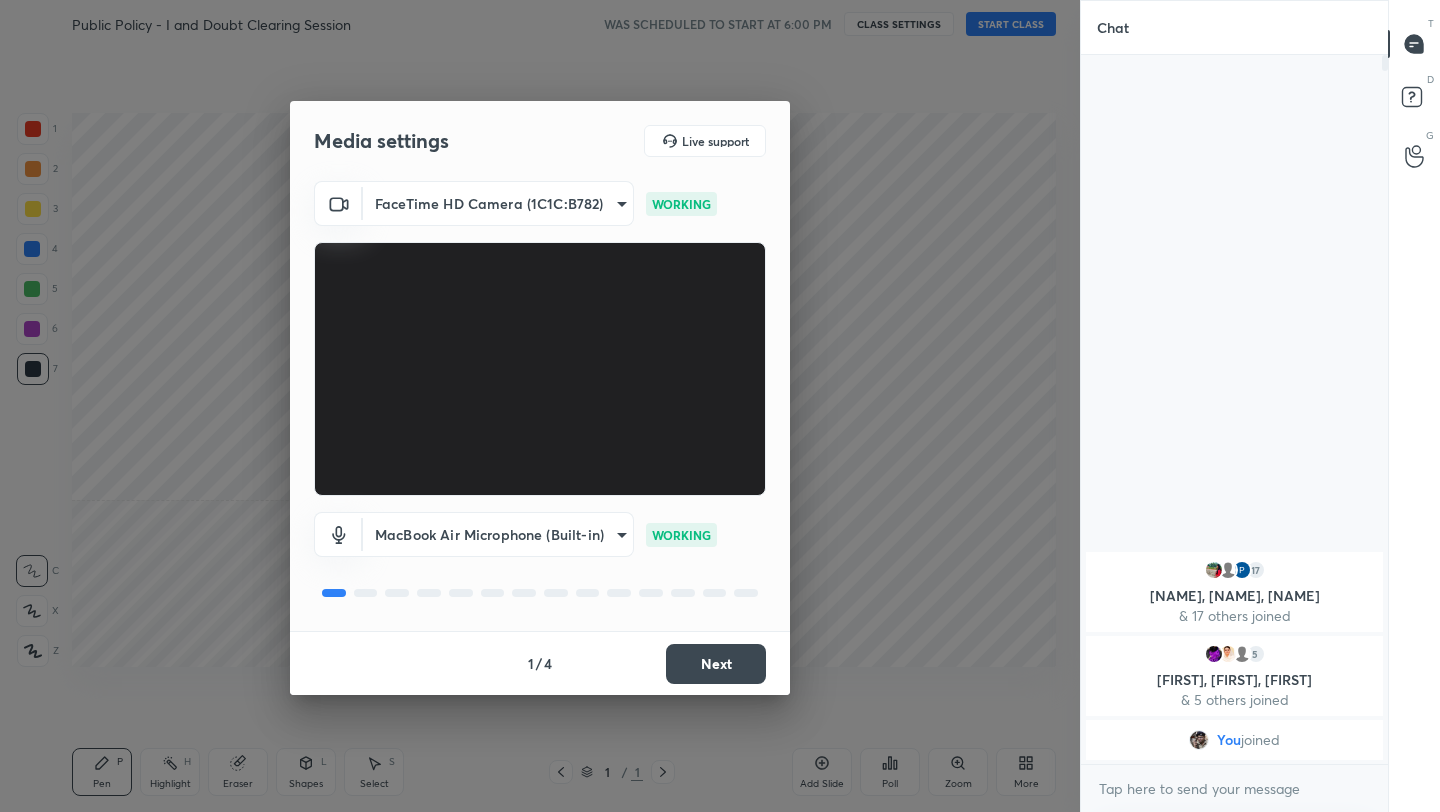 click on "Next" at bounding box center [716, 664] 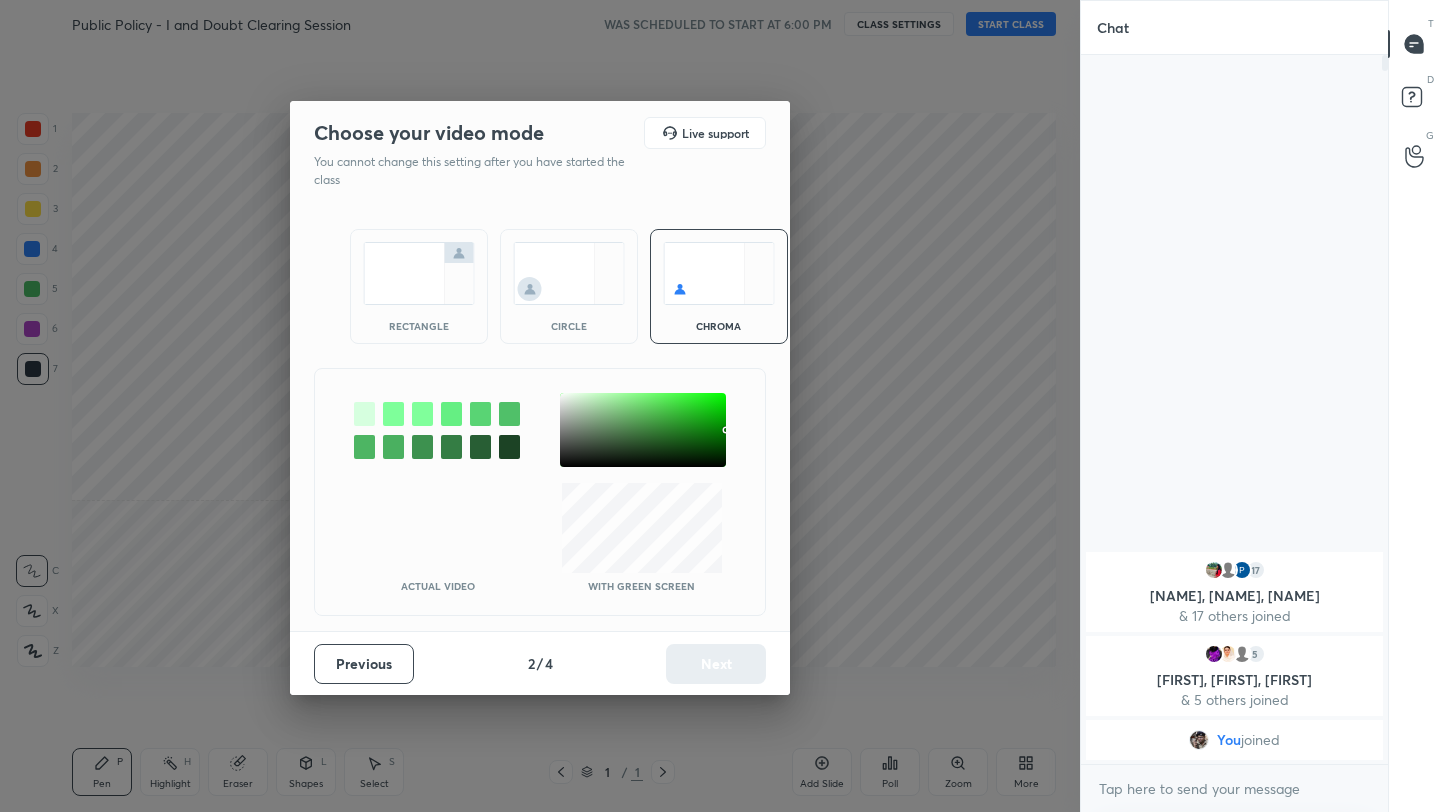 click at bounding box center (419, 273) 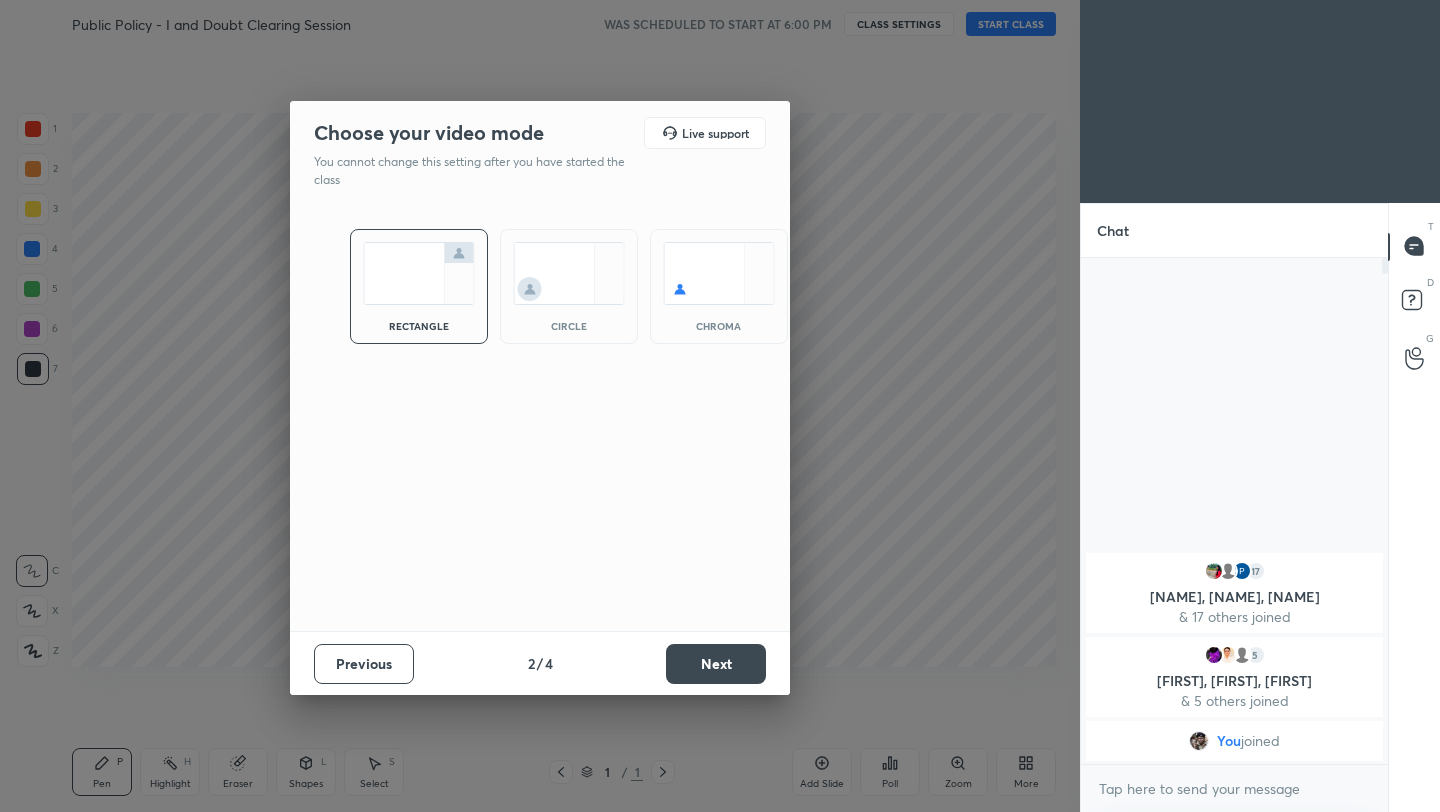 scroll, scrollTop: 500, scrollLeft: 301, axis: both 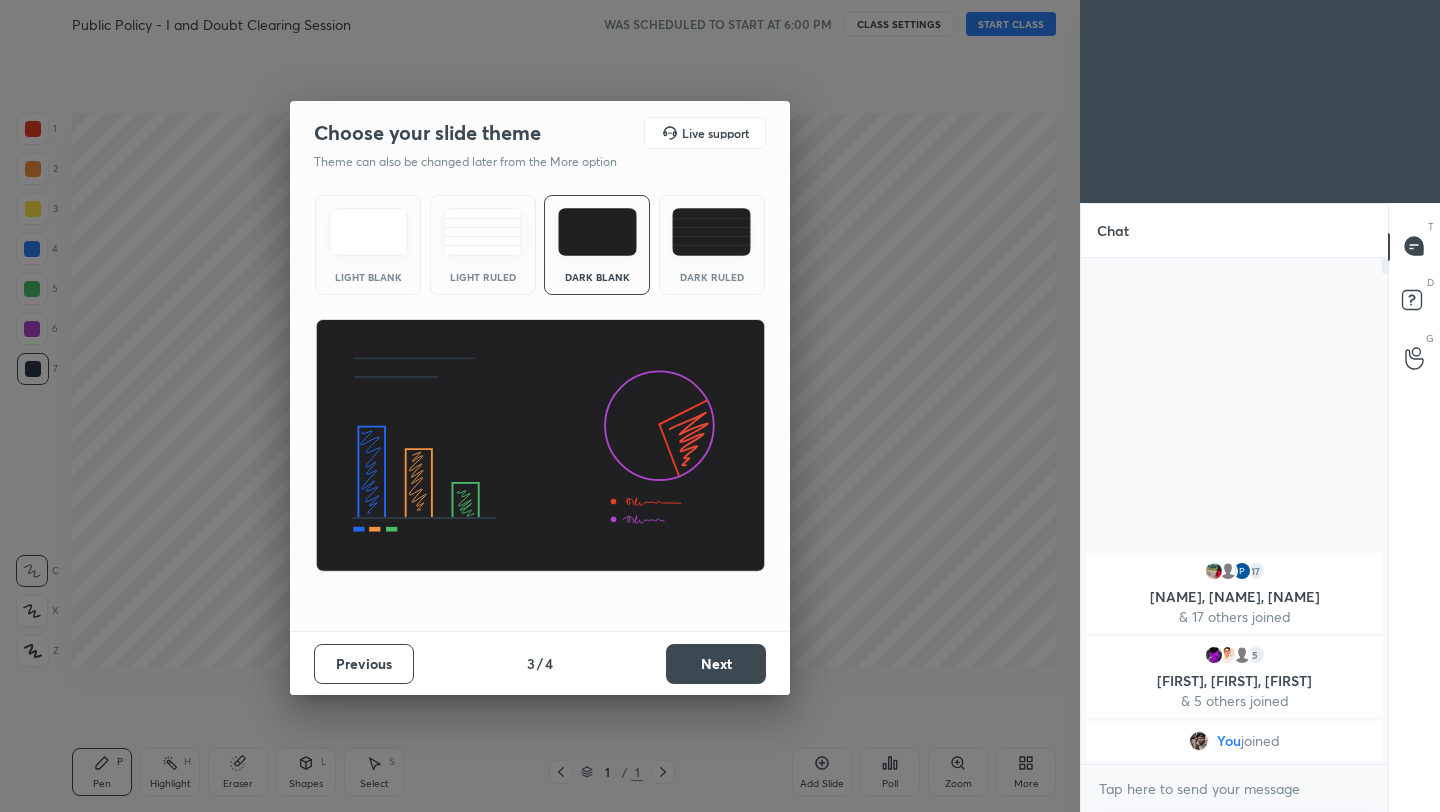 click on "Next" at bounding box center [716, 664] 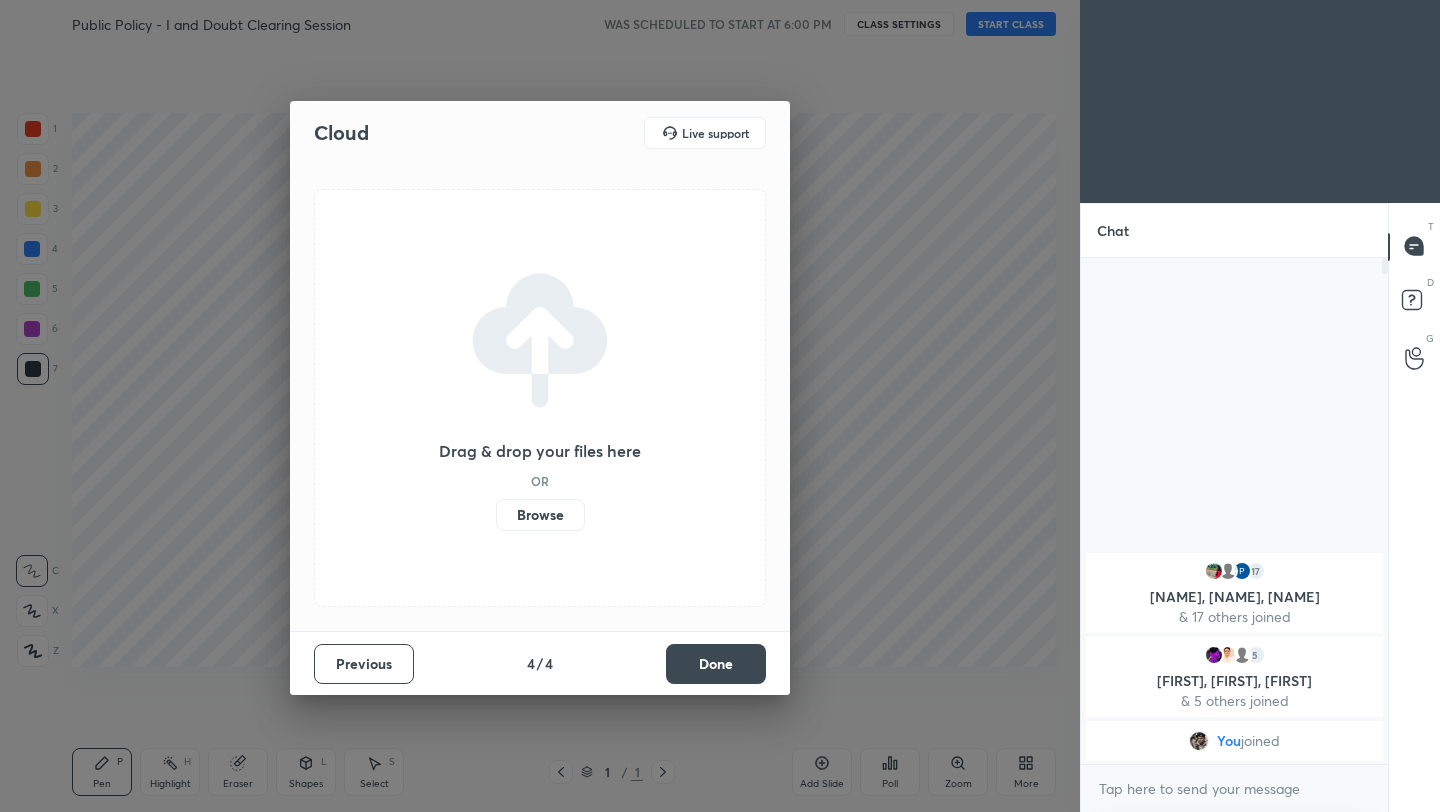 click on "Done" at bounding box center (716, 664) 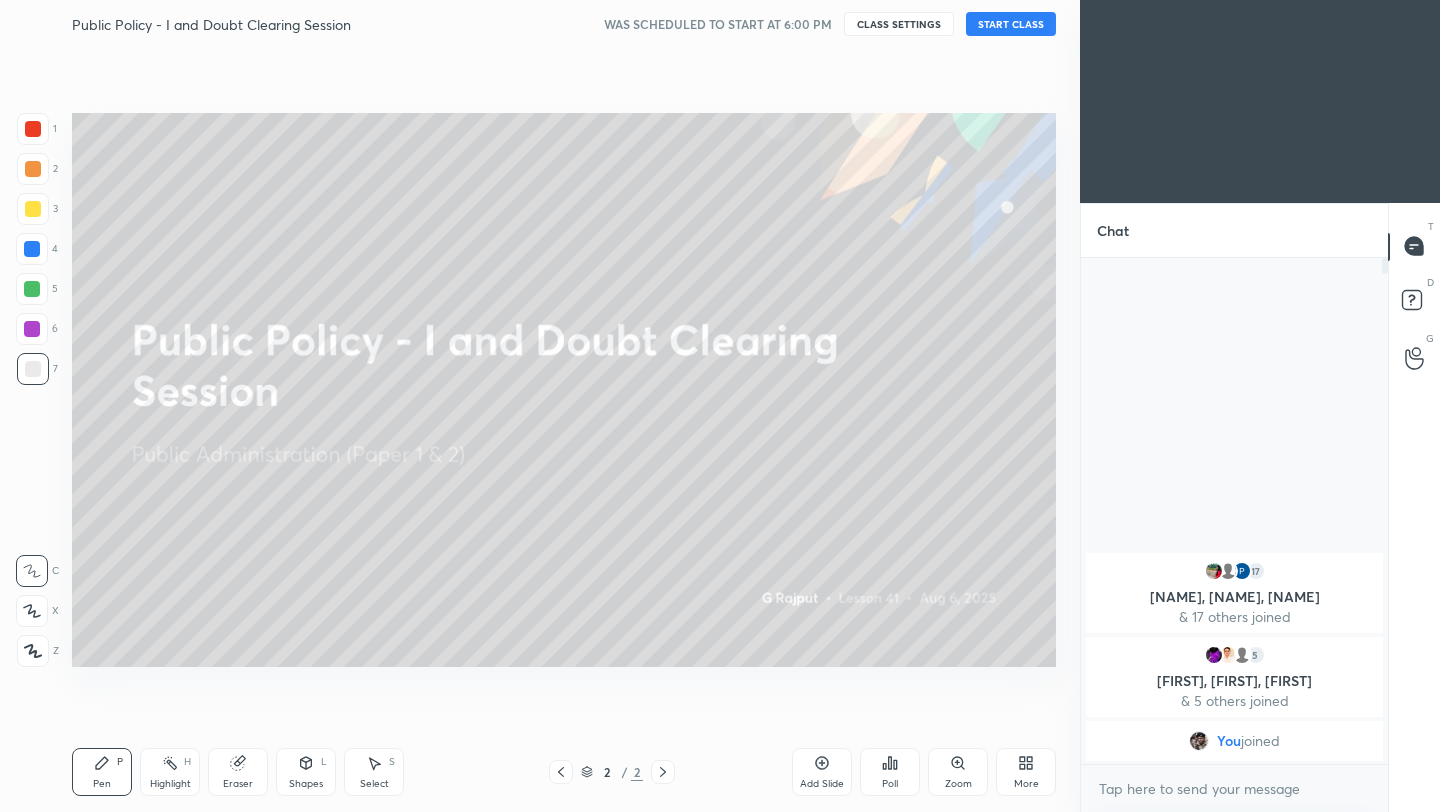 click on "START CLASS" at bounding box center (1011, 24) 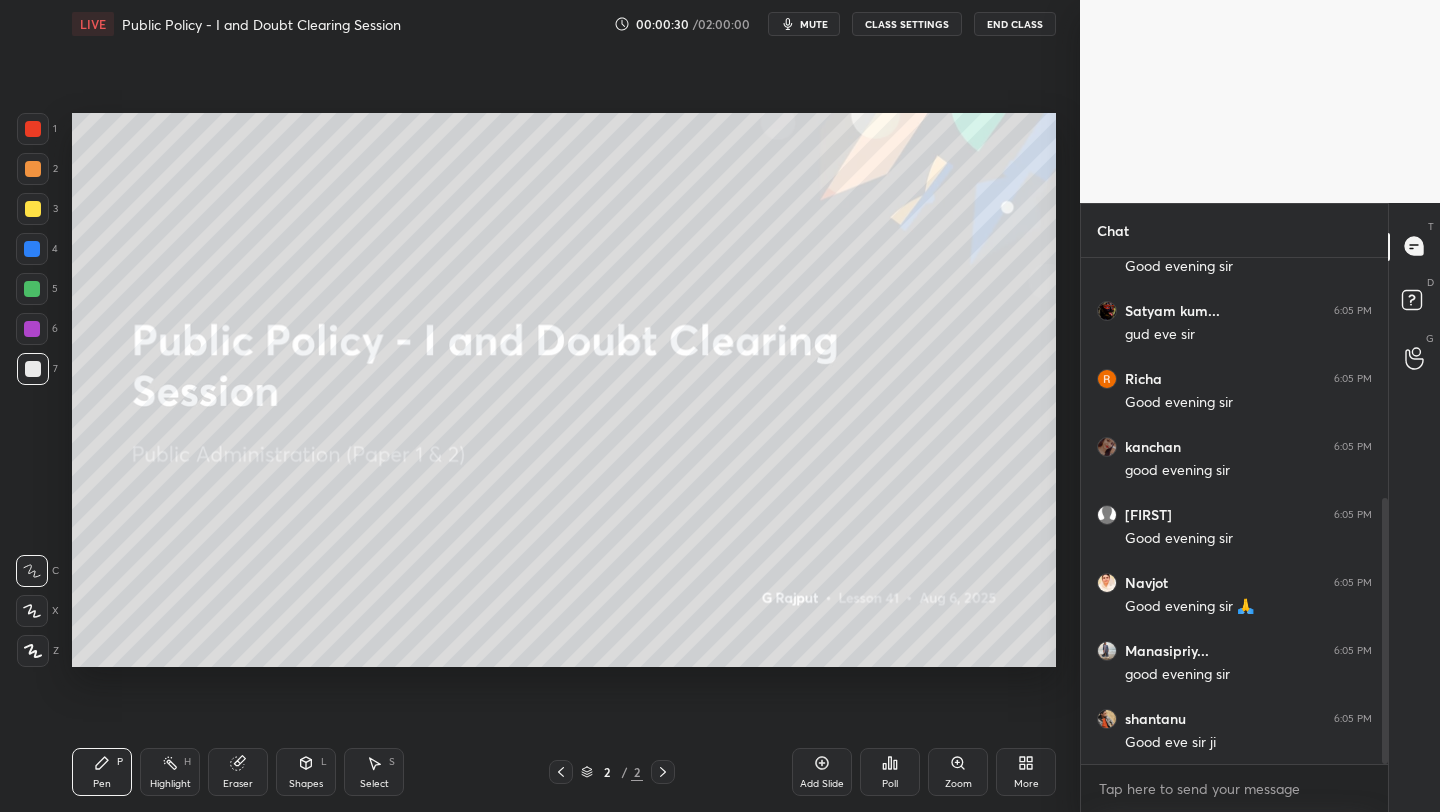 scroll, scrollTop: 457, scrollLeft: 0, axis: vertical 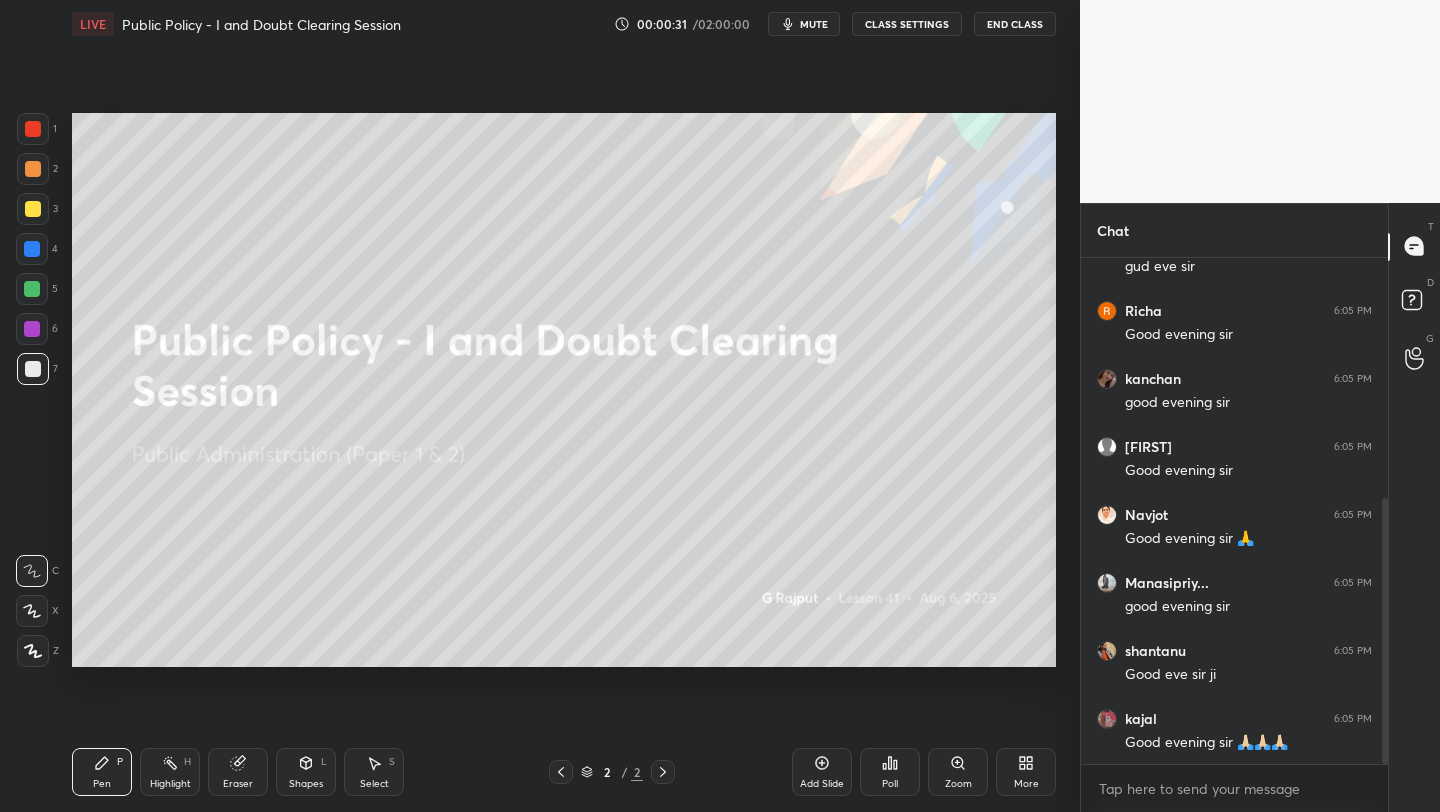 click on "good evening sir" at bounding box center [1248, 607] 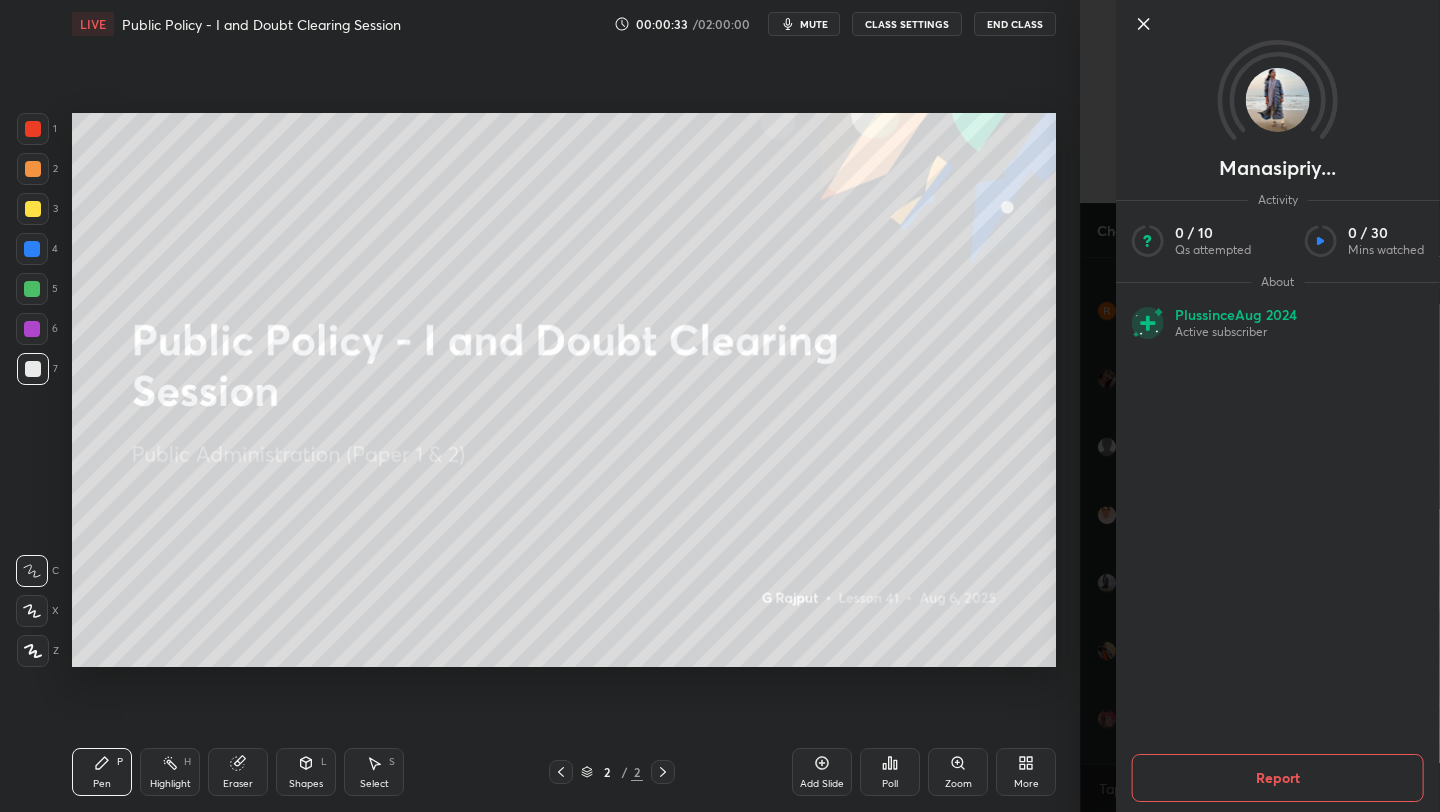 scroll, scrollTop: 525, scrollLeft: 0, axis: vertical 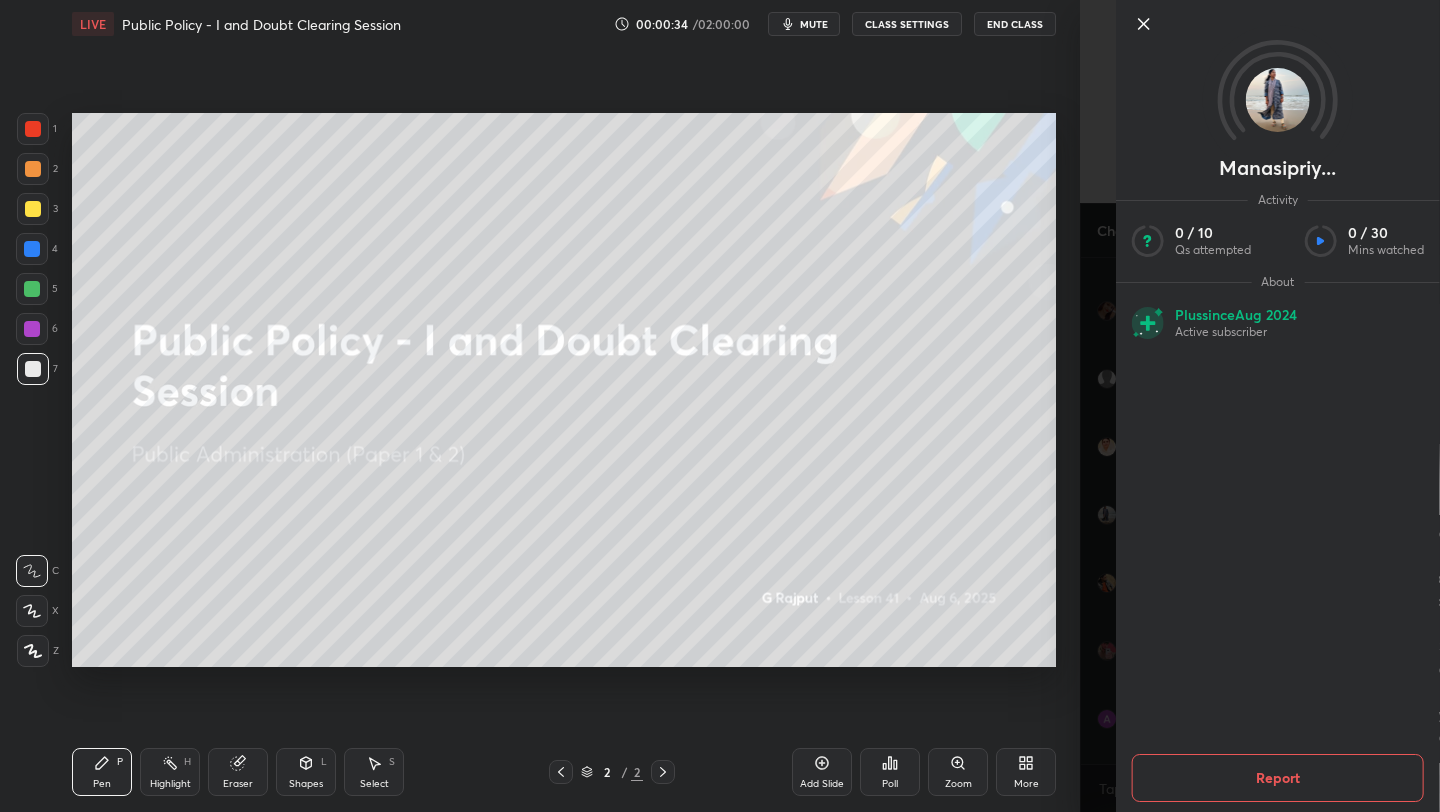 click 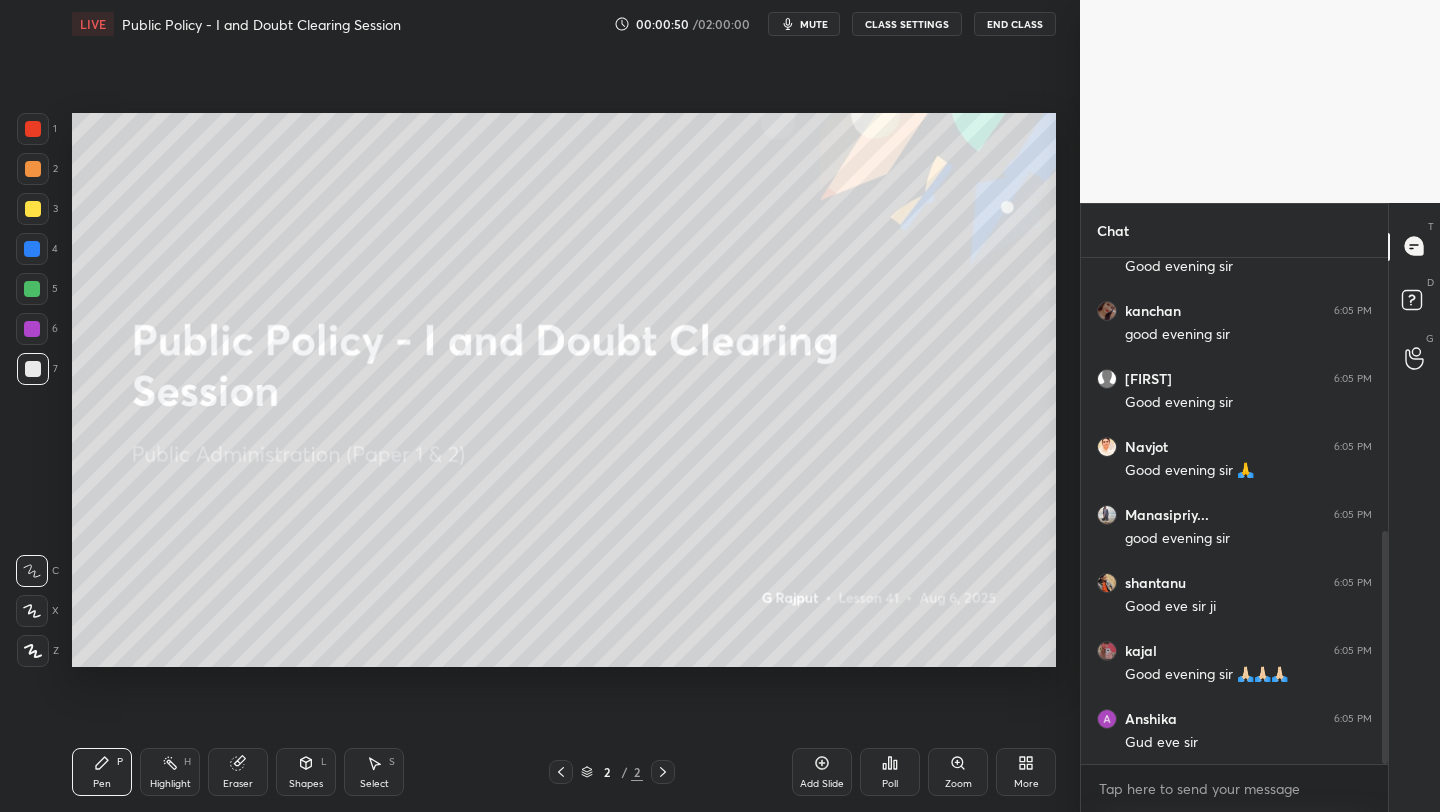 scroll, scrollTop: 593, scrollLeft: 0, axis: vertical 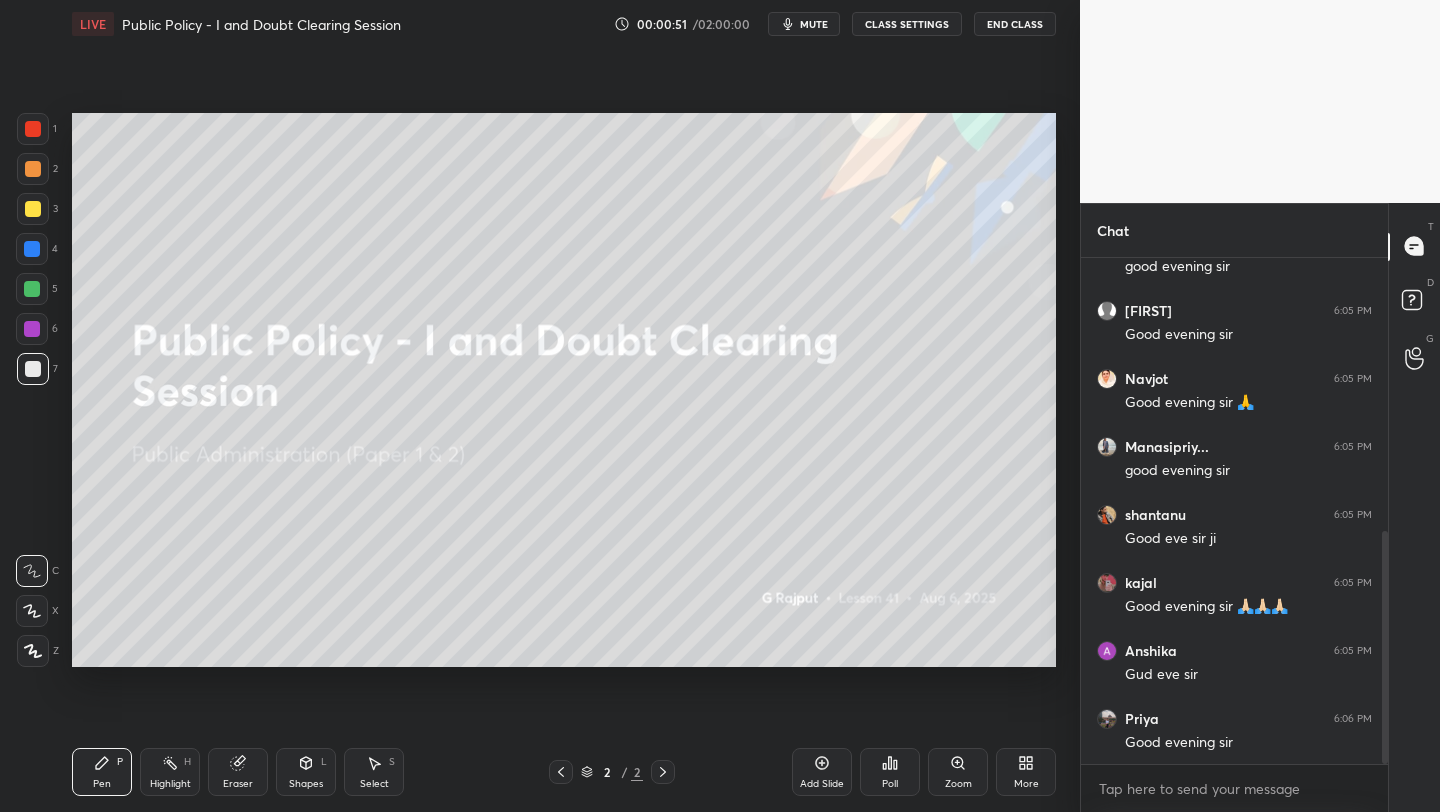 click 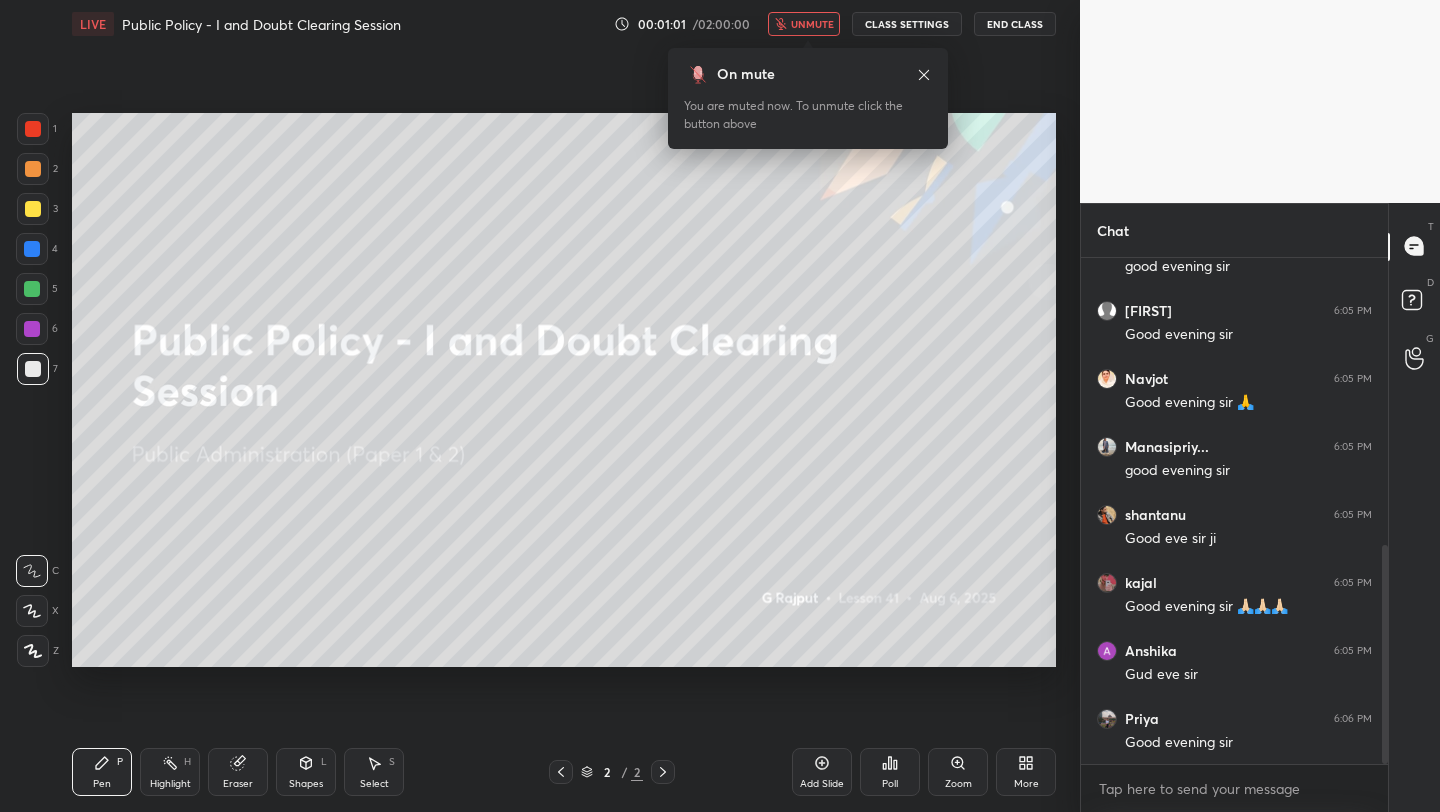 scroll, scrollTop: 666, scrollLeft: 0, axis: vertical 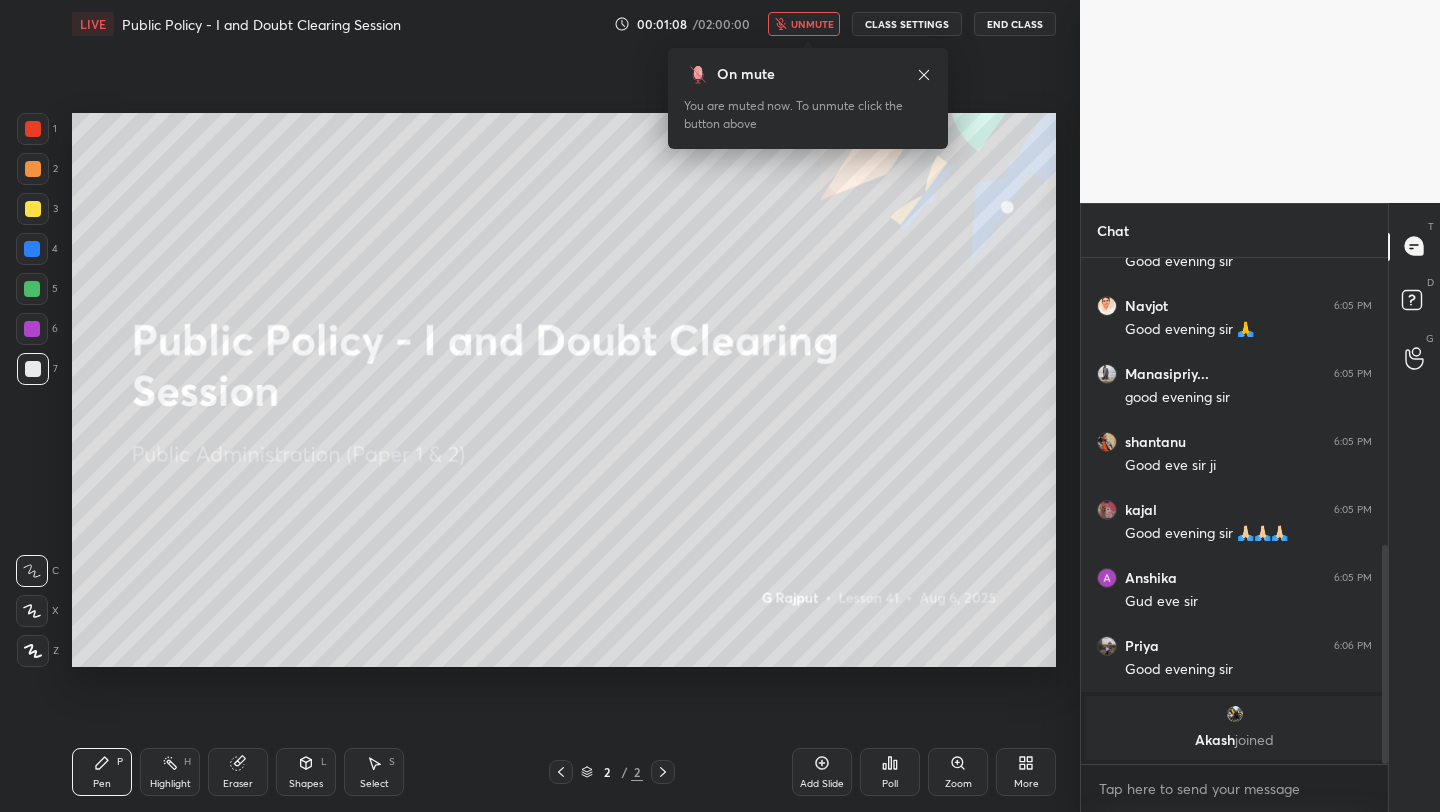 click on "unmute" at bounding box center (812, 24) 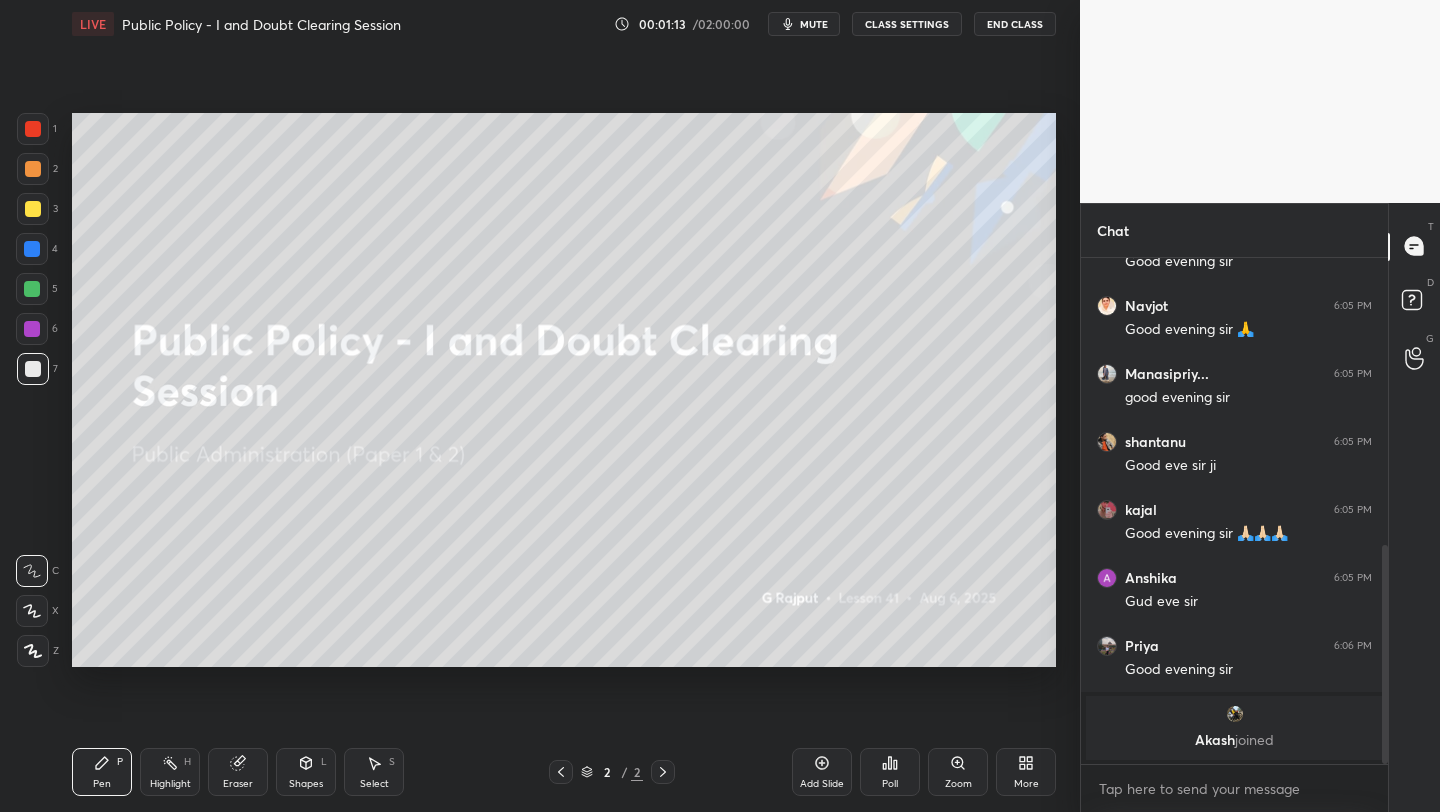 scroll, scrollTop: 734, scrollLeft: 0, axis: vertical 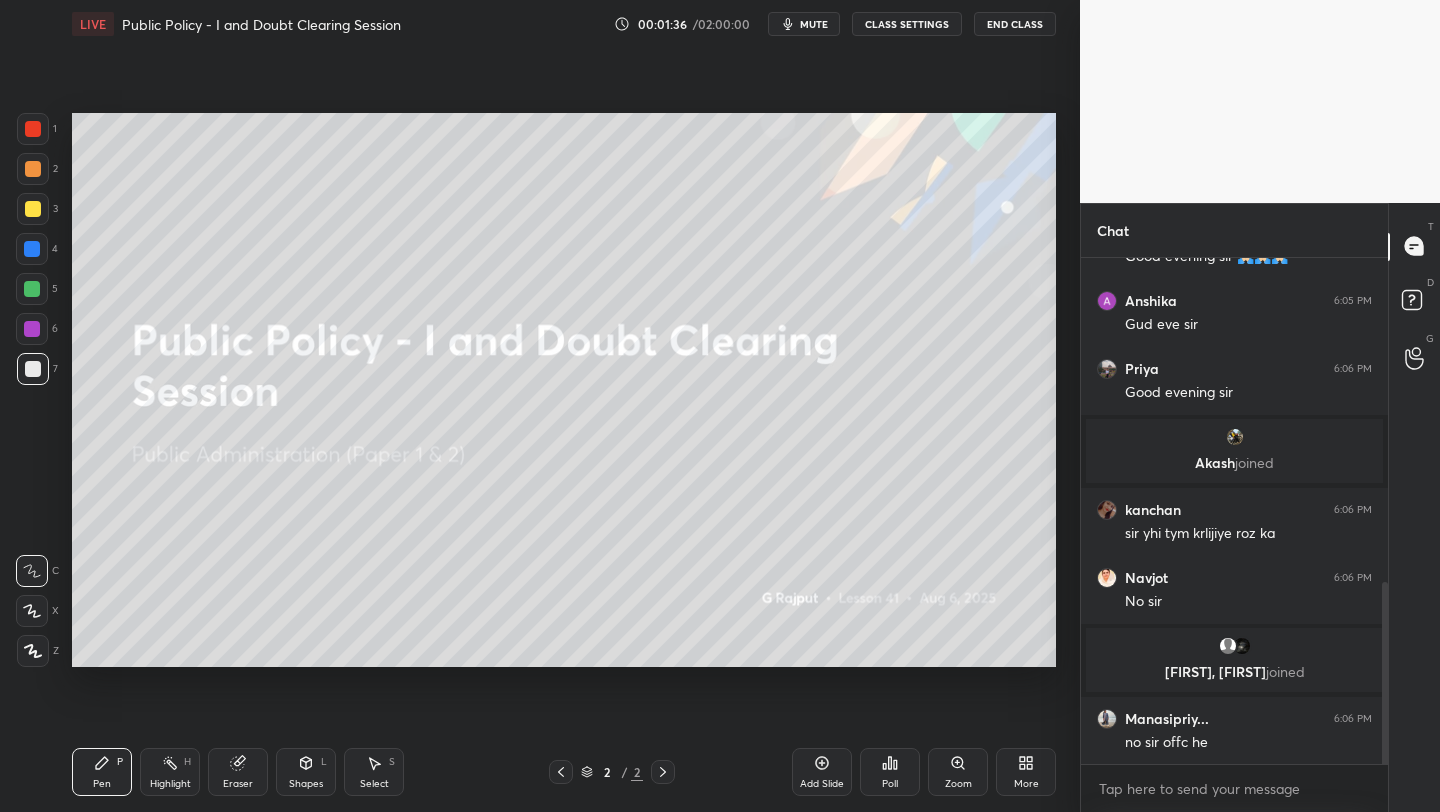 click on "More" at bounding box center [1026, 784] 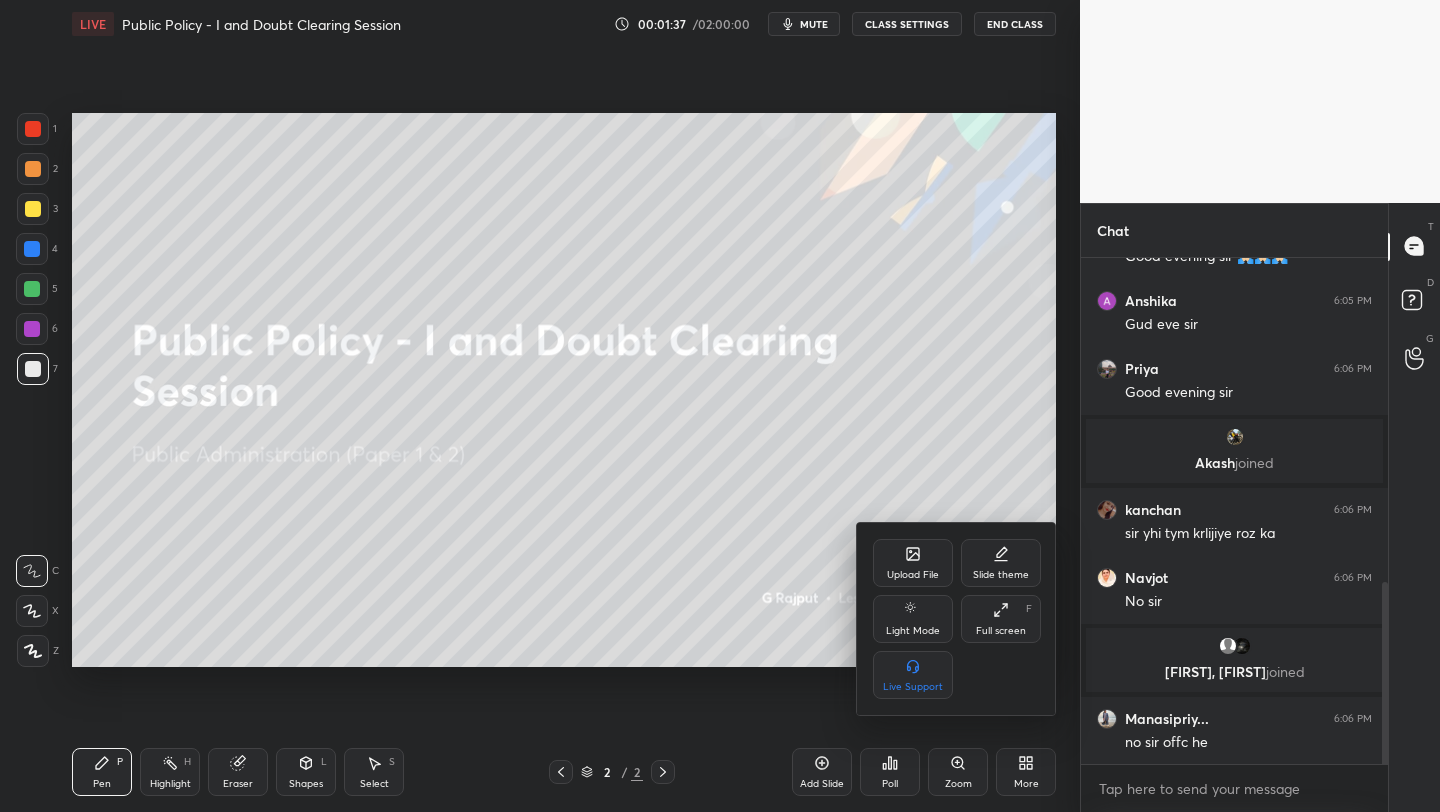 click on "Upload File" at bounding box center (913, 563) 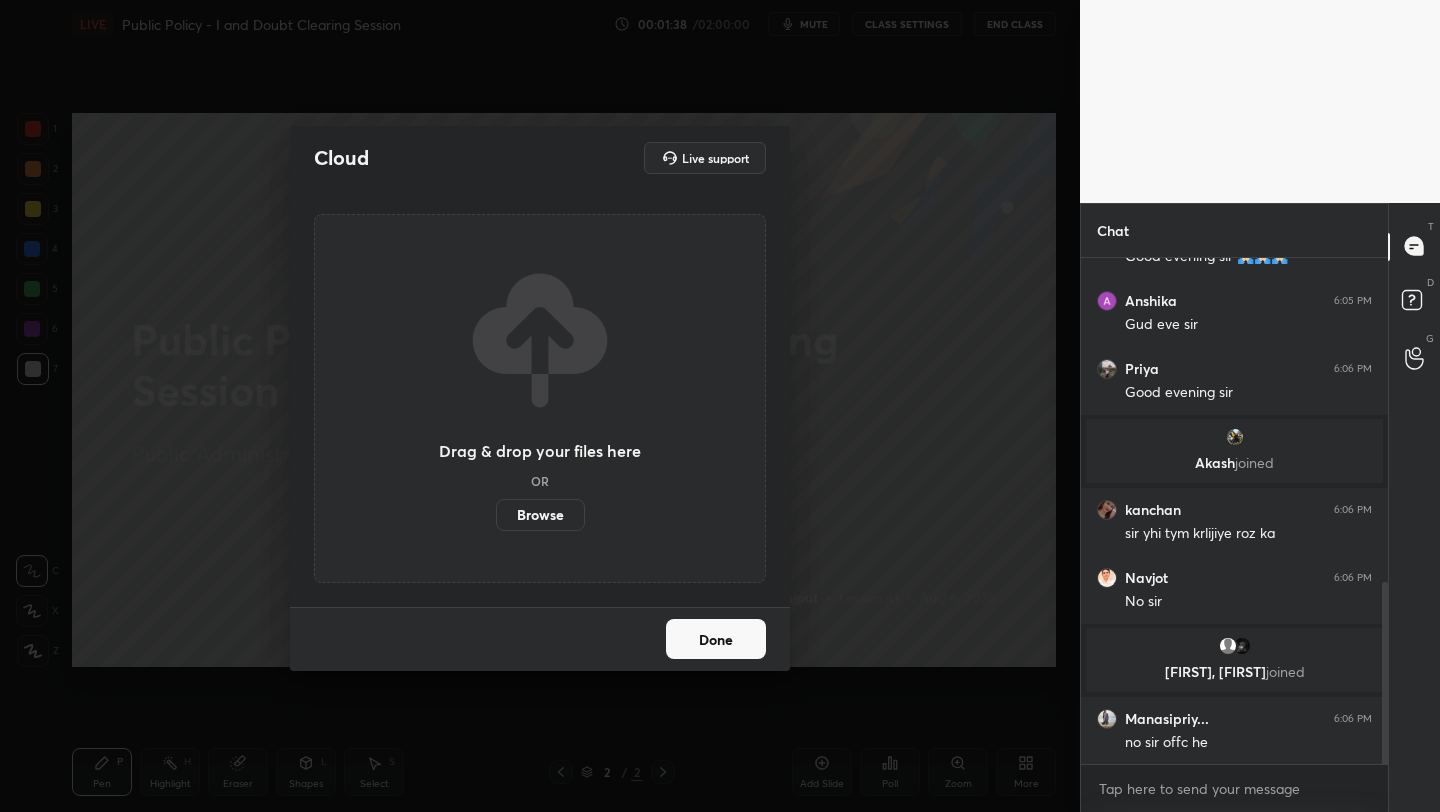 click on "Browse" at bounding box center (540, 515) 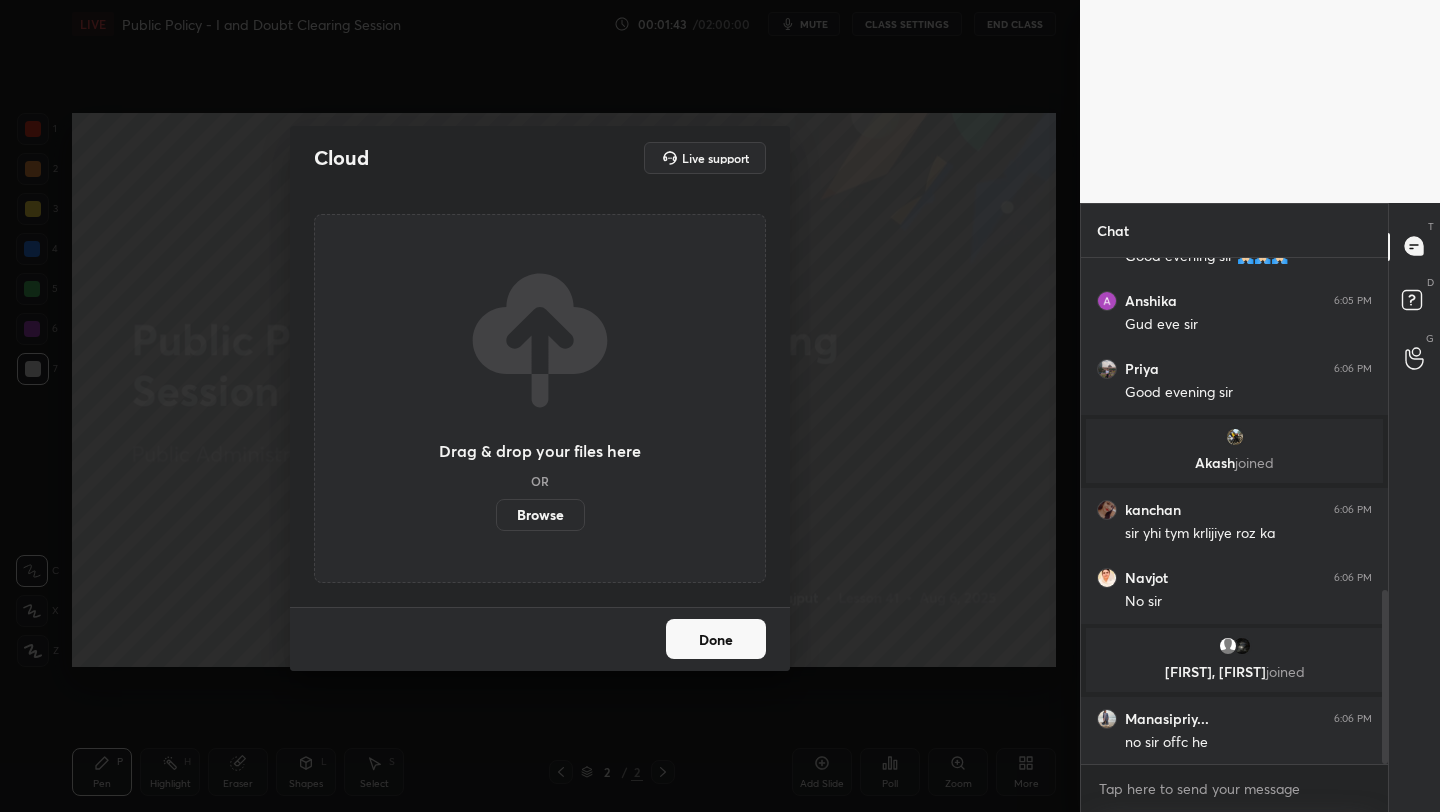 scroll, scrollTop: 973, scrollLeft: 0, axis: vertical 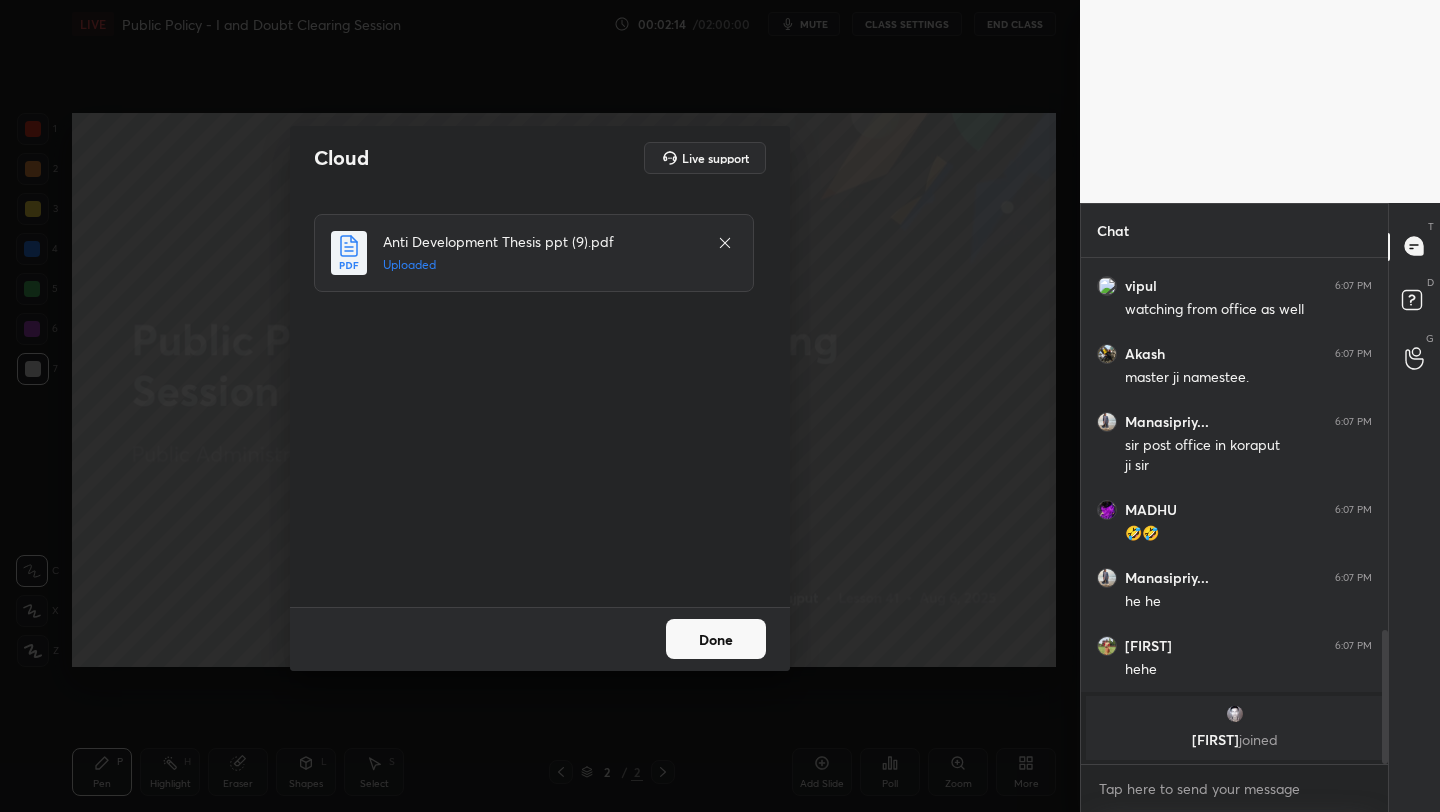 click on "Done" at bounding box center [716, 639] 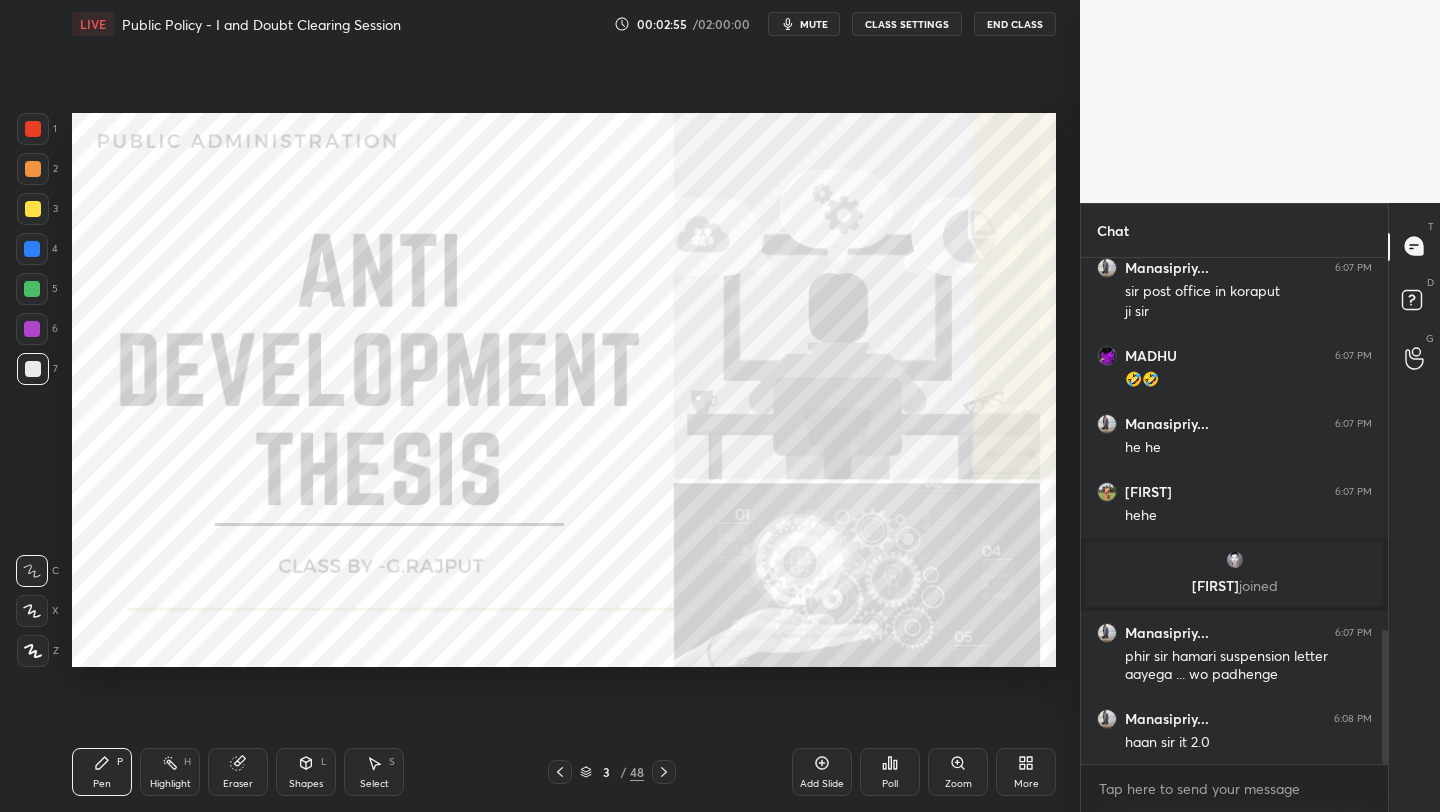 scroll, scrollTop: 1474, scrollLeft: 0, axis: vertical 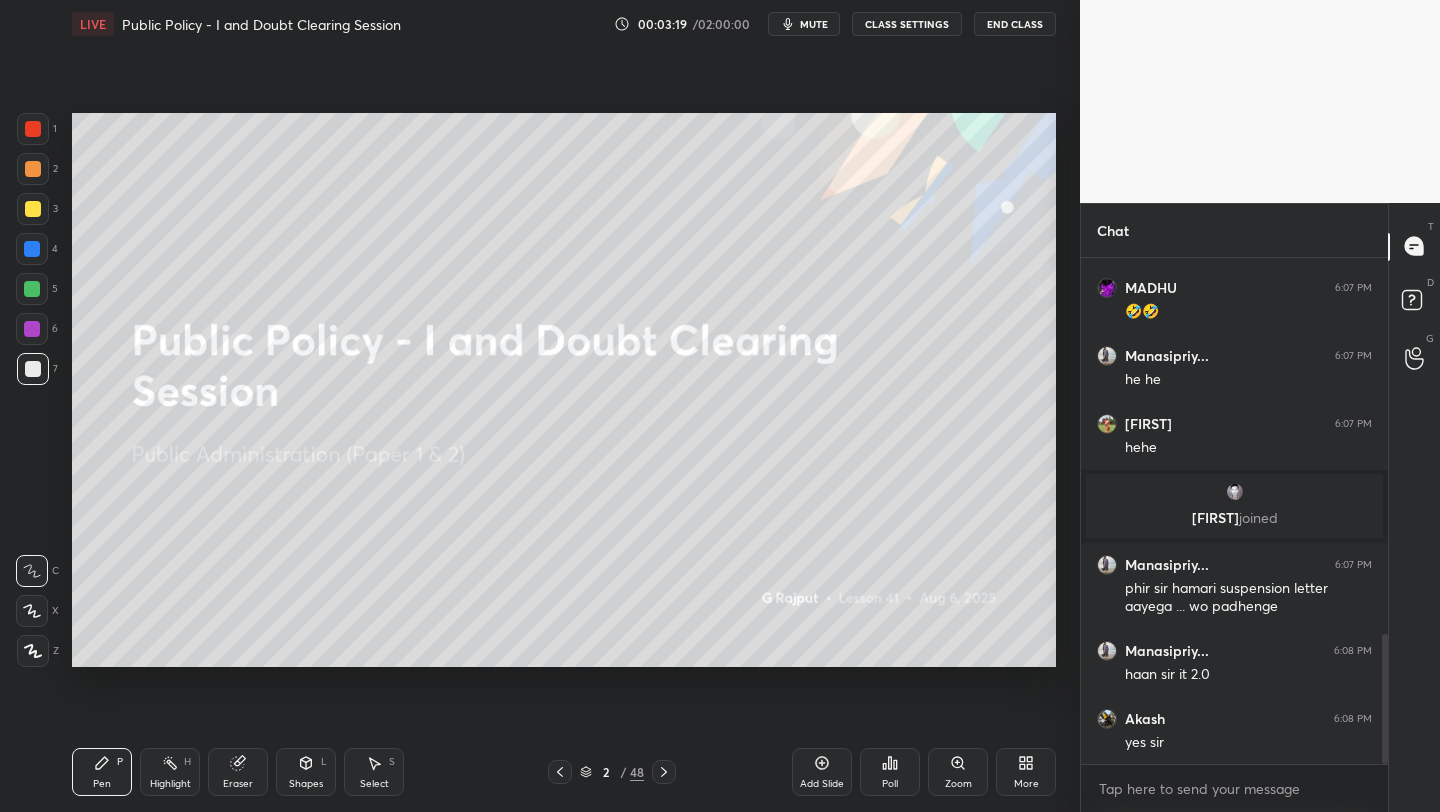 click on "Add Slide" at bounding box center (822, 772) 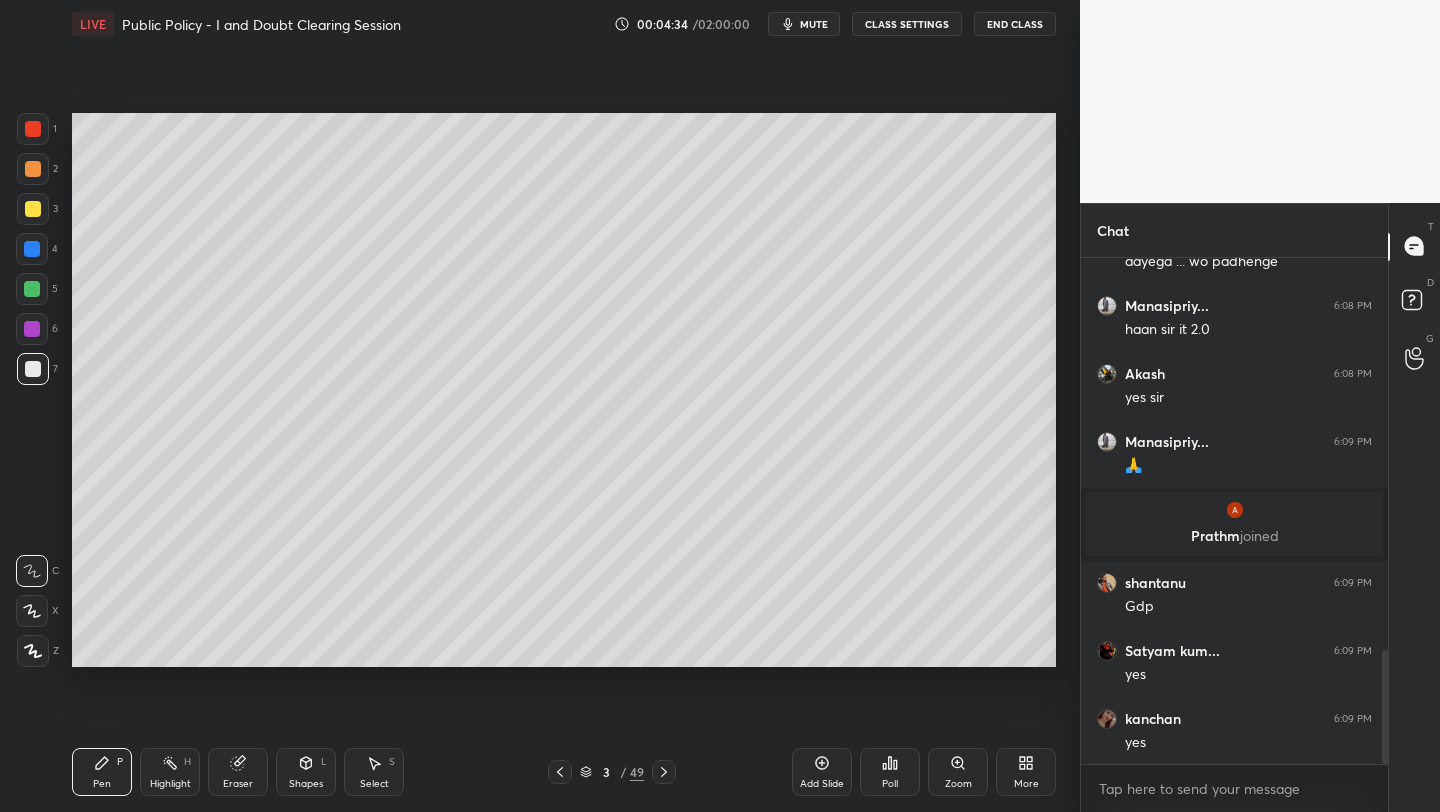 scroll, scrollTop: 1815, scrollLeft: 0, axis: vertical 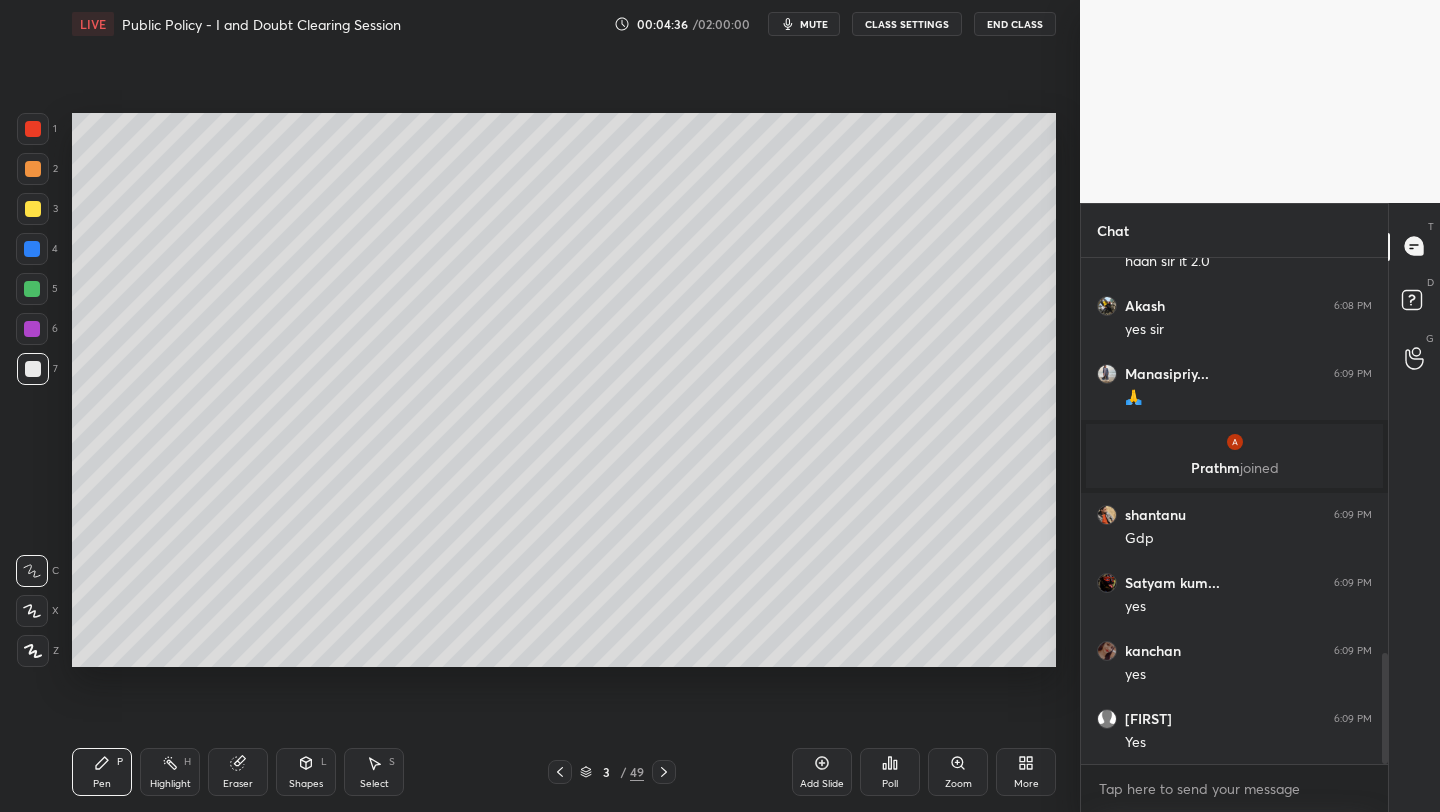 click on "Add Slide" at bounding box center (822, 772) 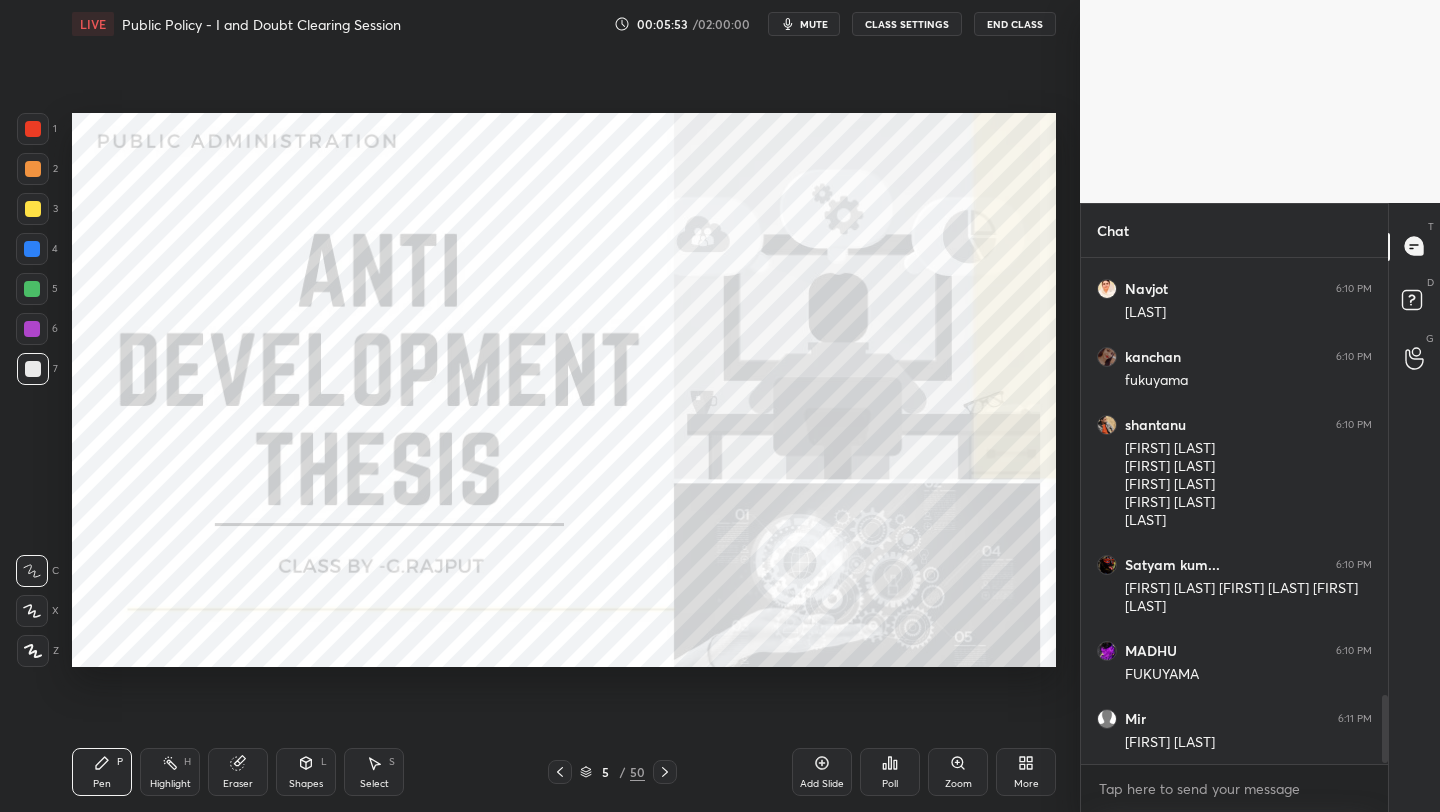 scroll, scrollTop: 3301, scrollLeft: 0, axis: vertical 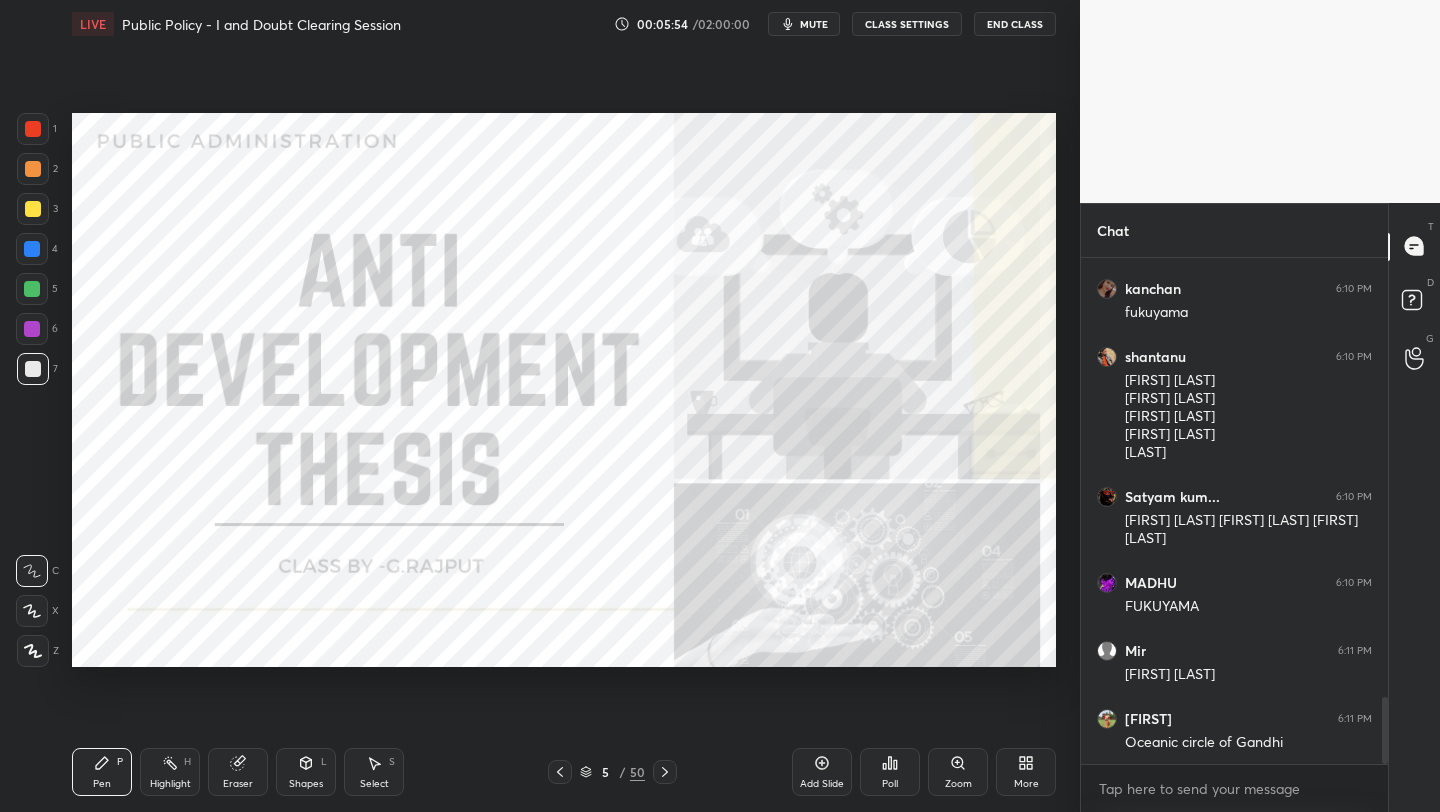 click at bounding box center (33, 129) 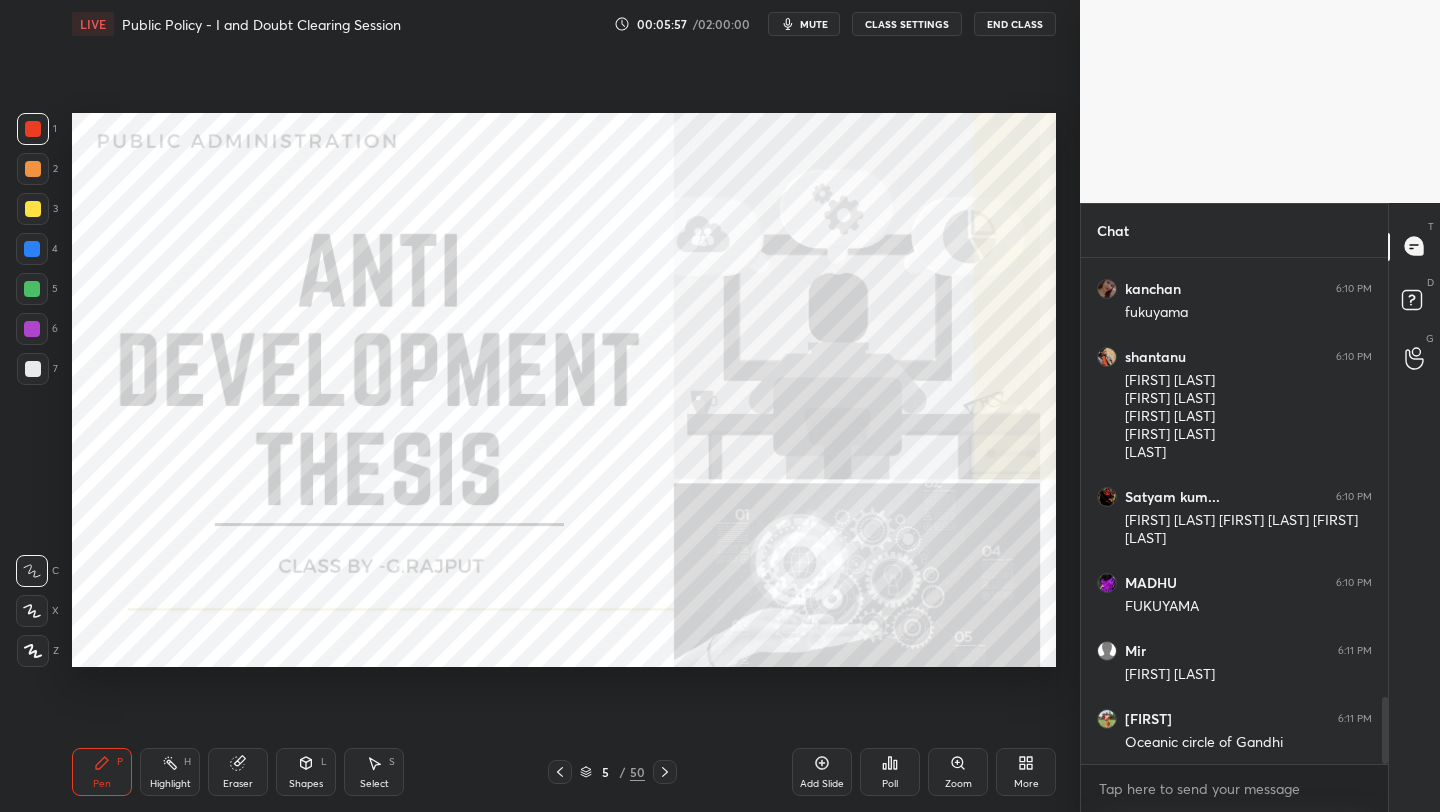 click 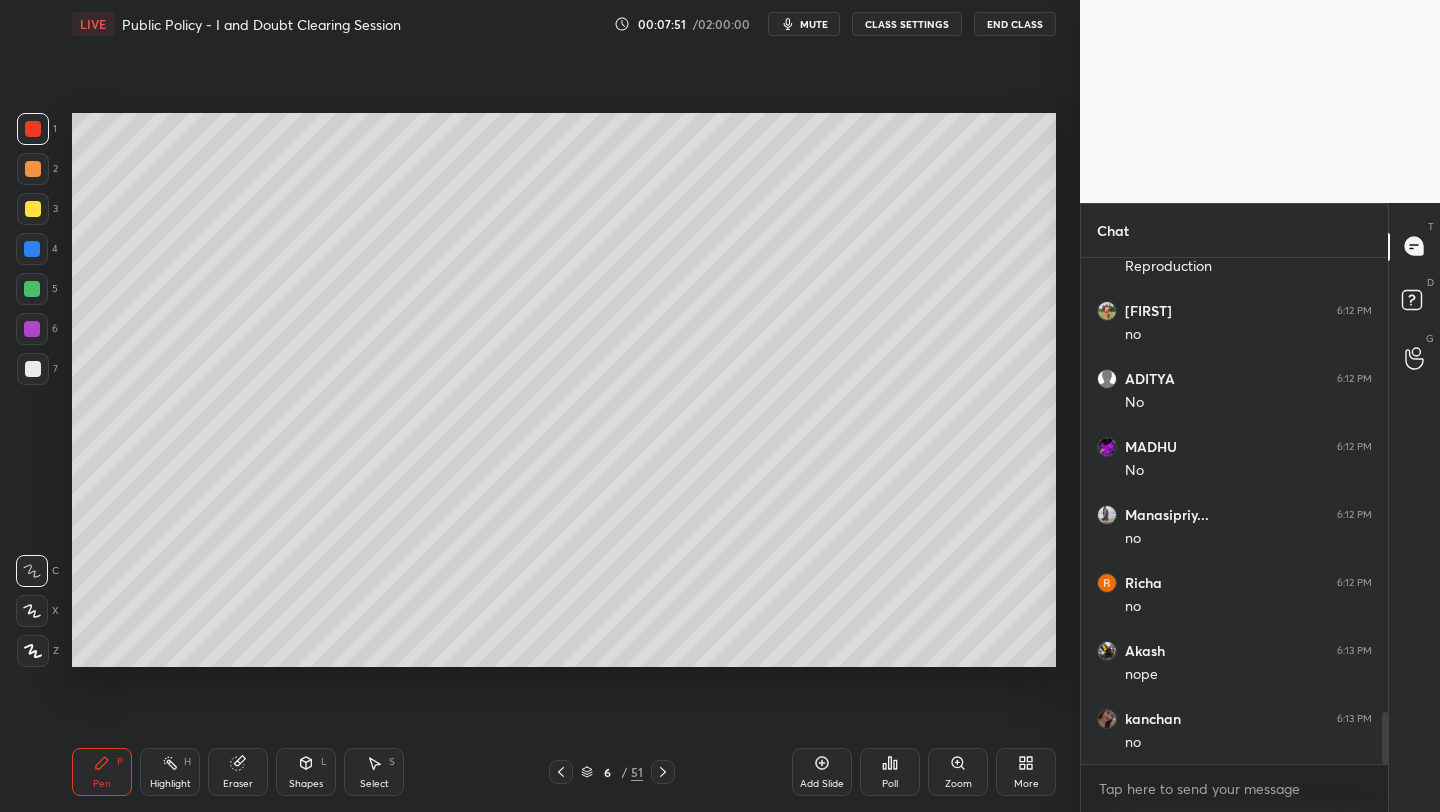 scroll, scrollTop: 4525, scrollLeft: 0, axis: vertical 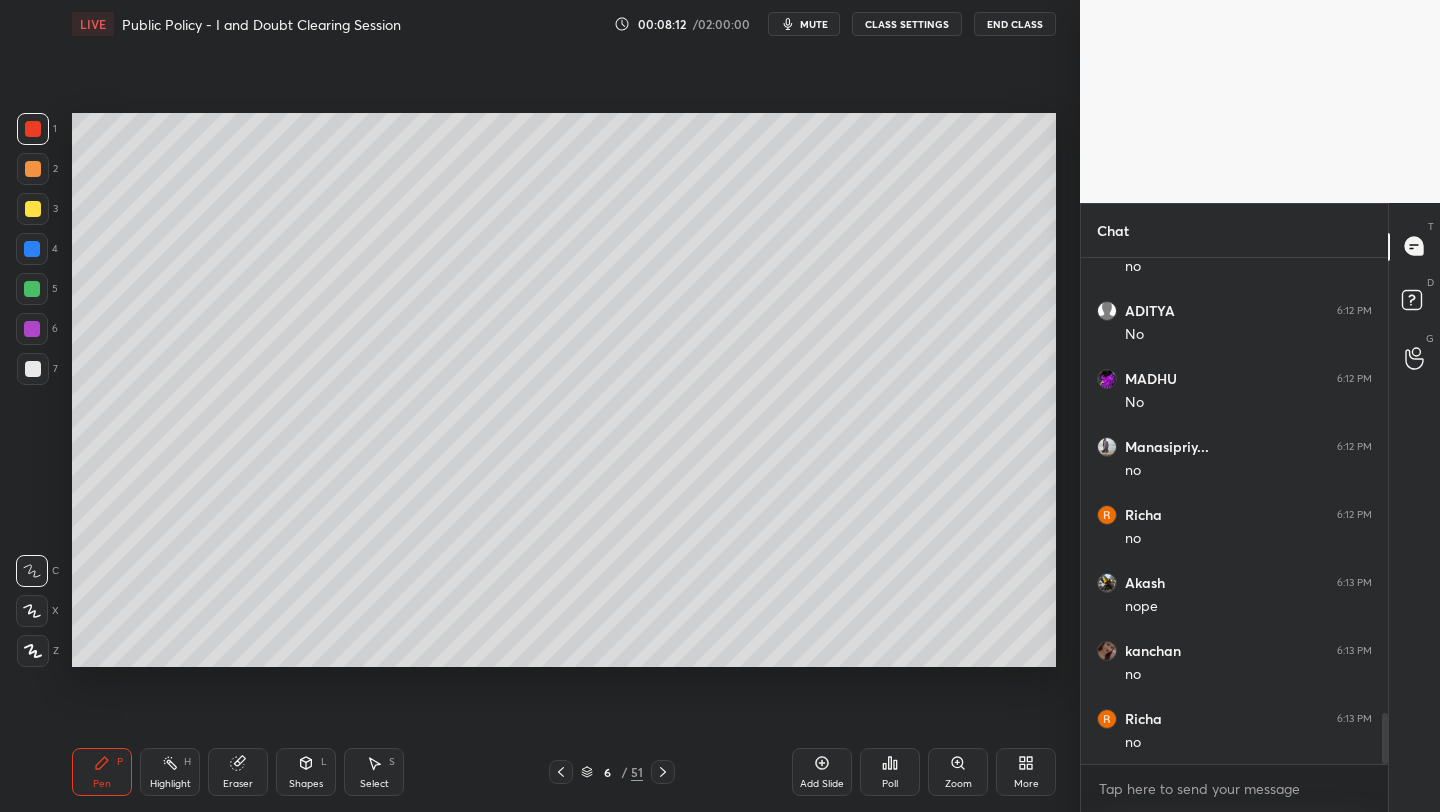 drag, startPoint x: 38, startPoint y: 208, endPoint x: 56, endPoint y: 218, distance: 20.59126 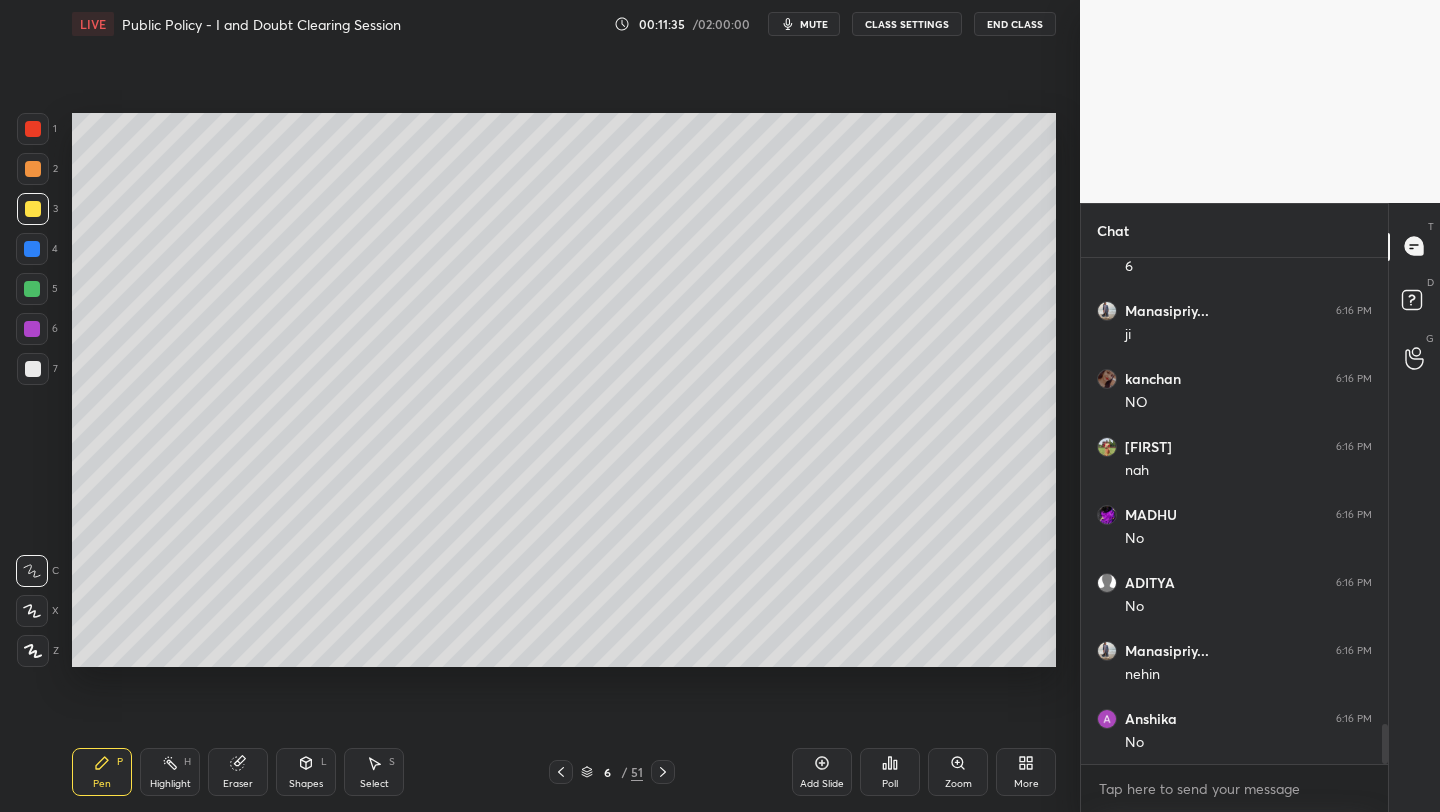 scroll, scrollTop: 5971, scrollLeft: 0, axis: vertical 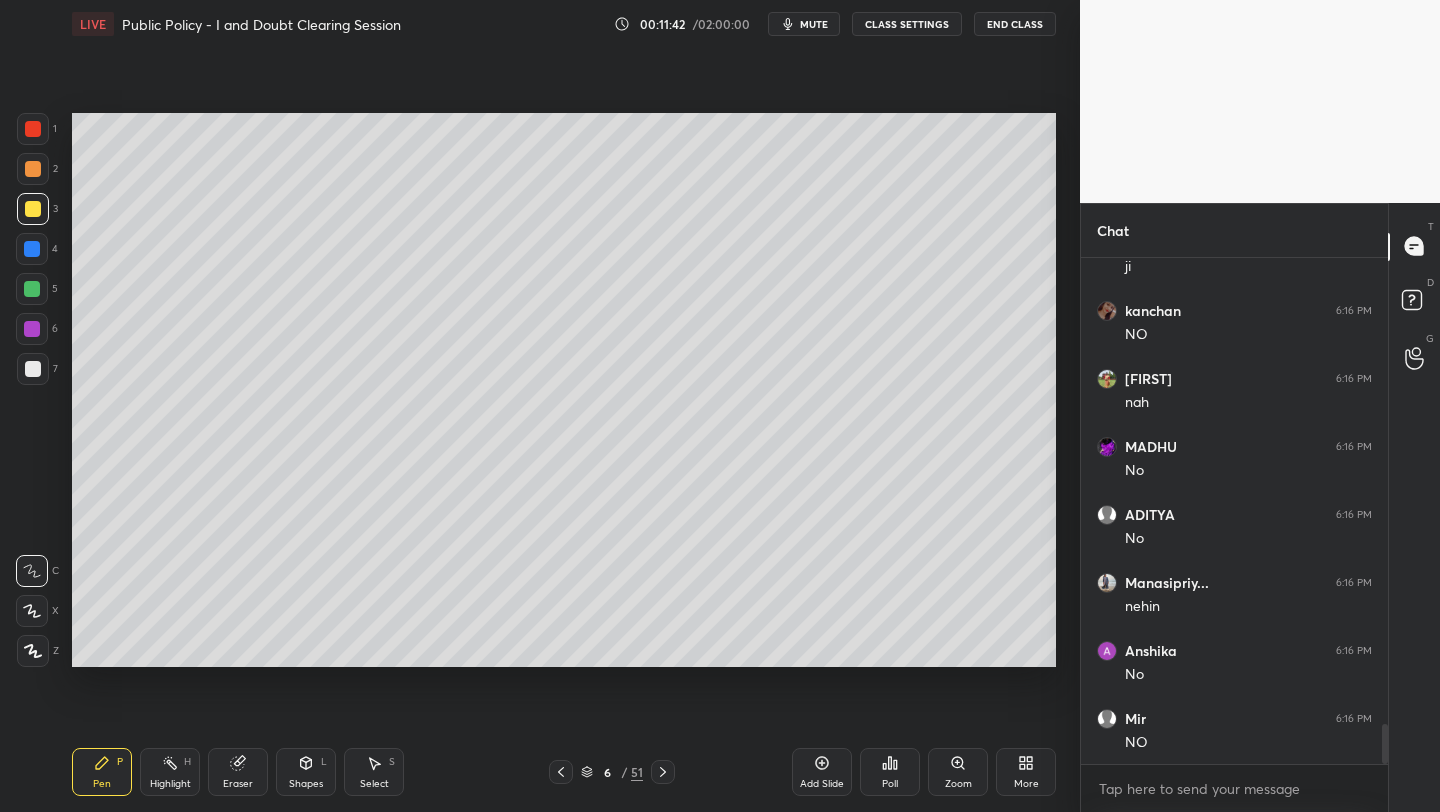drag, startPoint x: 830, startPoint y: 773, endPoint x: 849, endPoint y: 738, distance: 39.824615 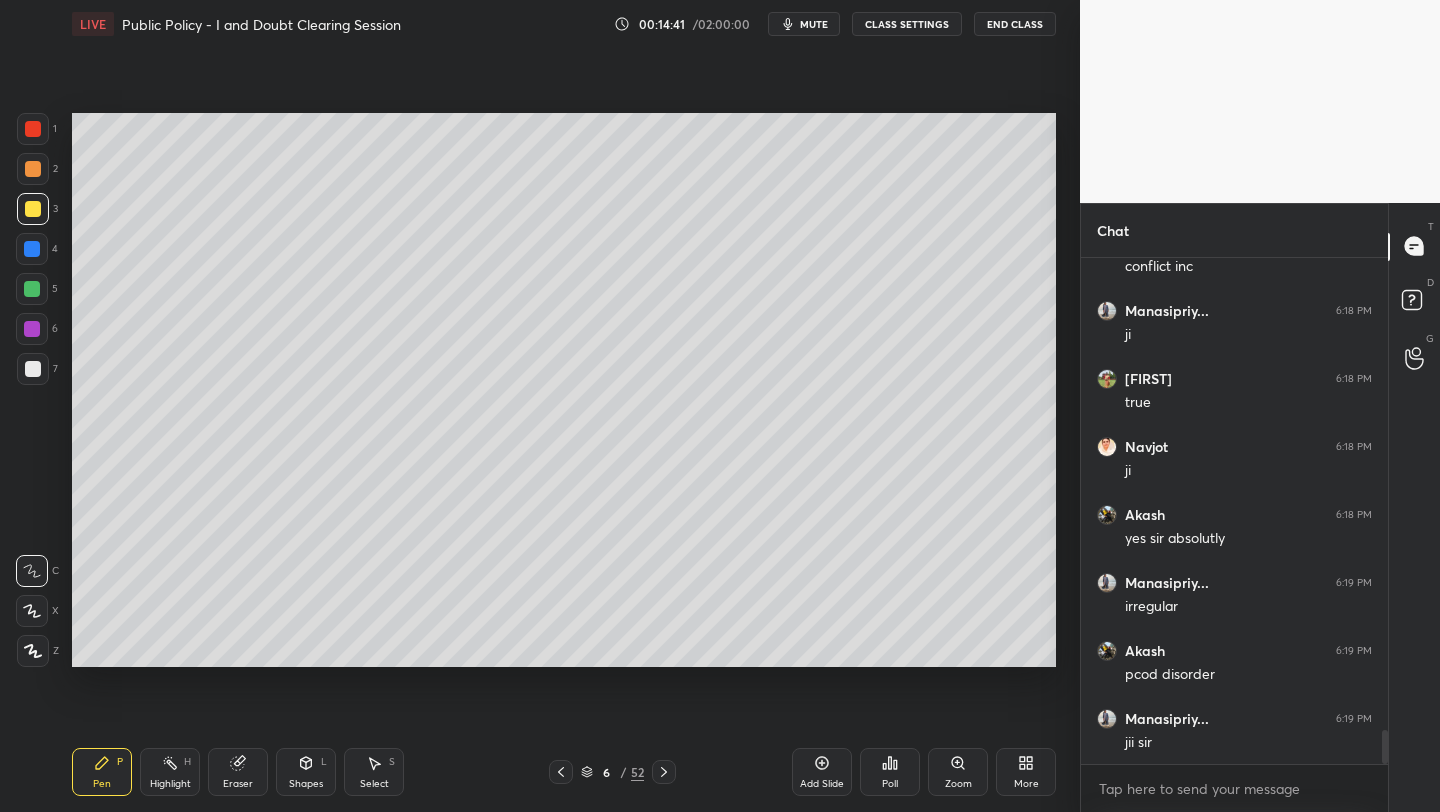 scroll, scrollTop: 6991, scrollLeft: 0, axis: vertical 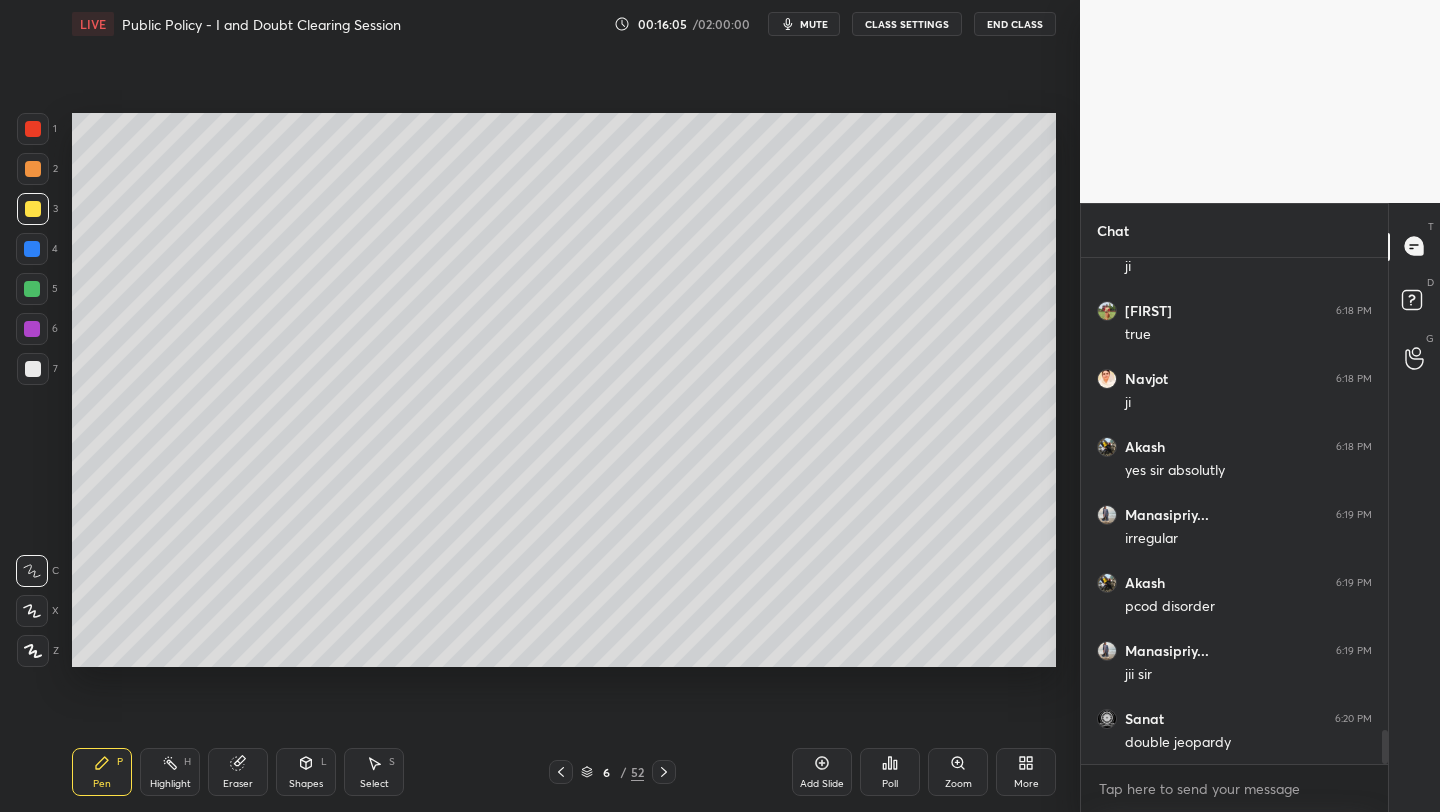 click on "More" at bounding box center [1026, 772] 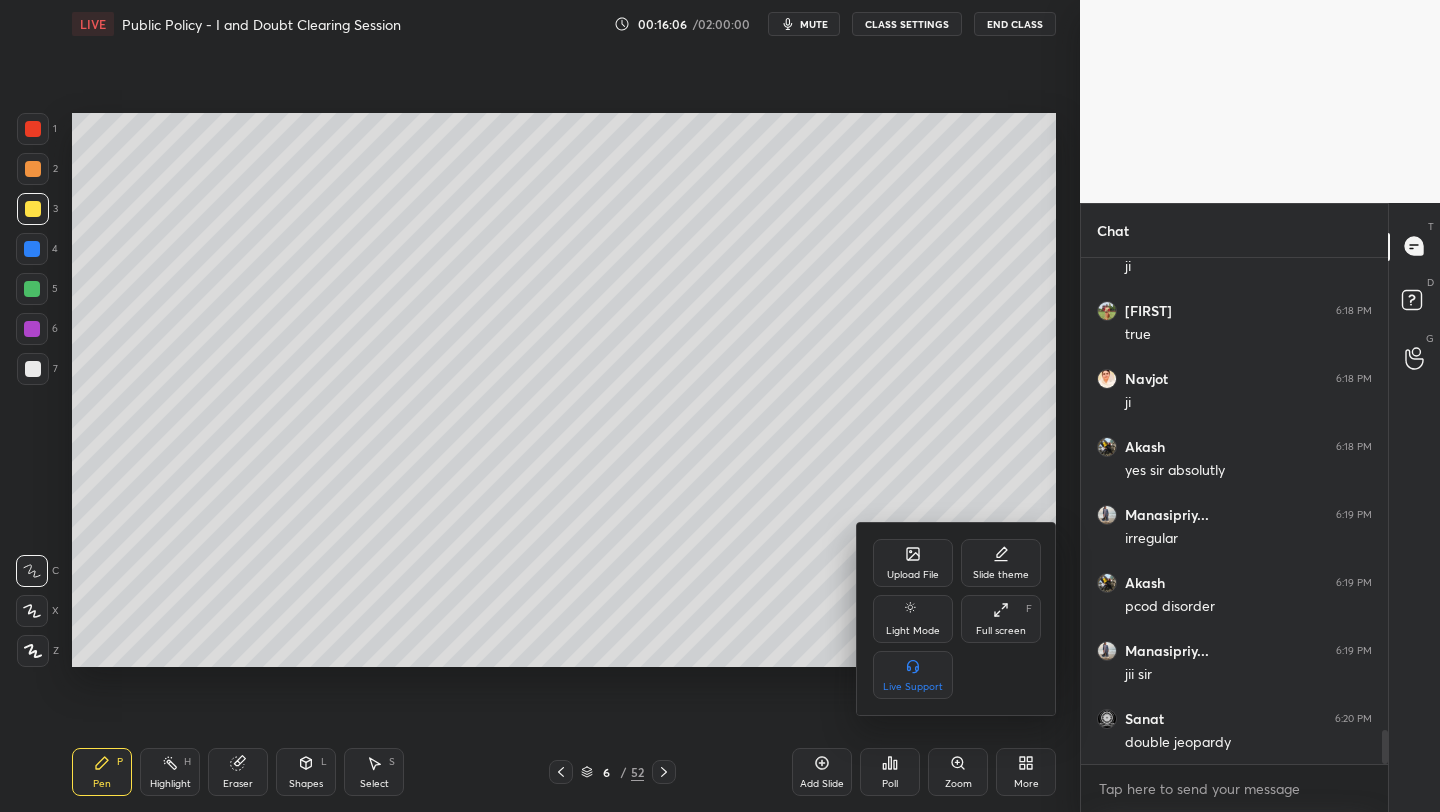 click on "Upload File" at bounding box center (913, 575) 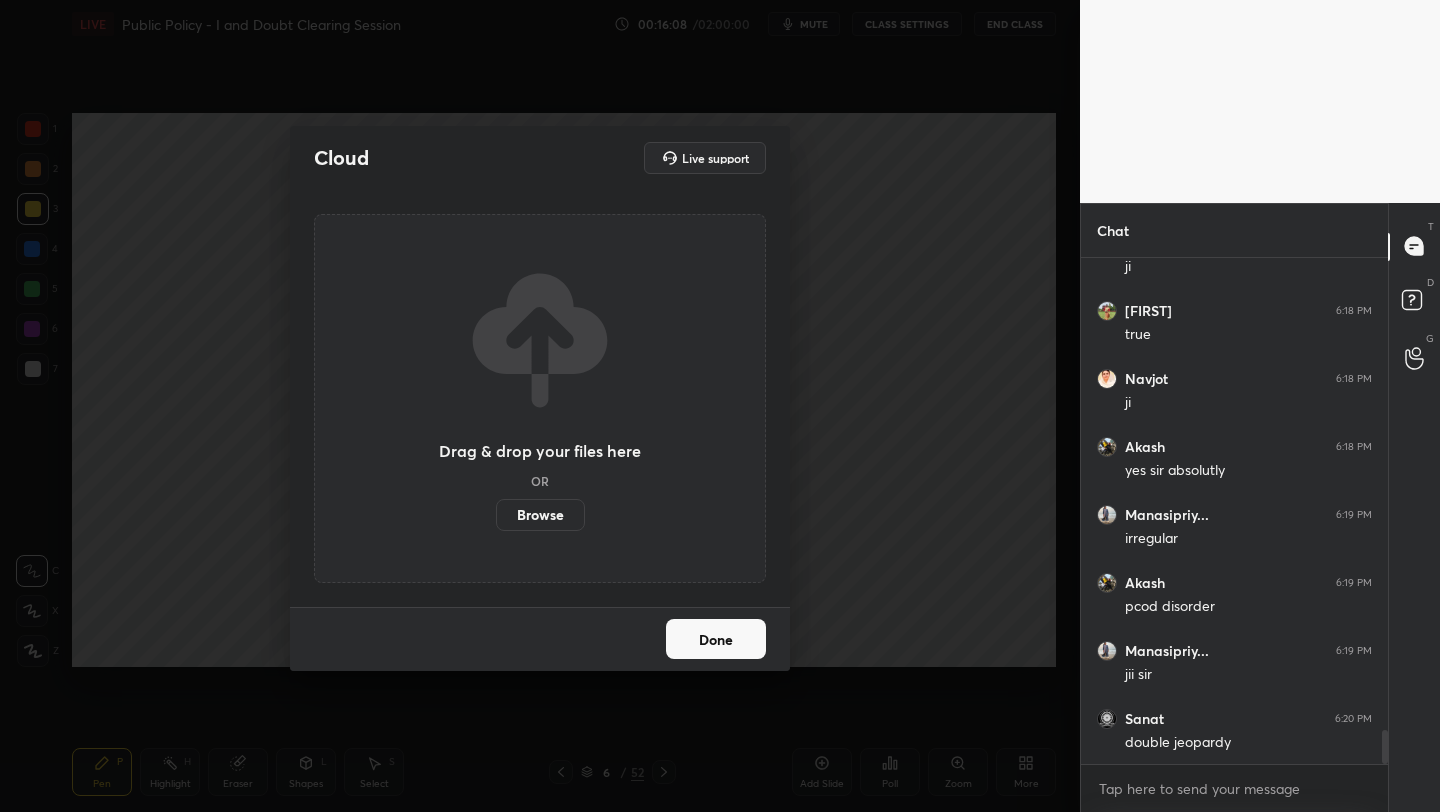 click on "Browse" at bounding box center [540, 515] 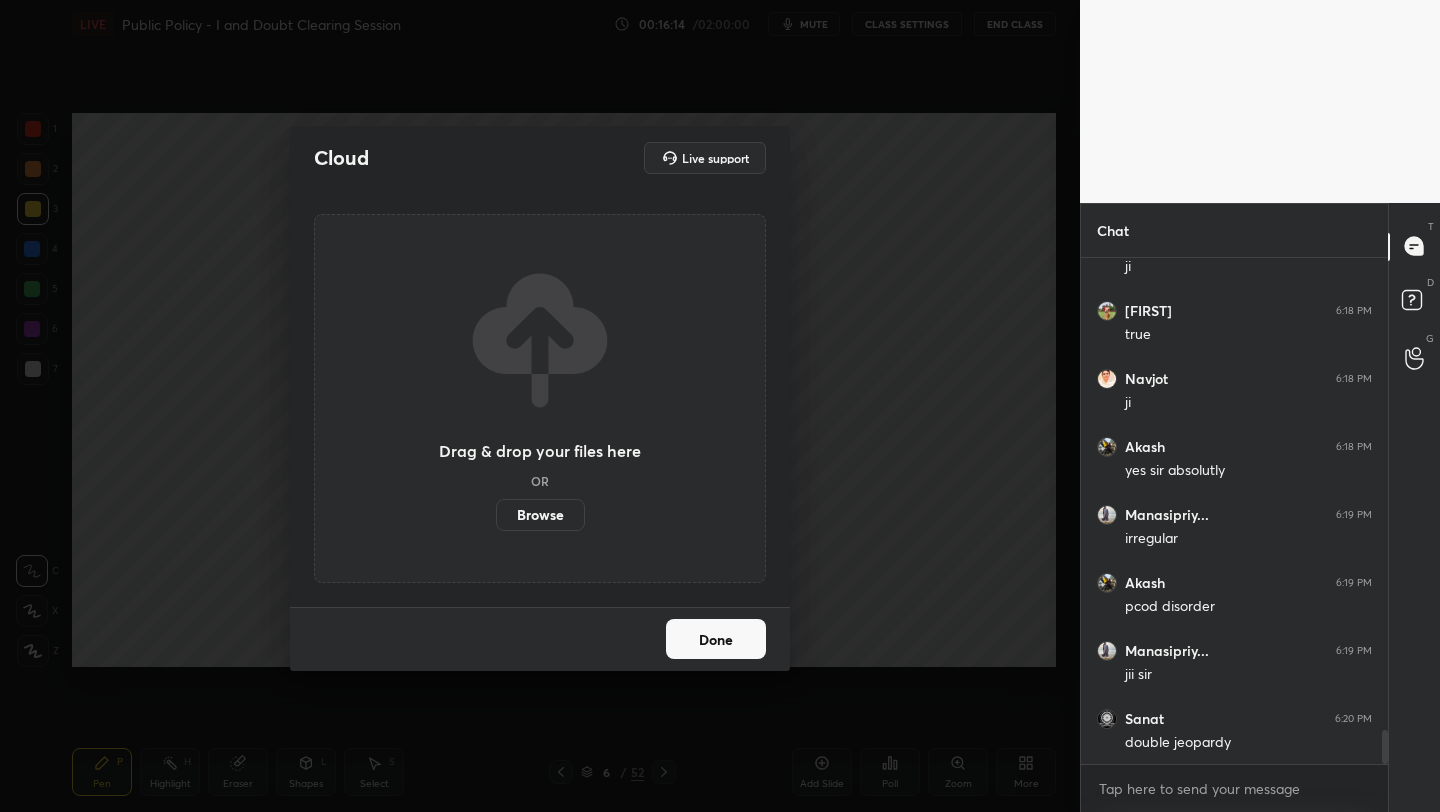 scroll, scrollTop: 7059, scrollLeft: 0, axis: vertical 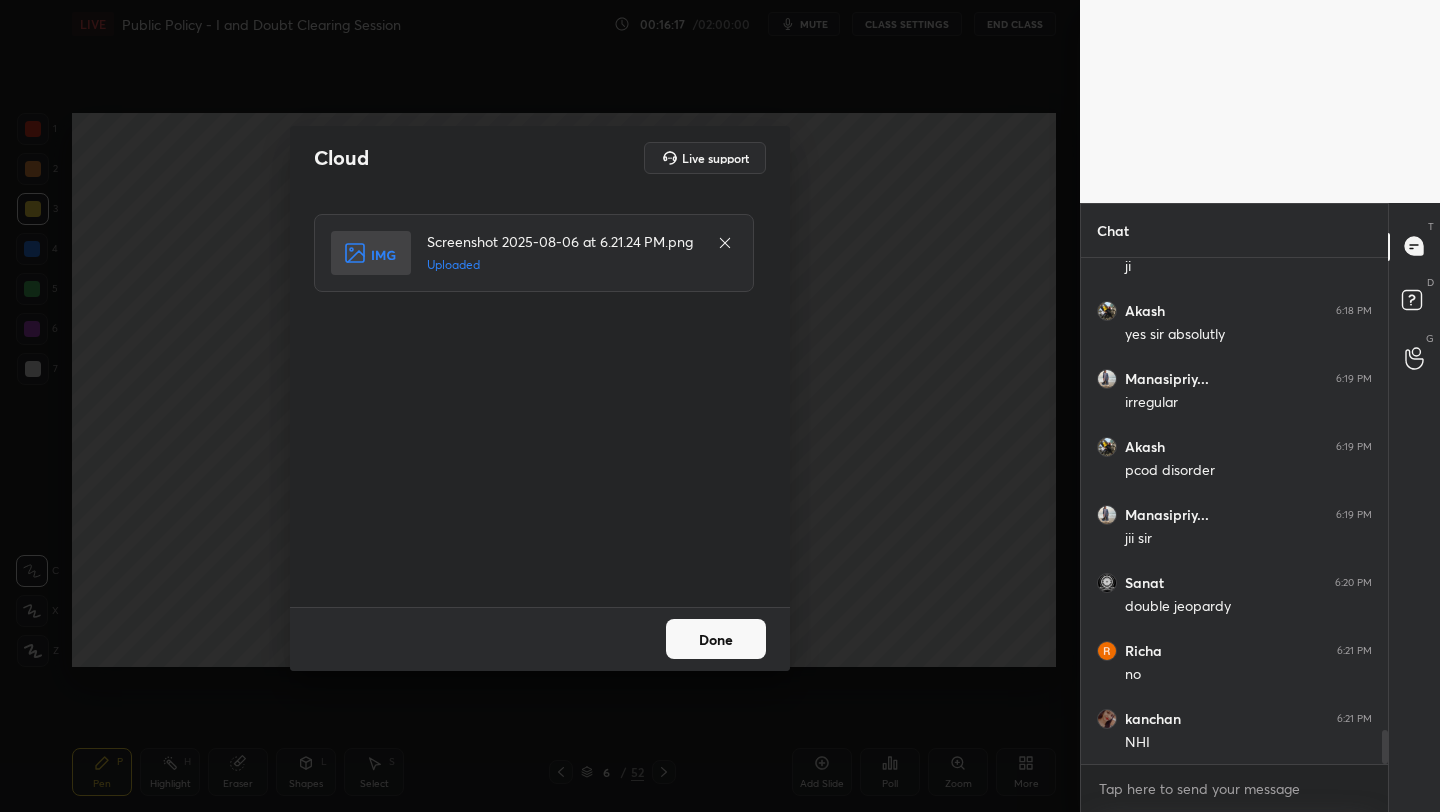 click on "Done" at bounding box center [716, 639] 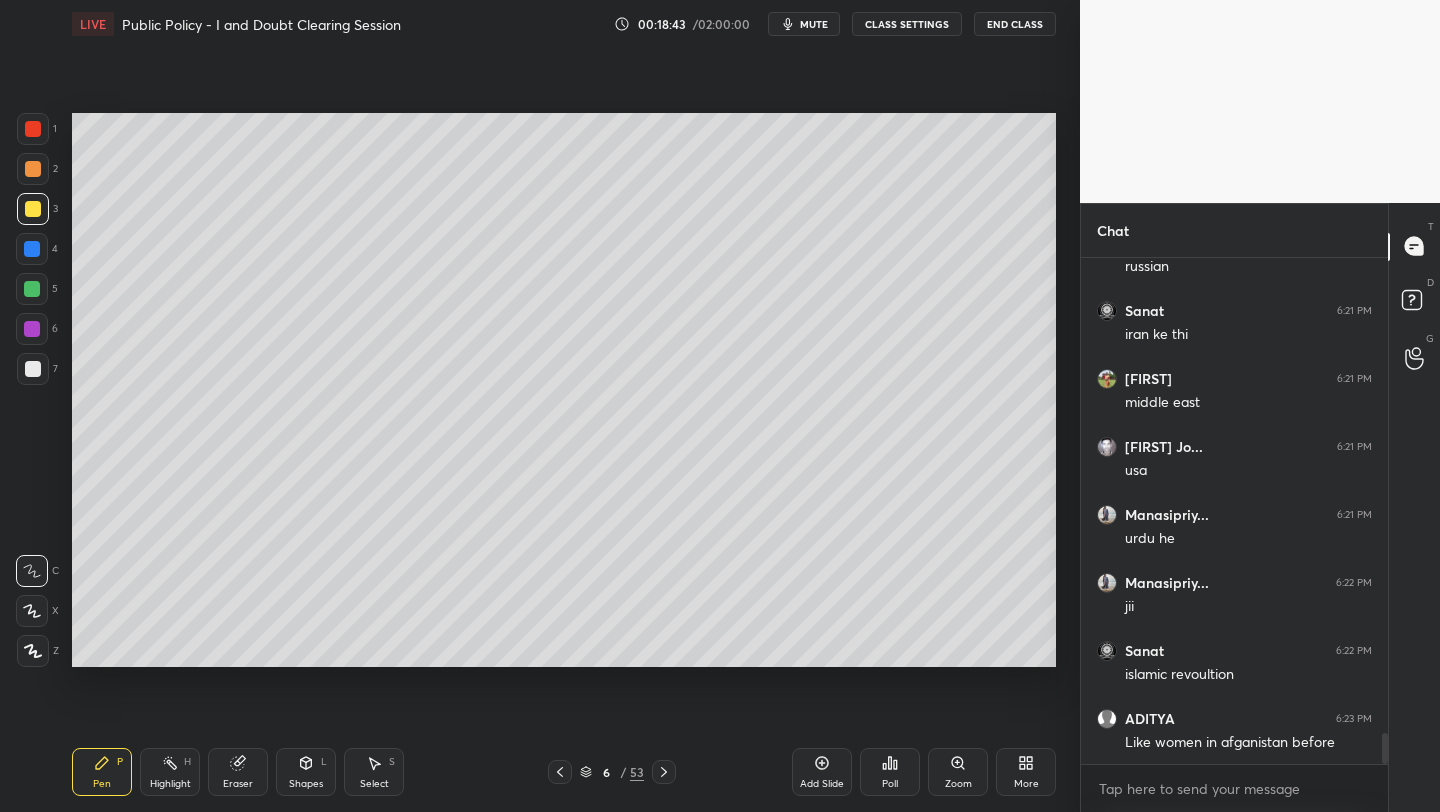 scroll, scrollTop: 7943, scrollLeft: 0, axis: vertical 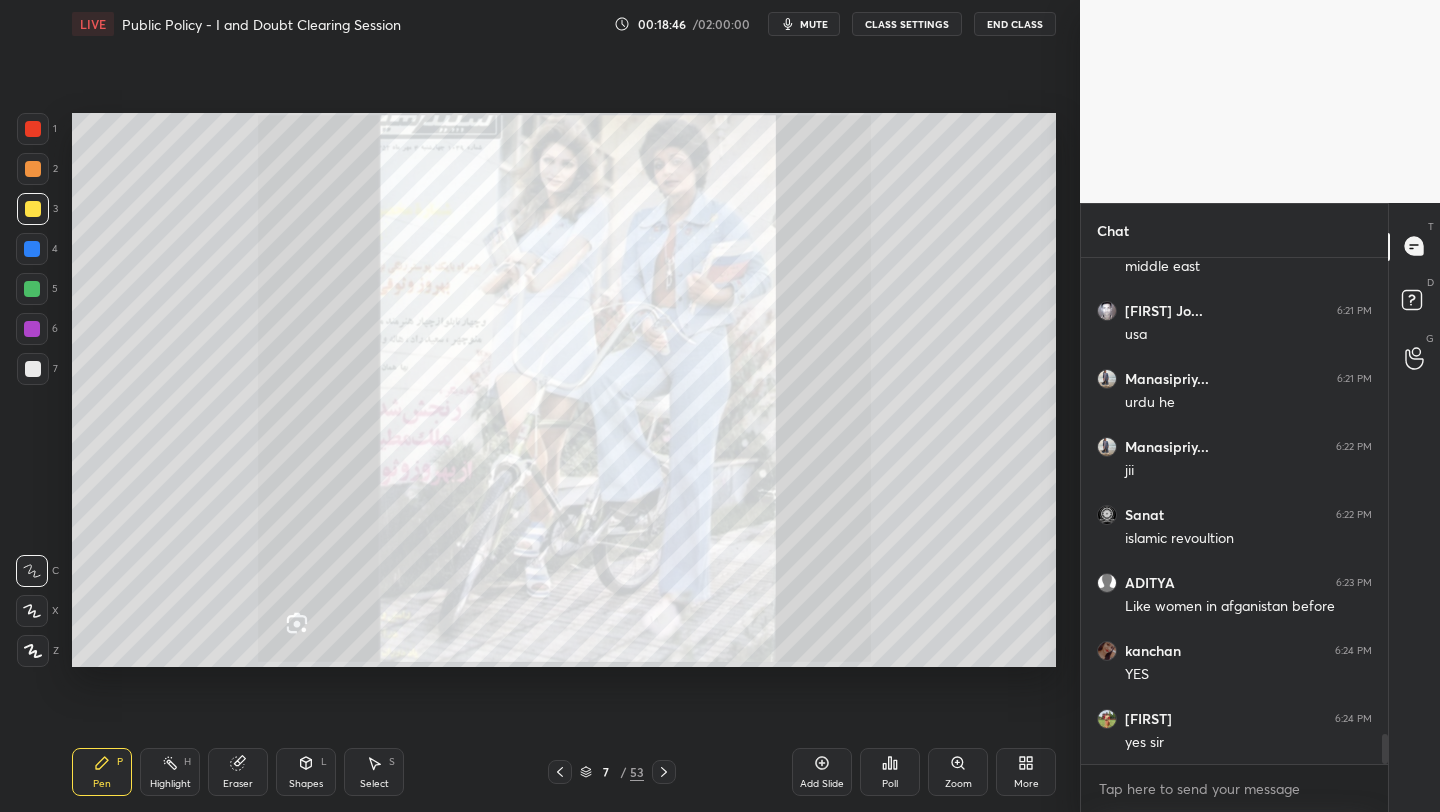 click 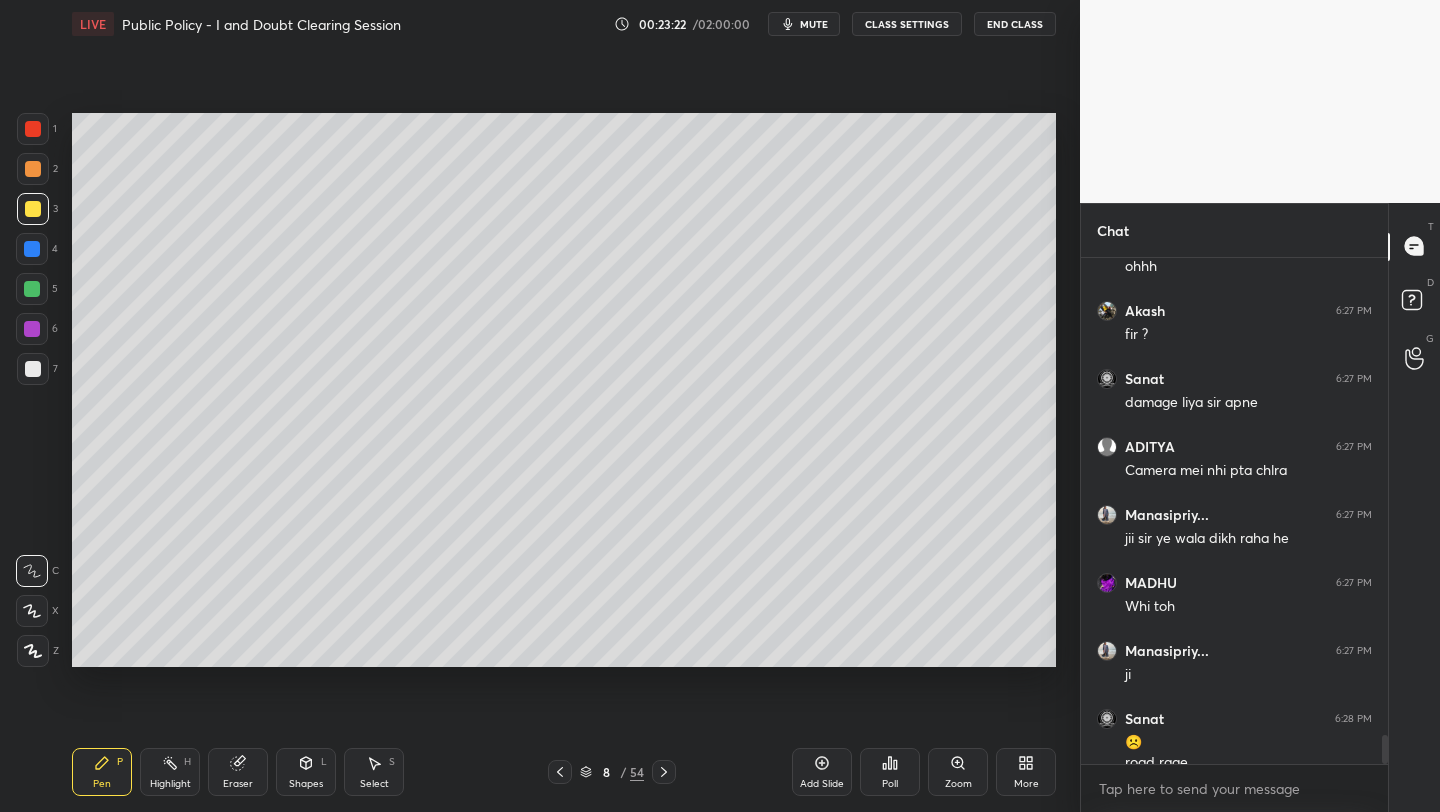 scroll, scrollTop: 8212, scrollLeft: 0, axis: vertical 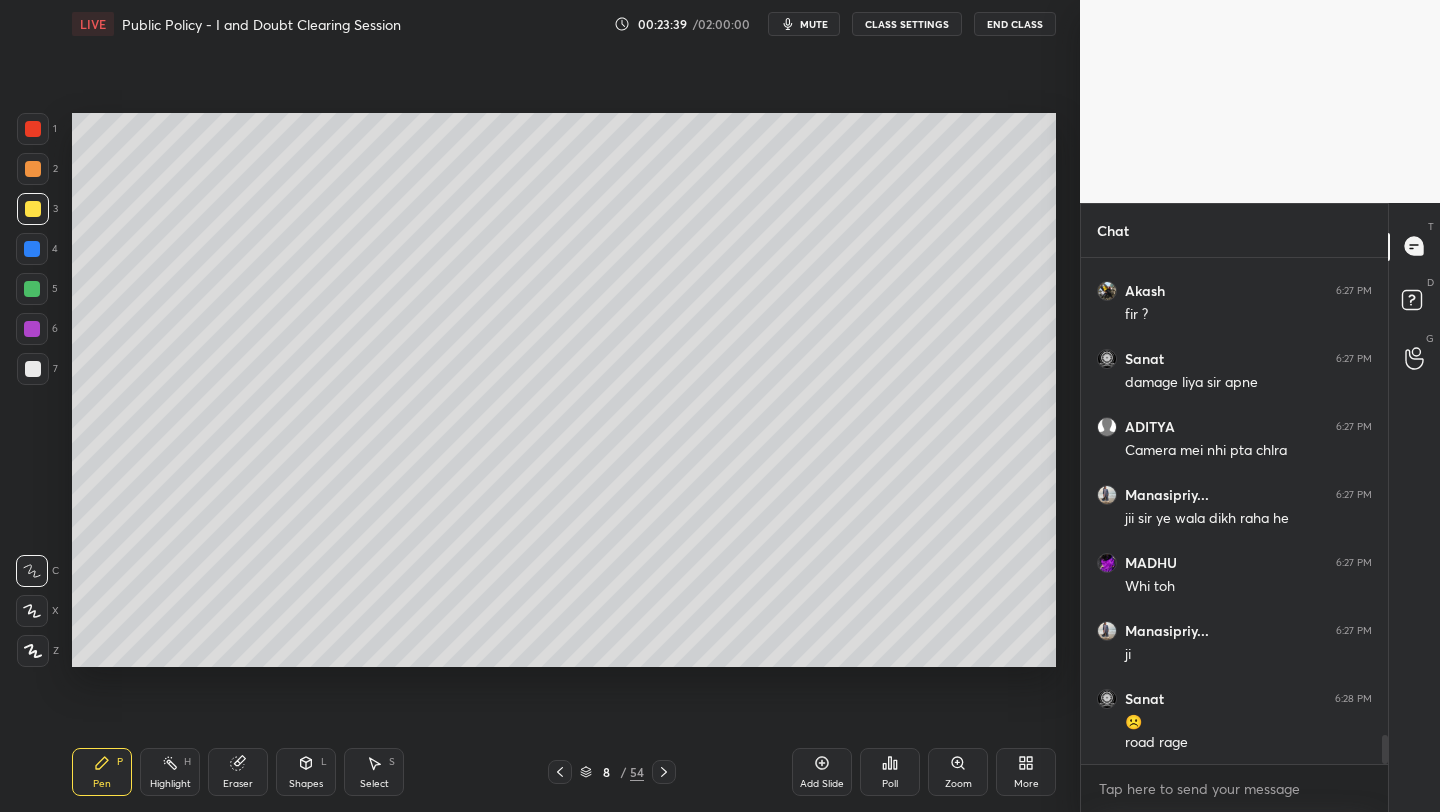 drag, startPoint x: 820, startPoint y: 770, endPoint x: 836, endPoint y: 762, distance: 17.888544 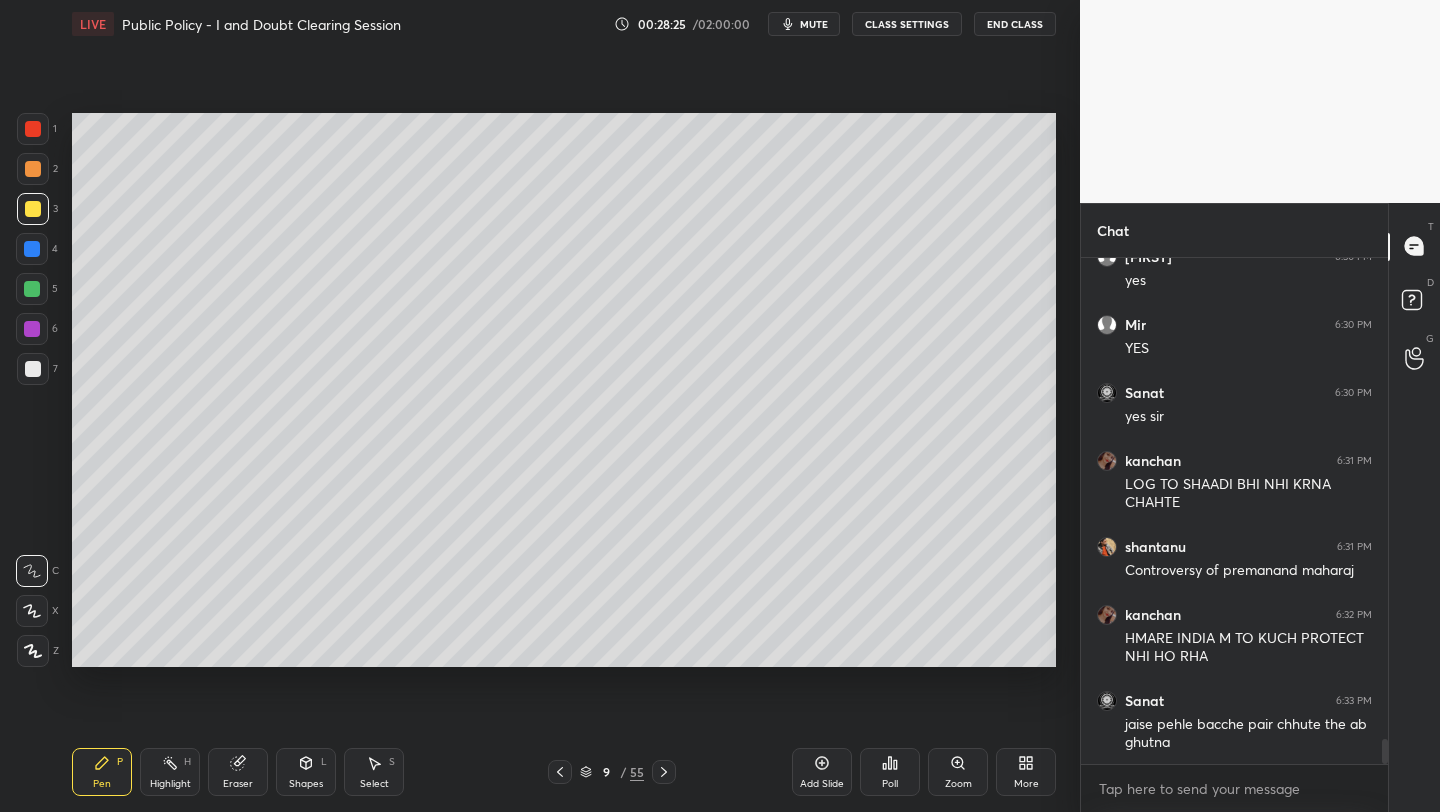 scroll, scrollTop: 9646, scrollLeft: 0, axis: vertical 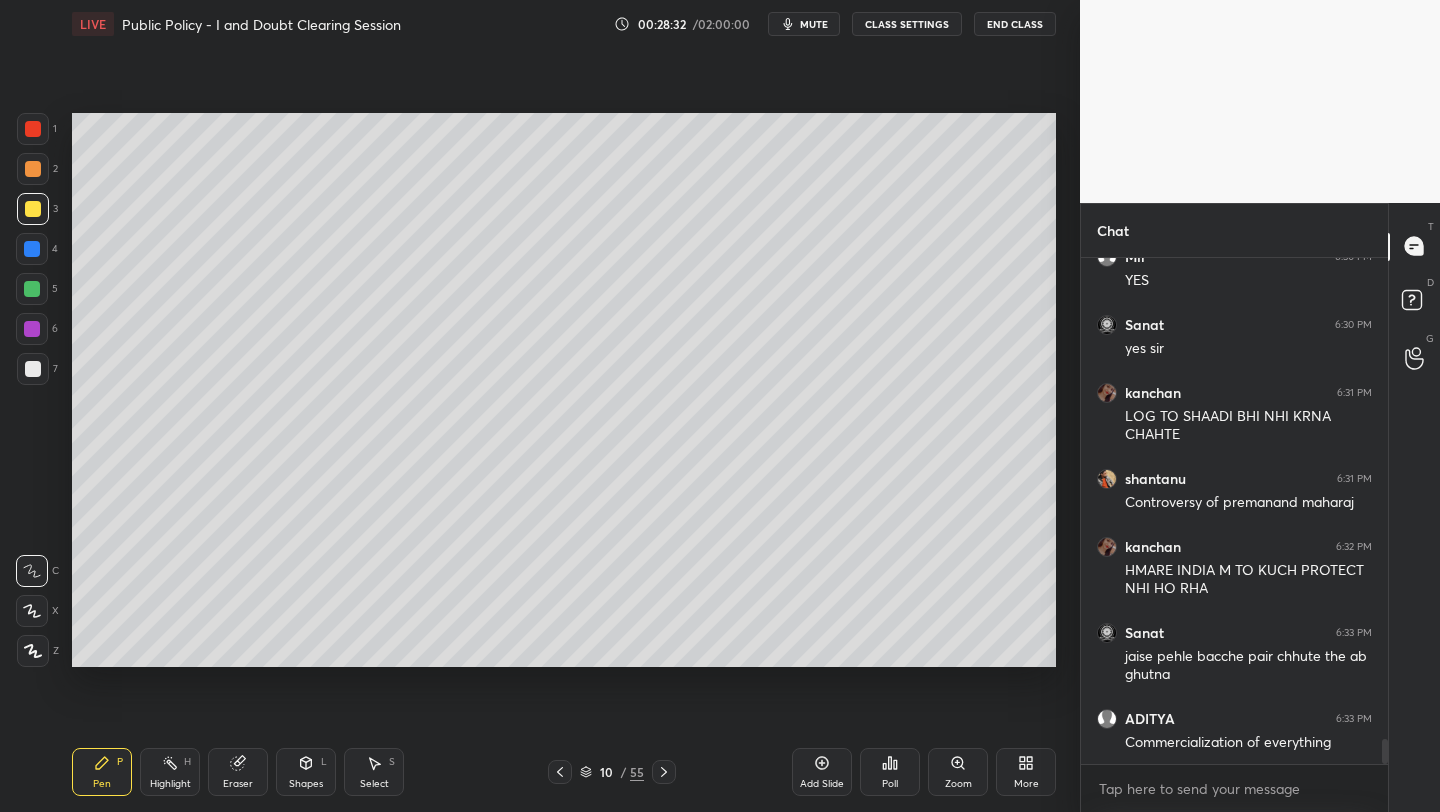 drag, startPoint x: 820, startPoint y: 765, endPoint x: 853, endPoint y: 731, distance: 47.38143 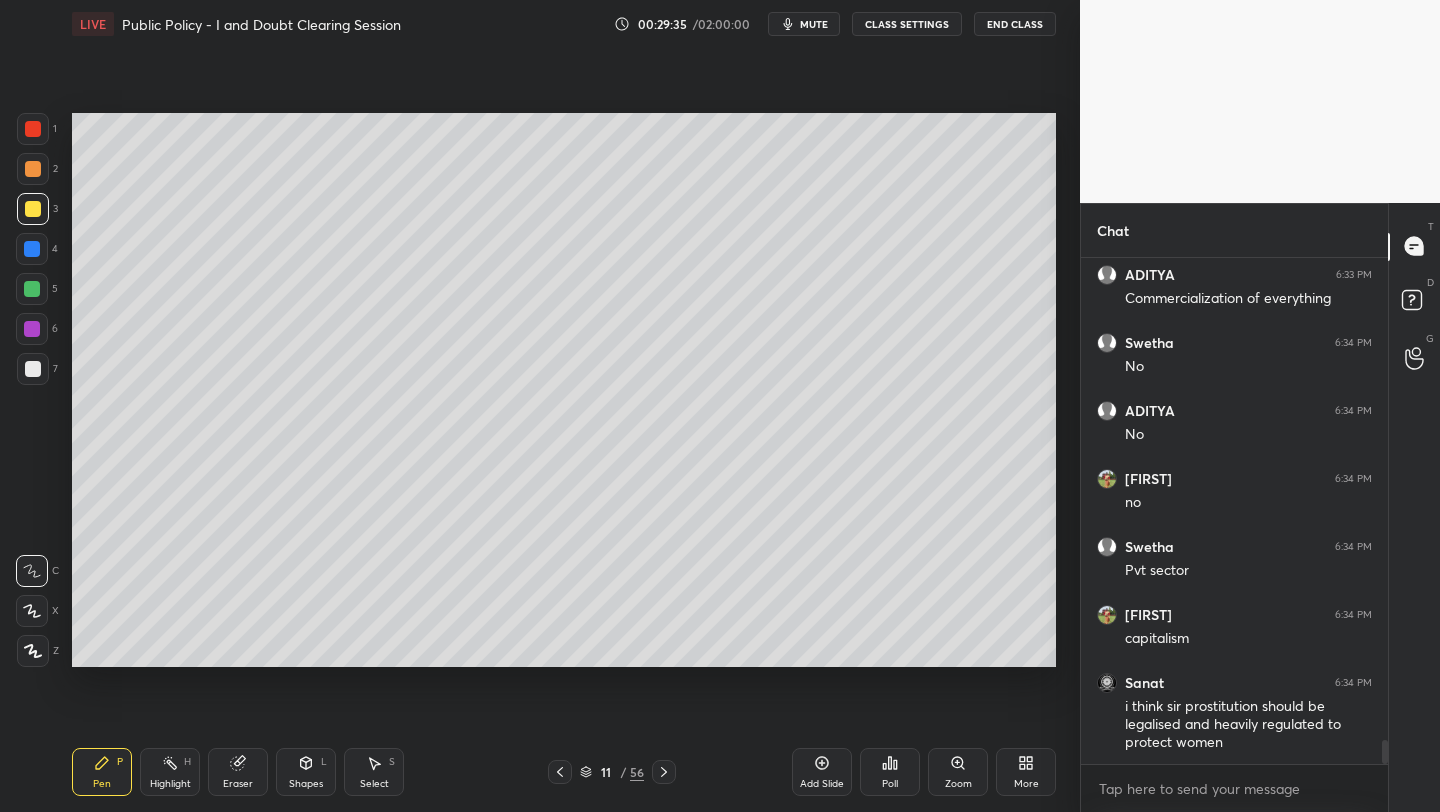 scroll, scrollTop: 10158, scrollLeft: 0, axis: vertical 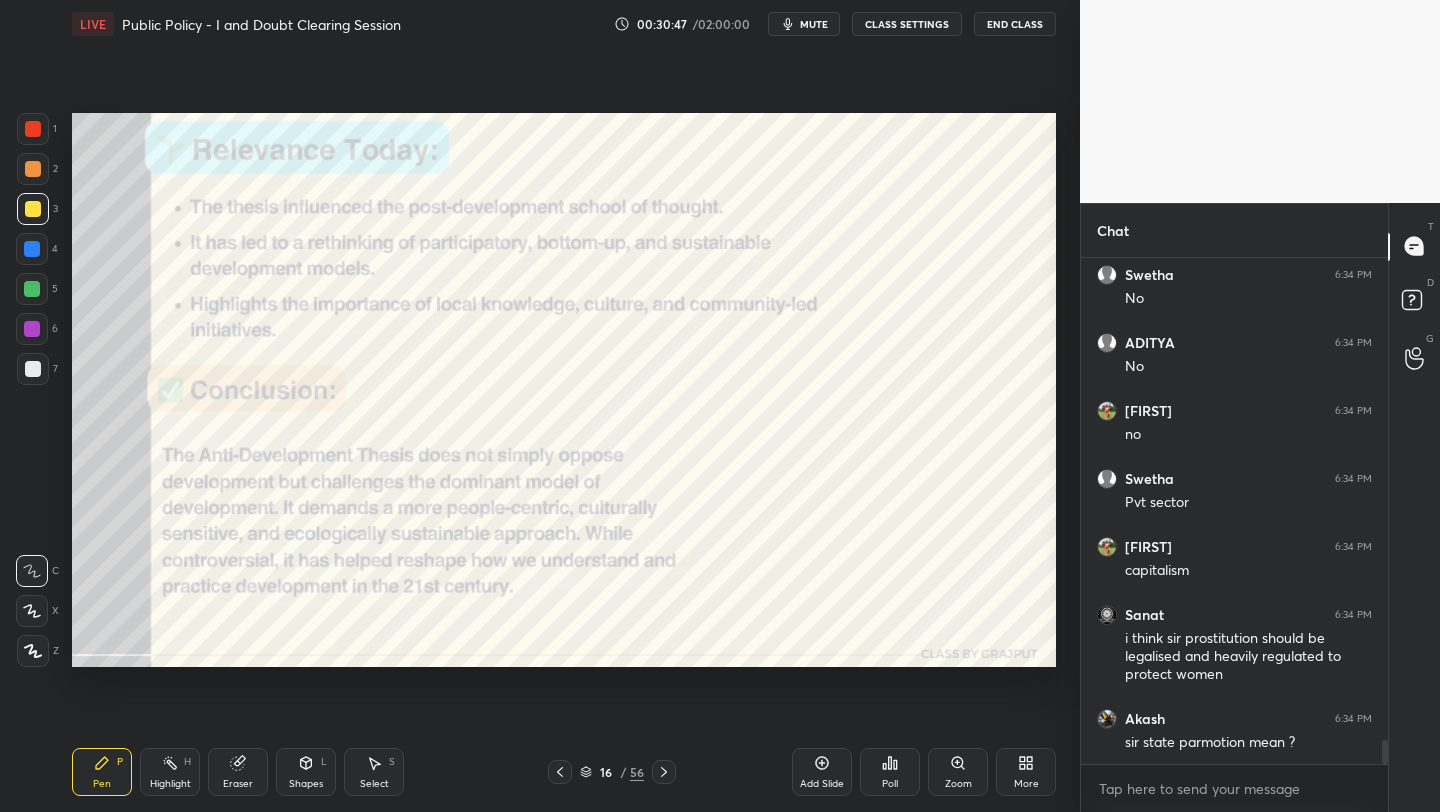 drag, startPoint x: 827, startPoint y: 768, endPoint x: 796, endPoint y: 672, distance: 100.88112 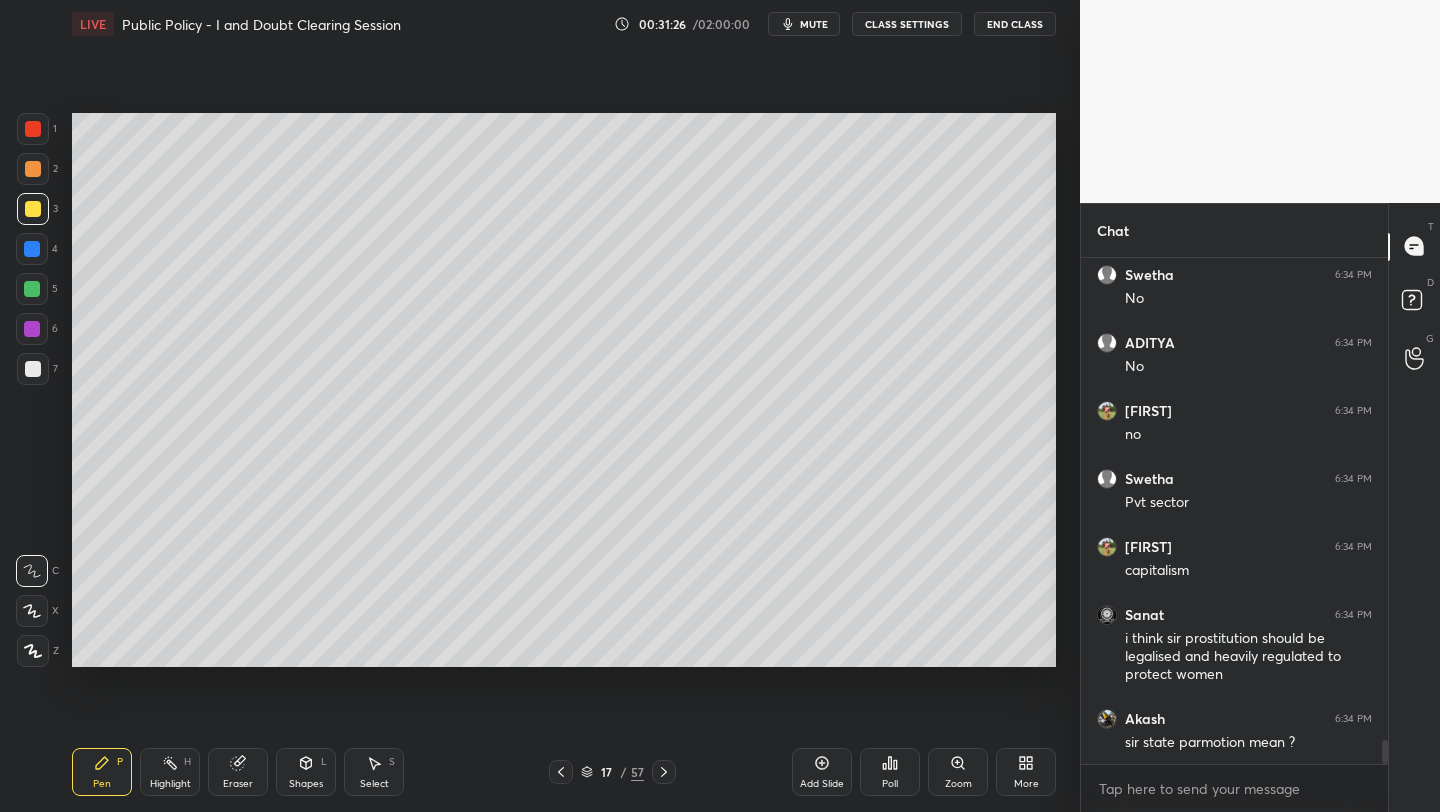 click 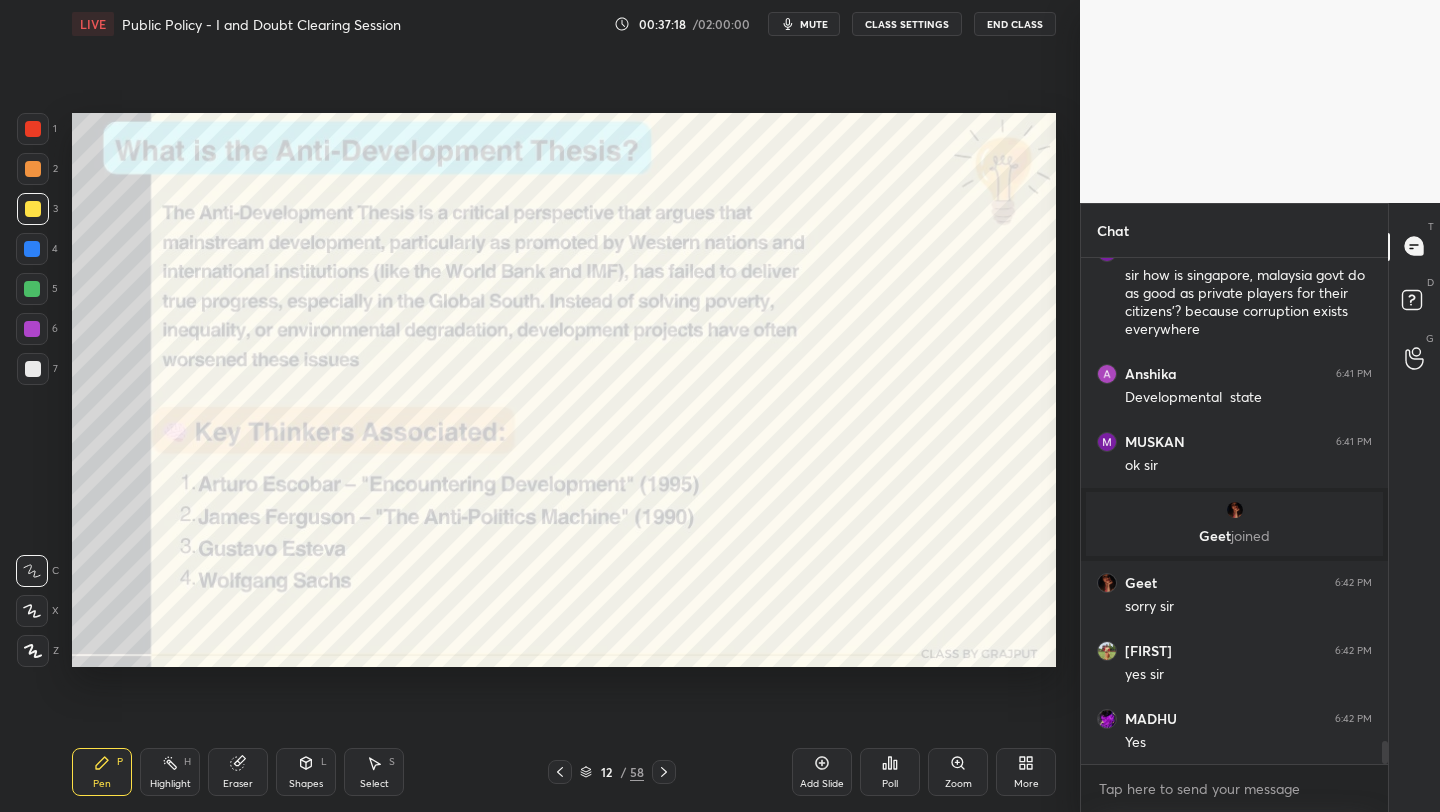 scroll, scrollTop: 10898, scrollLeft: 0, axis: vertical 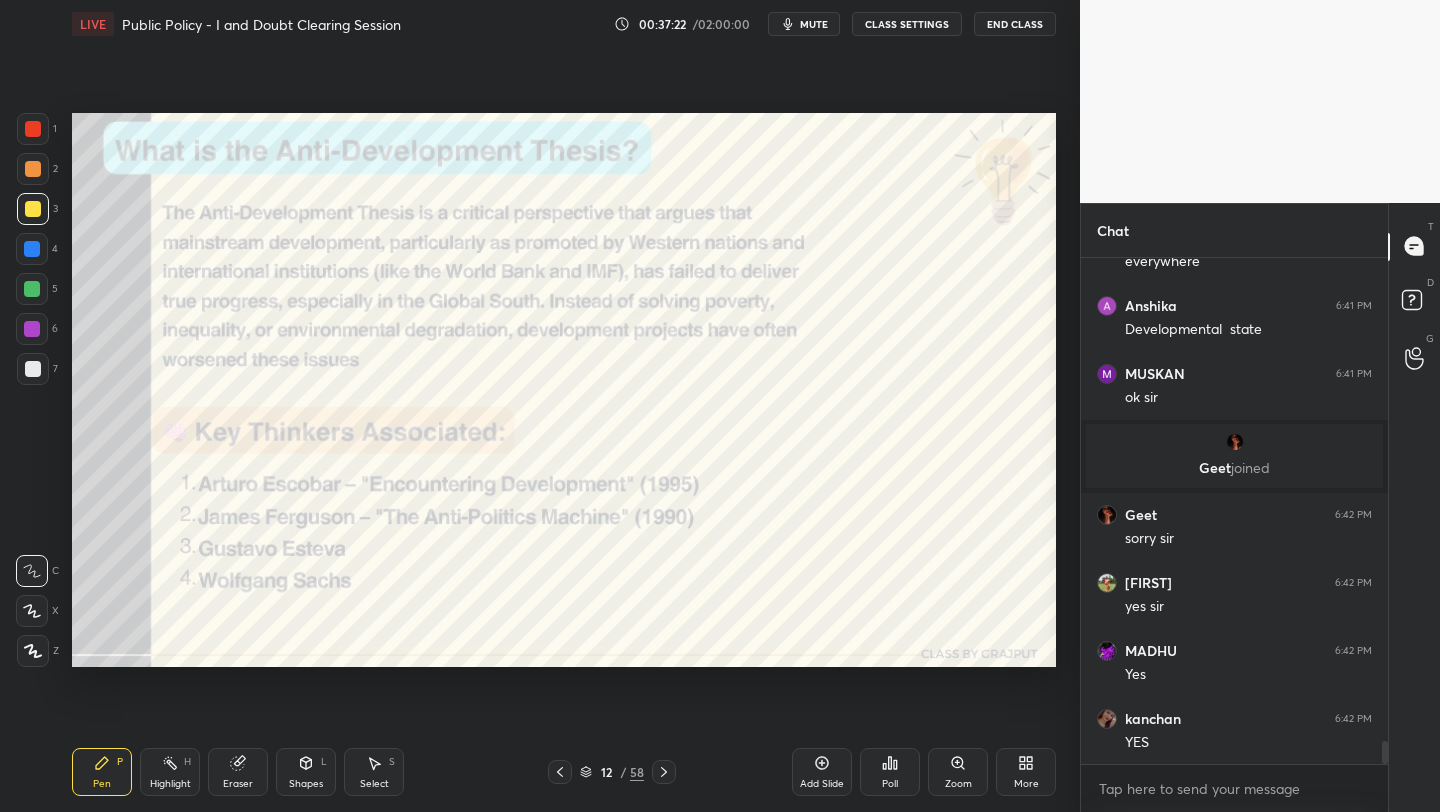 drag, startPoint x: 35, startPoint y: 122, endPoint x: 59, endPoint y: 196, distance: 77.7946 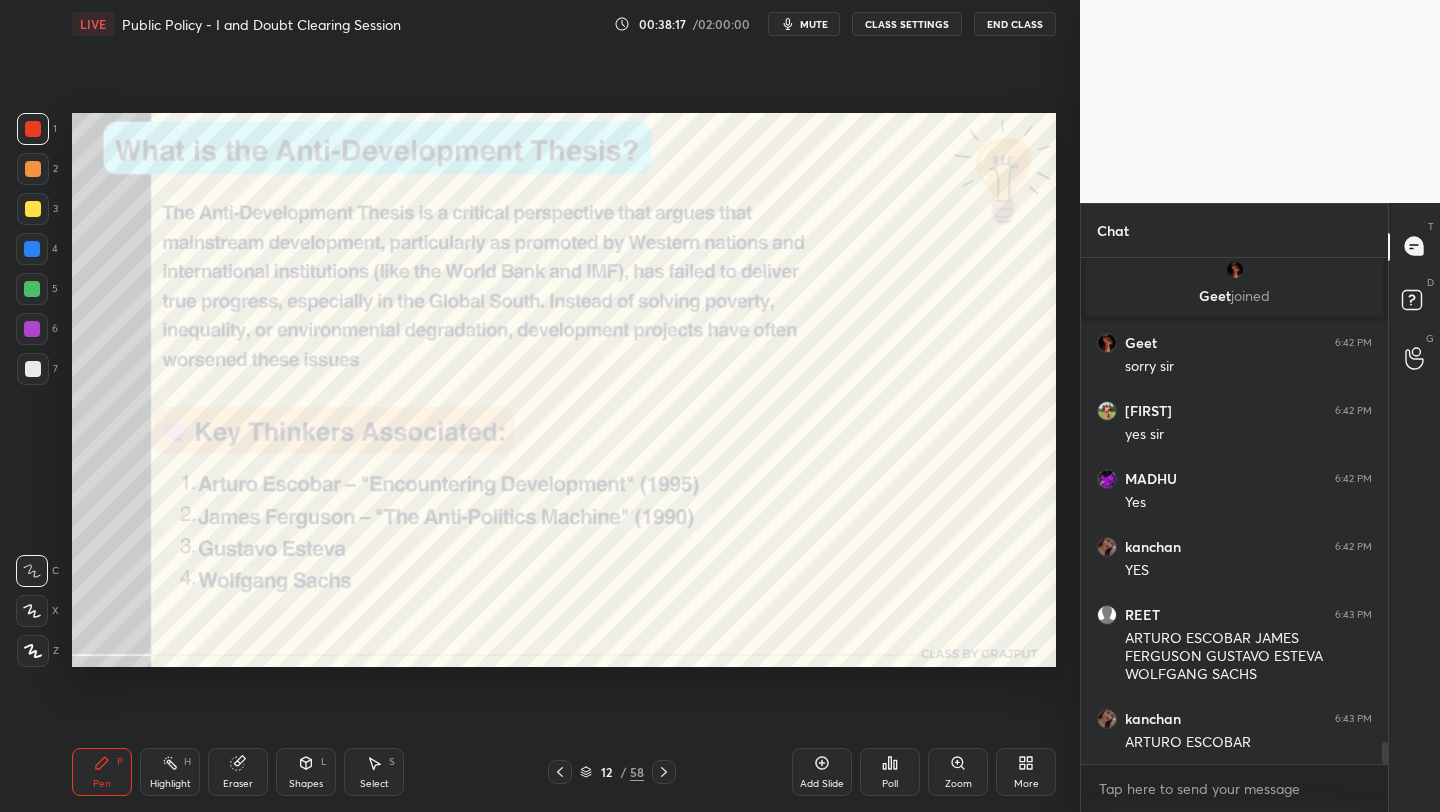 scroll, scrollTop: 11090, scrollLeft: 0, axis: vertical 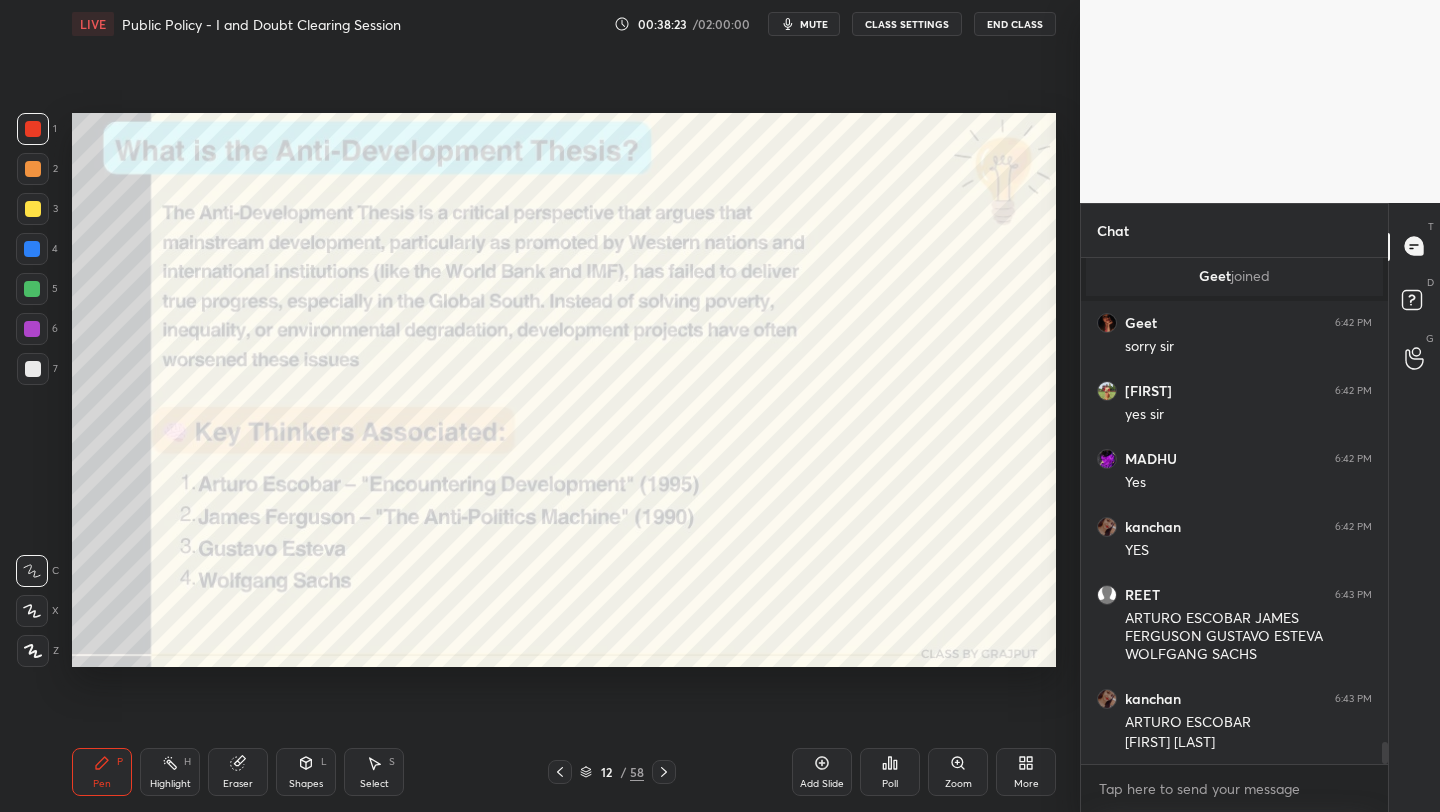 drag, startPoint x: 833, startPoint y: 776, endPoint x: 837, endPoint y: 696, distance: 80.09994 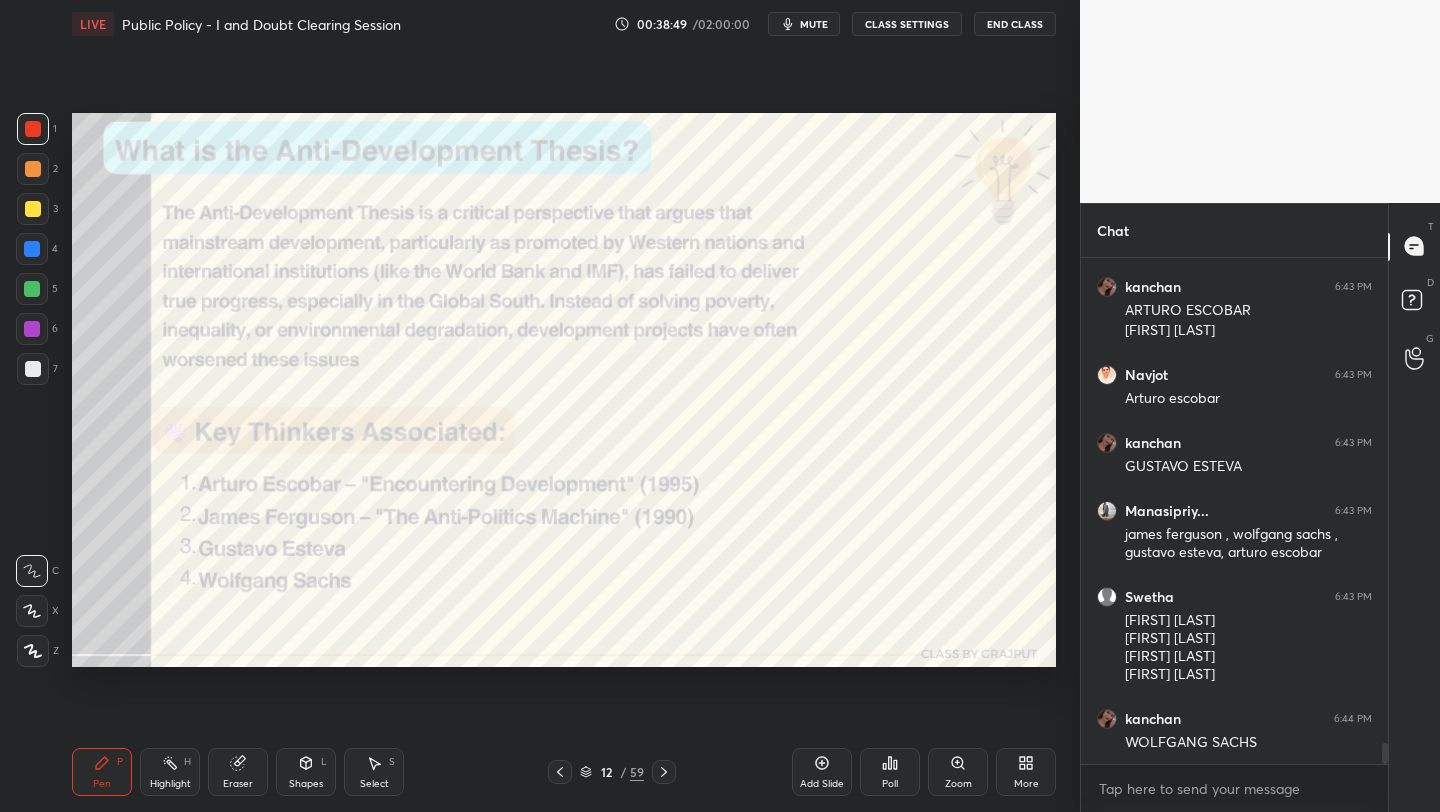 scroll, scrollTop: 11570, scrollLeft: 0, axis: vertical 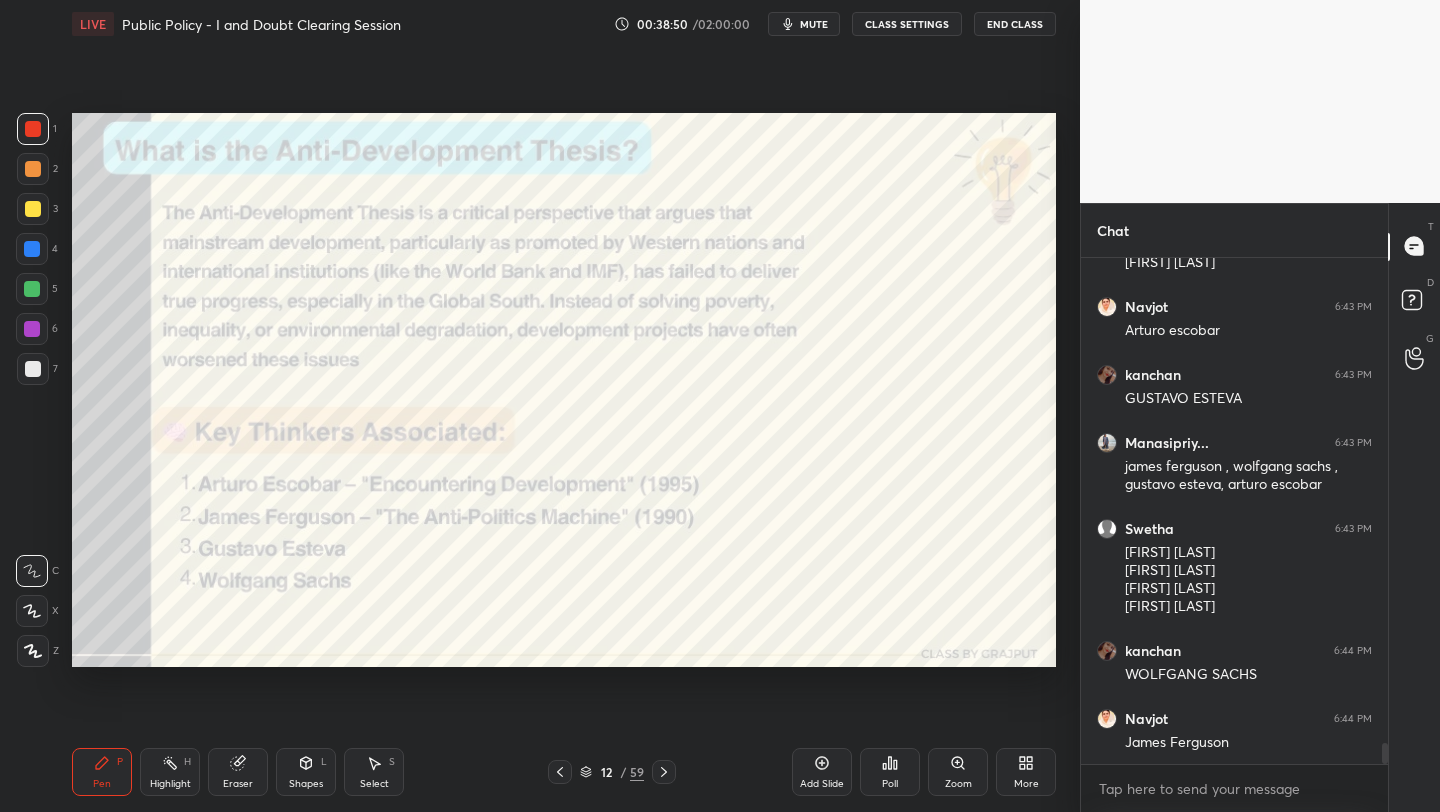 click on "mute" at bounding box center (814, 24) 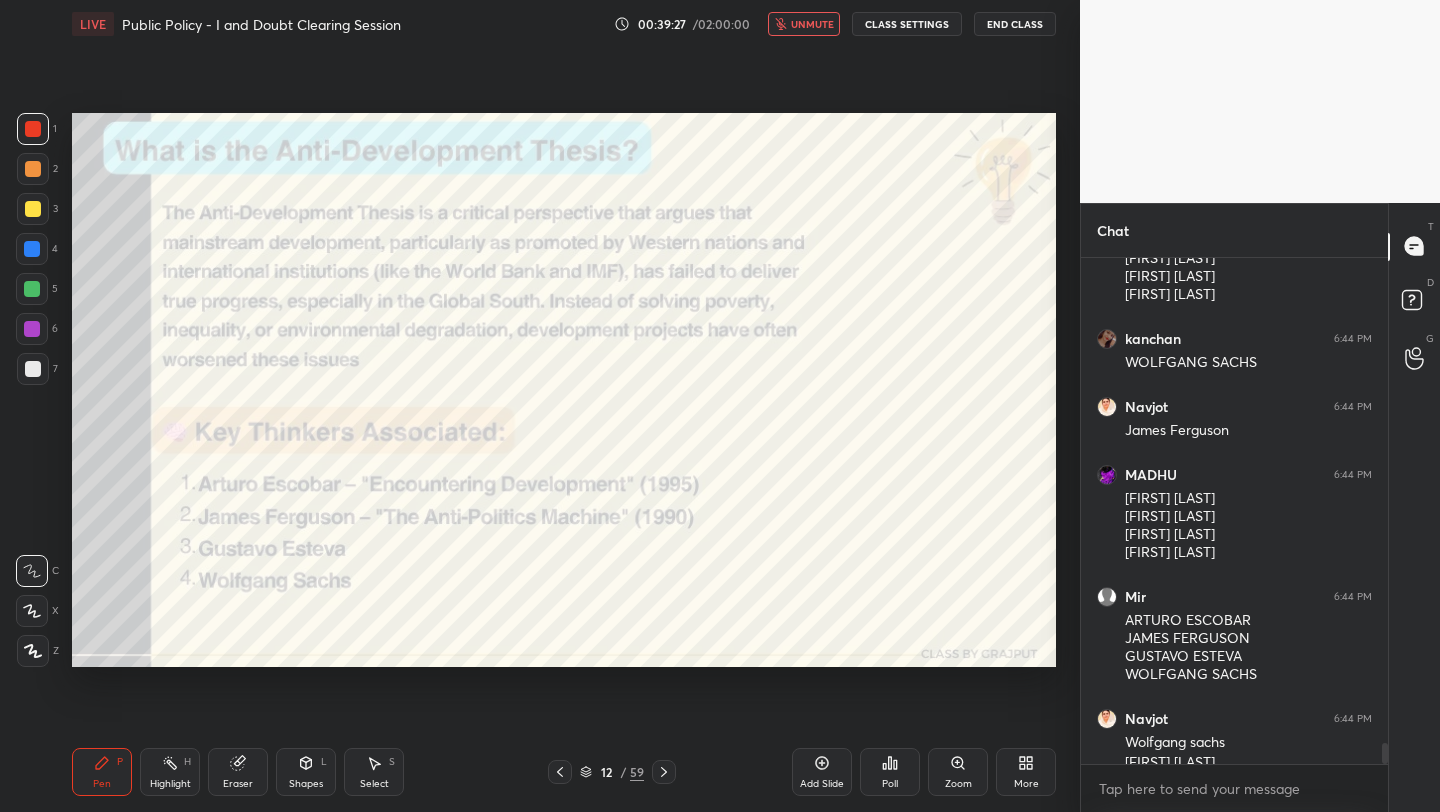 scroll, scrollTop: 11902, scrollLeft: 0, axis: vertical 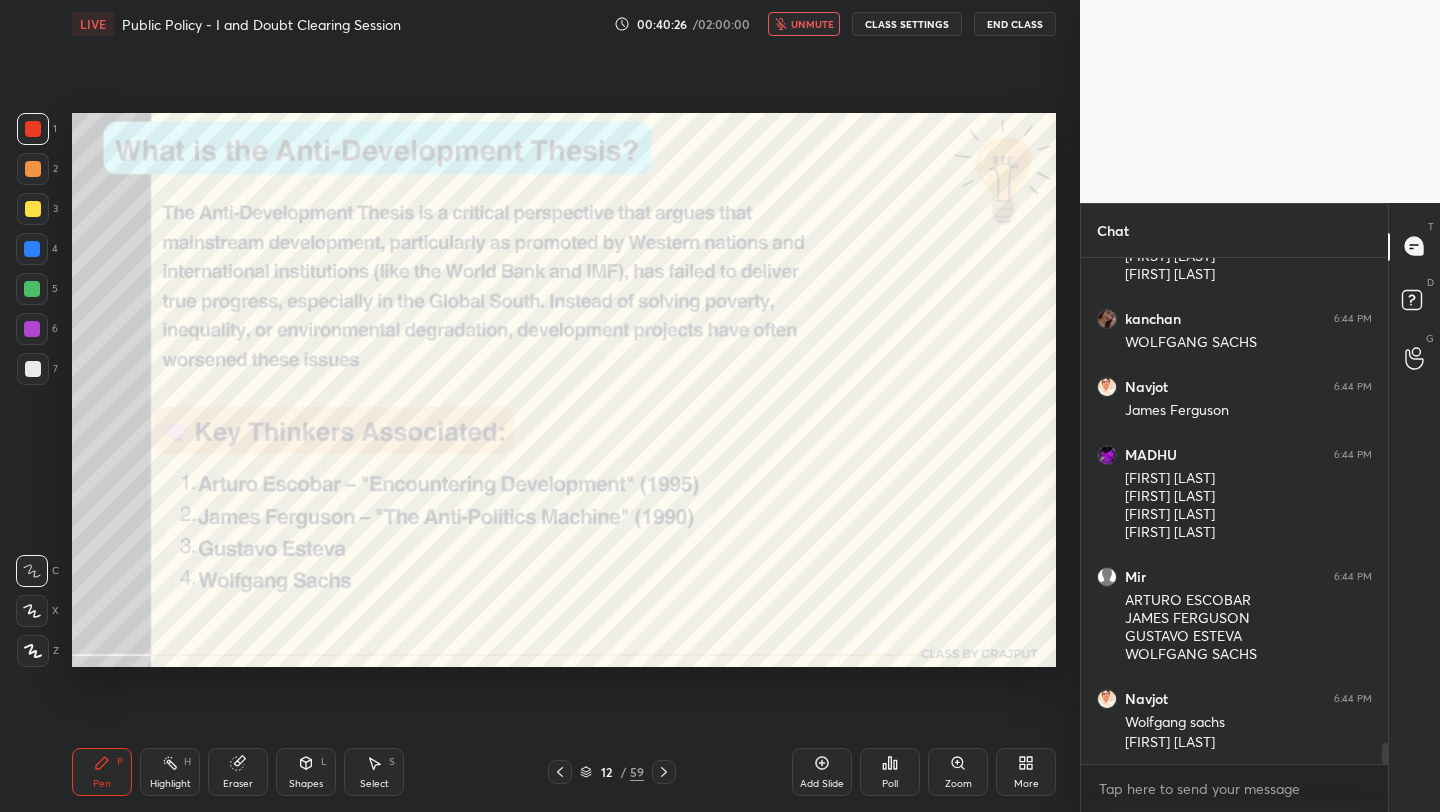 click on "unmute" at bounding box center [812, 24] 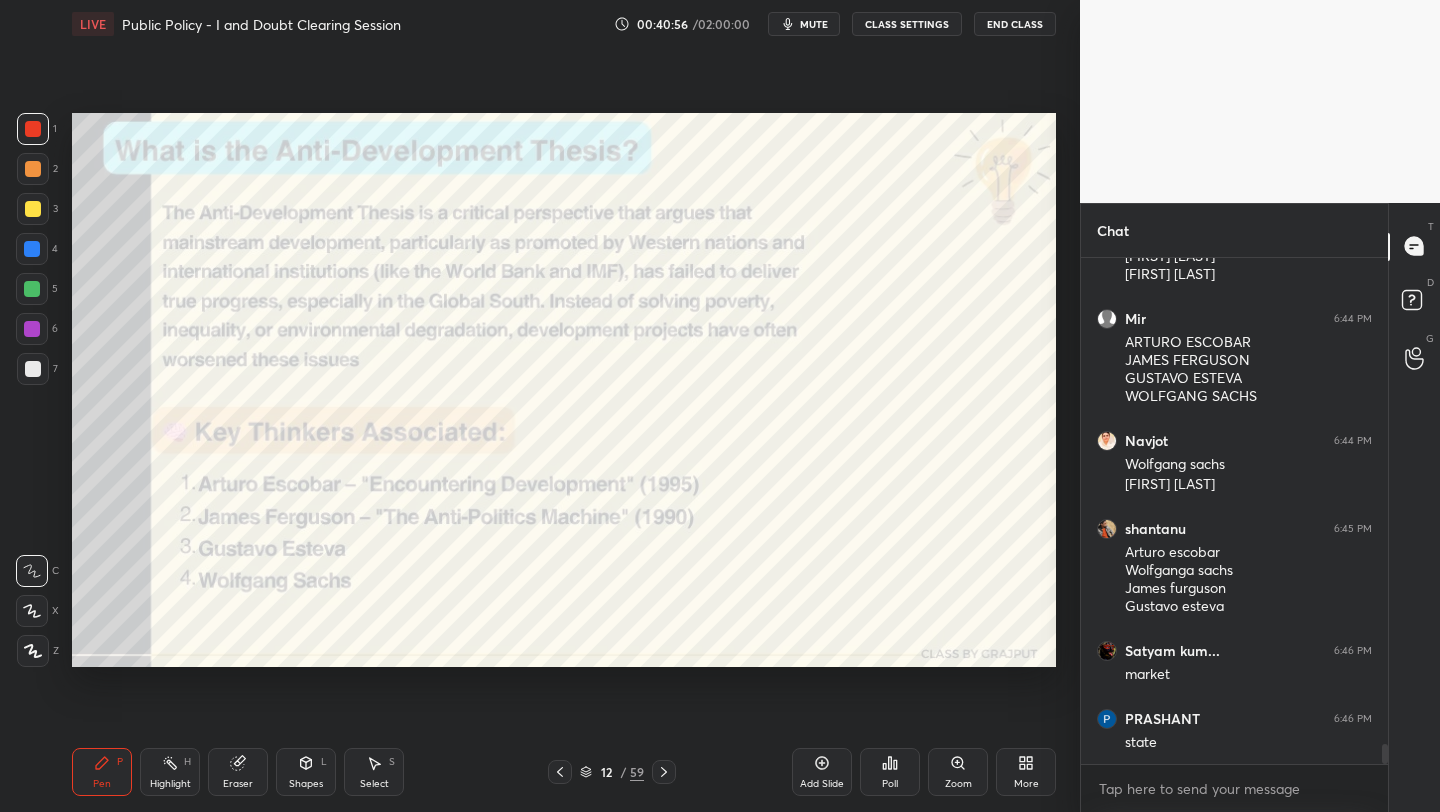scroll, scrollTop: 12228, scrollLeft: 0, axis: vertical 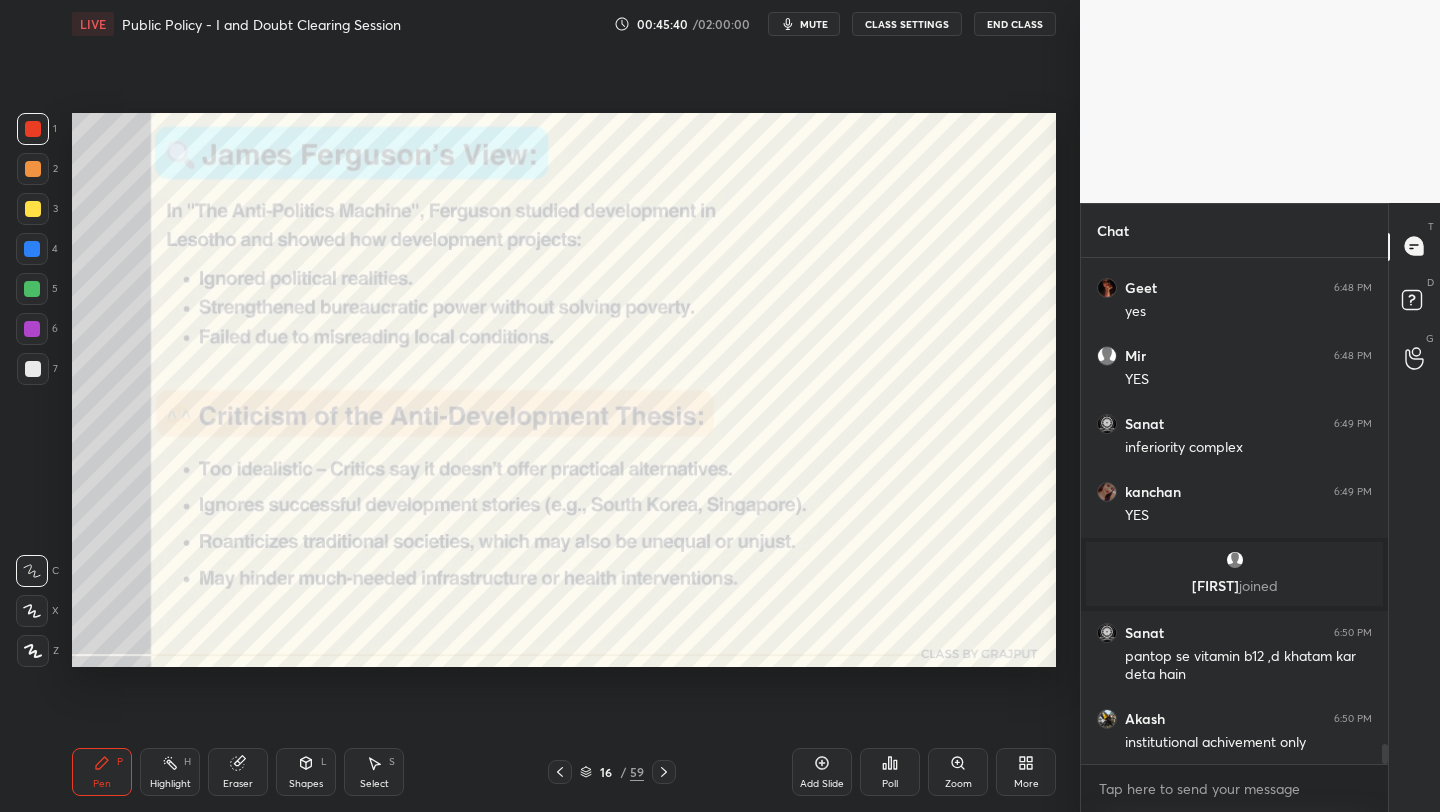 drag, startPoint x: 558, startPoint y: 769, endPoint x: 694, endPoint y: 766, distance: 136.03308 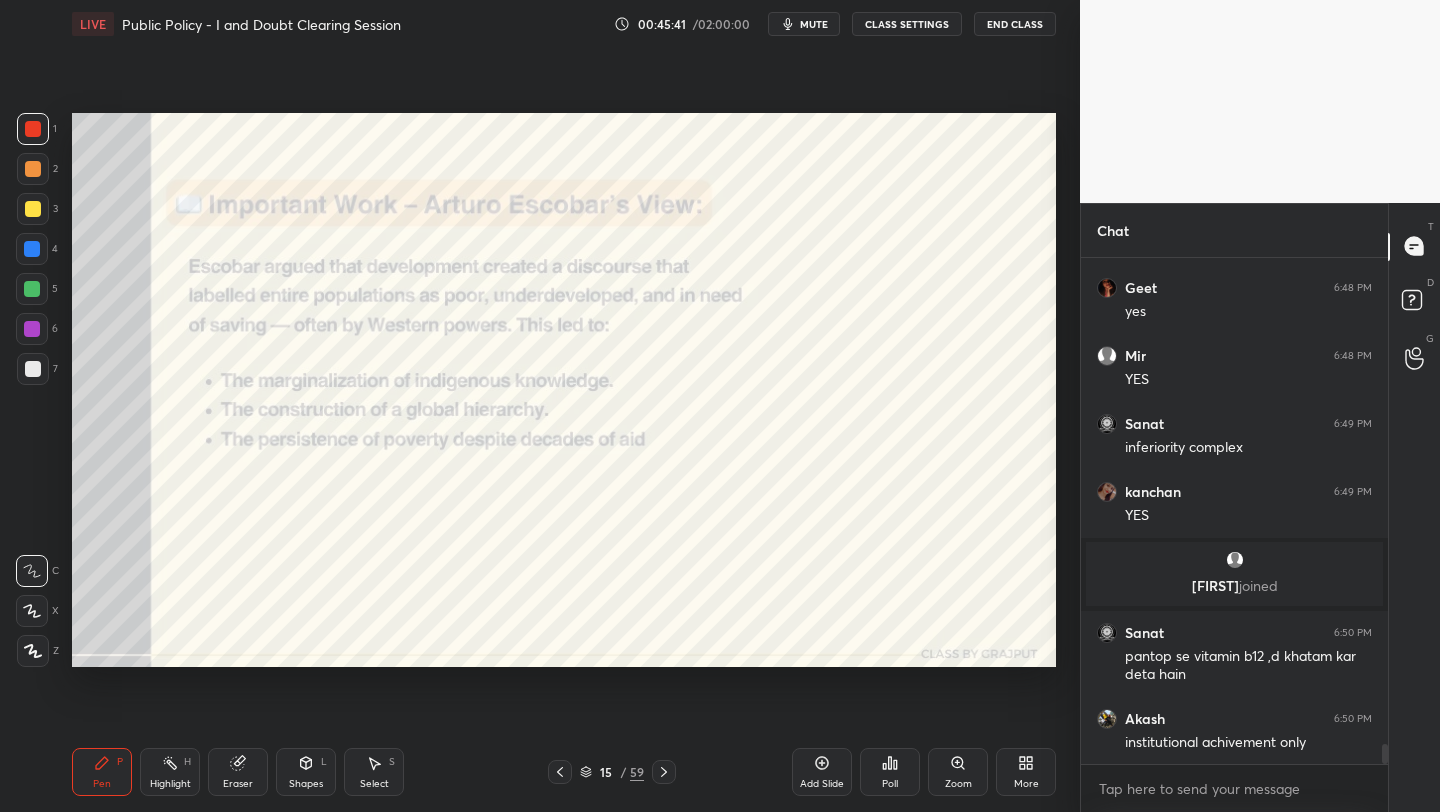 click 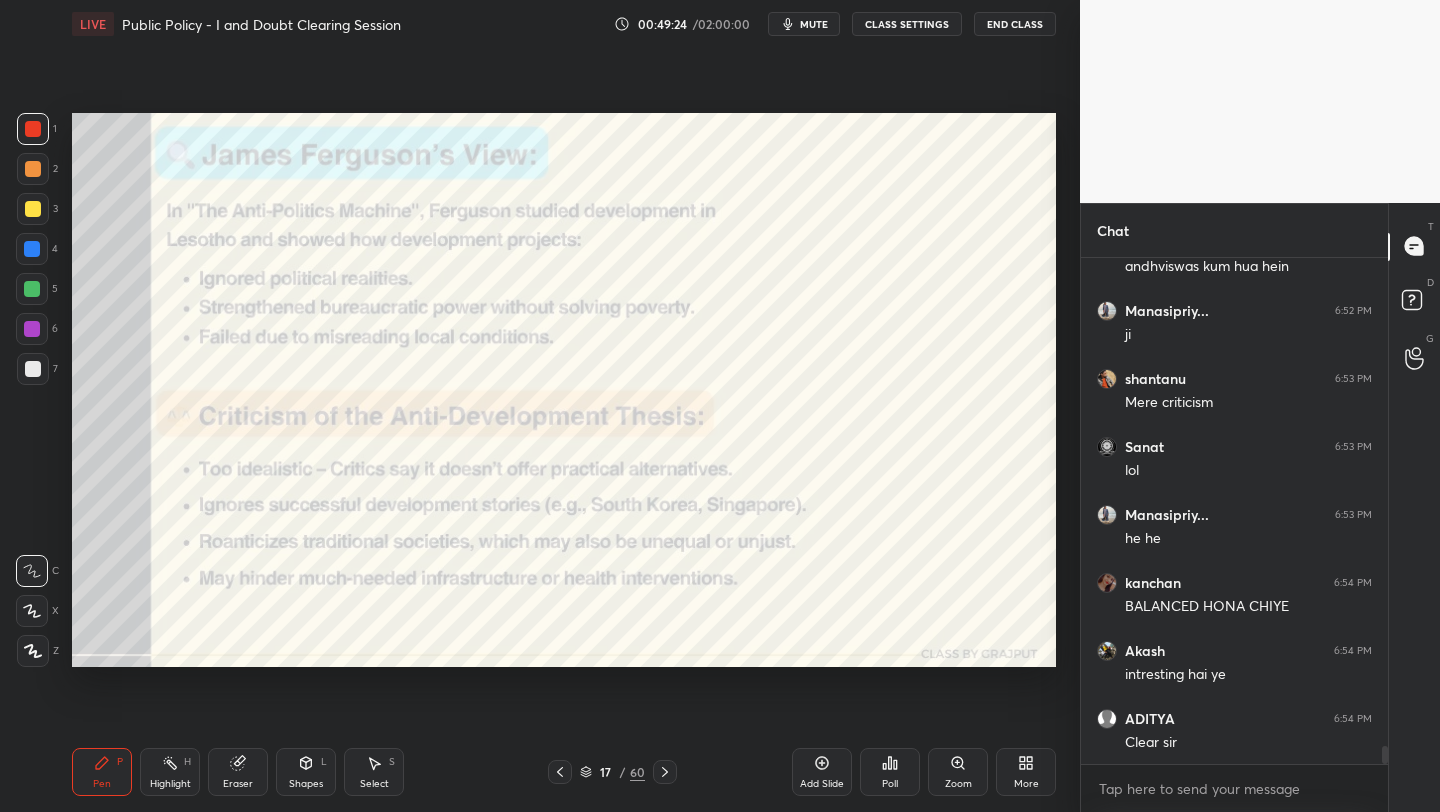 scroll, scrollTop: 13788, scrollLeft: 0, axis: vertical 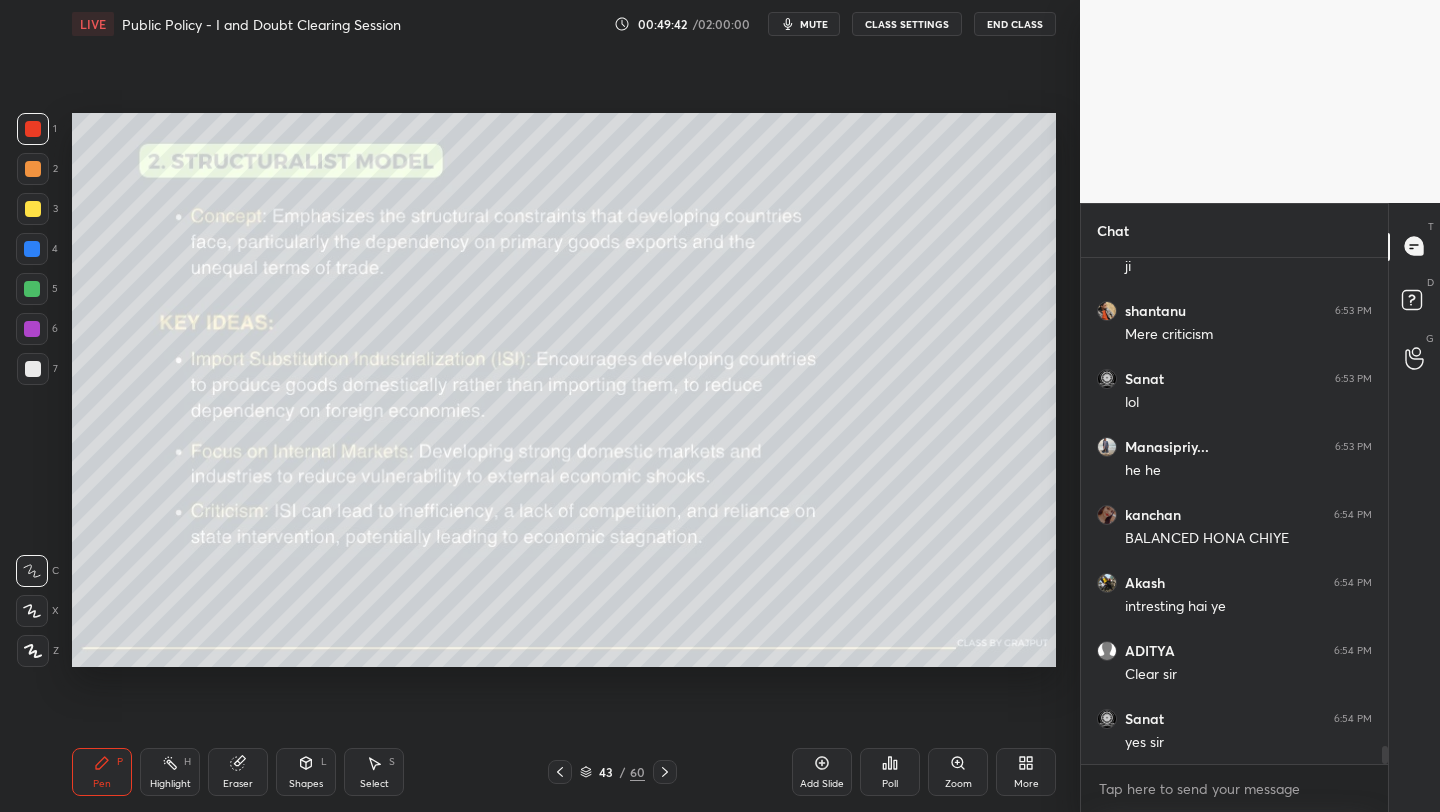click on "Add Slide" at bounding box center (822, 772) 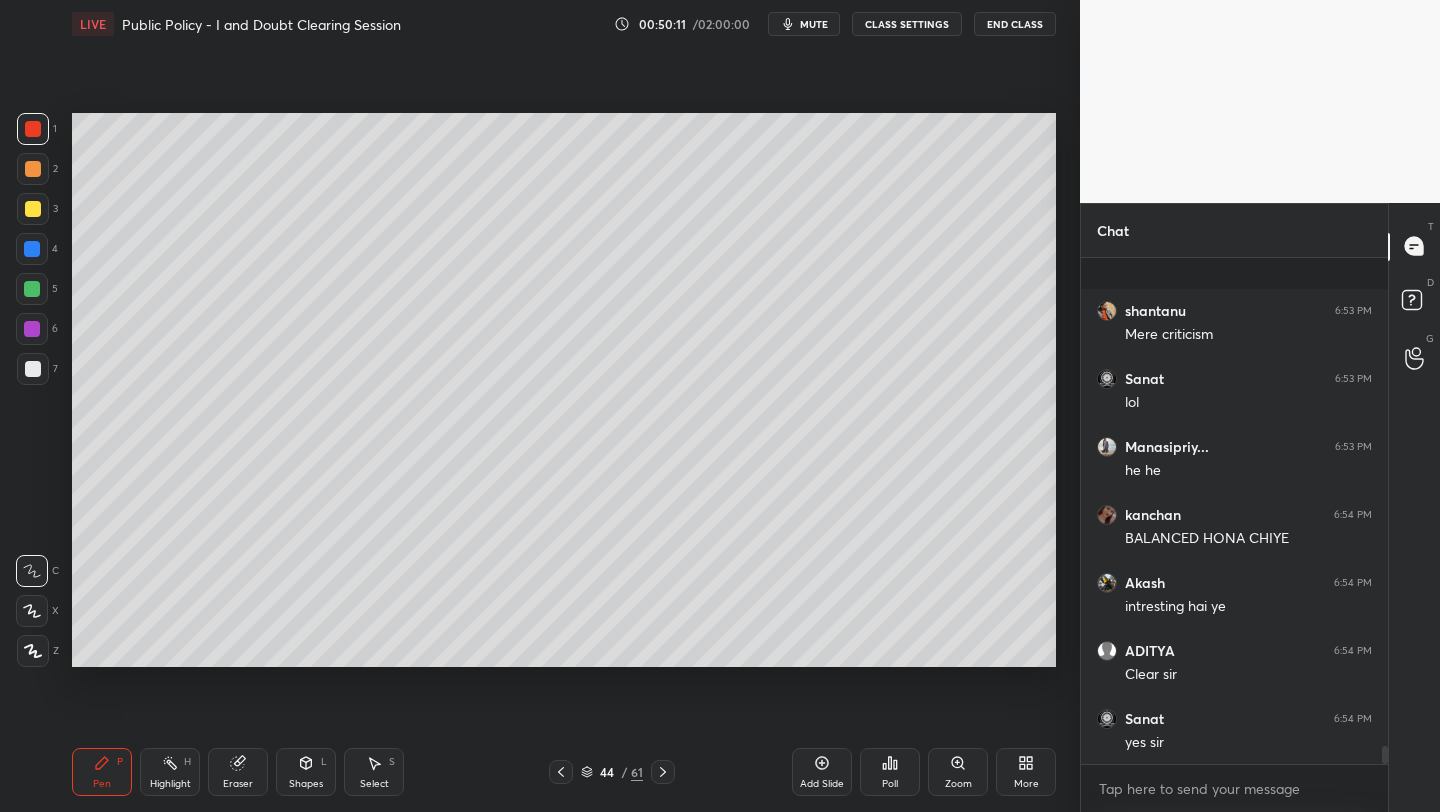 scroll, scrollTop: 13924, scrollLeft: 0, axis: vertical 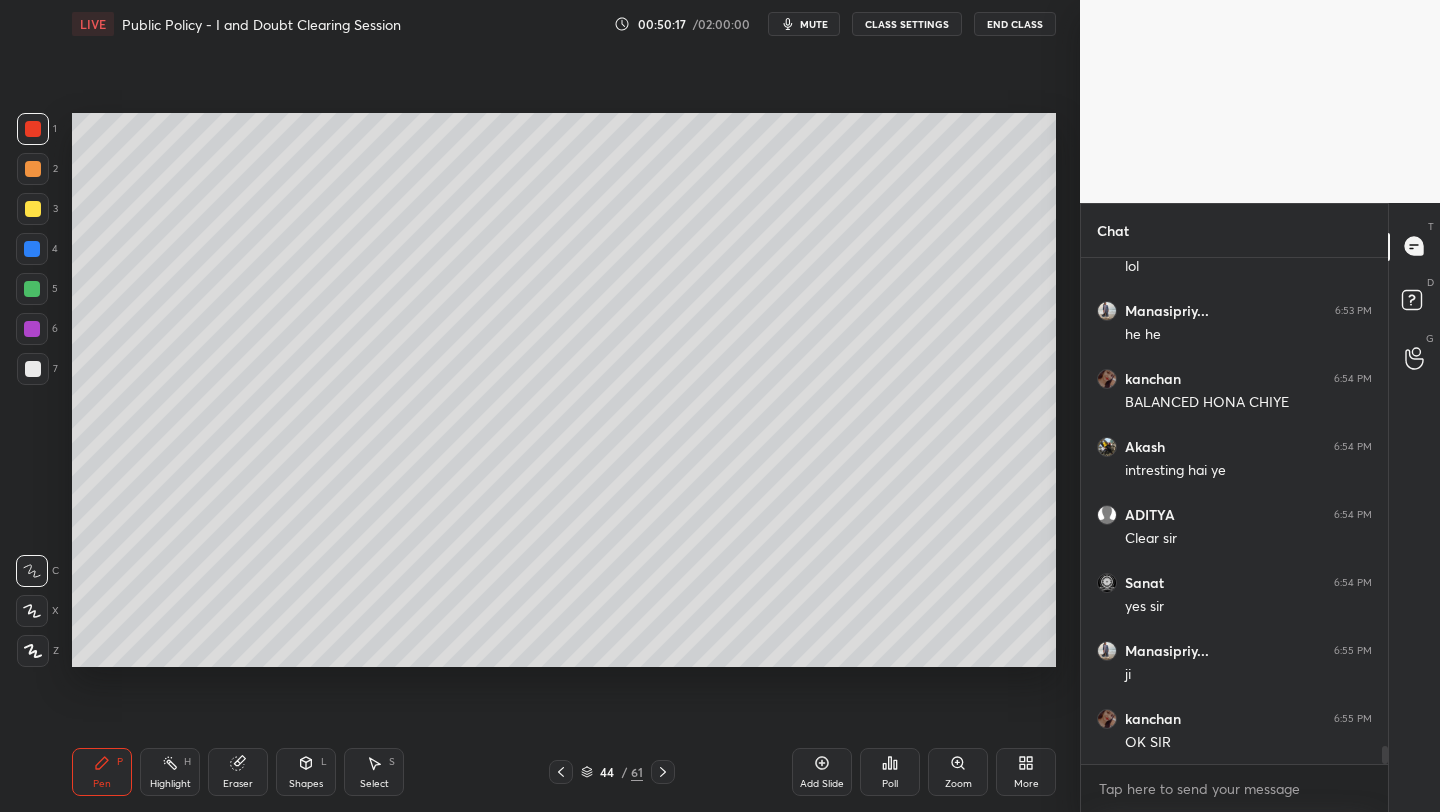 click on "More" at bounding box center (1026, 784) 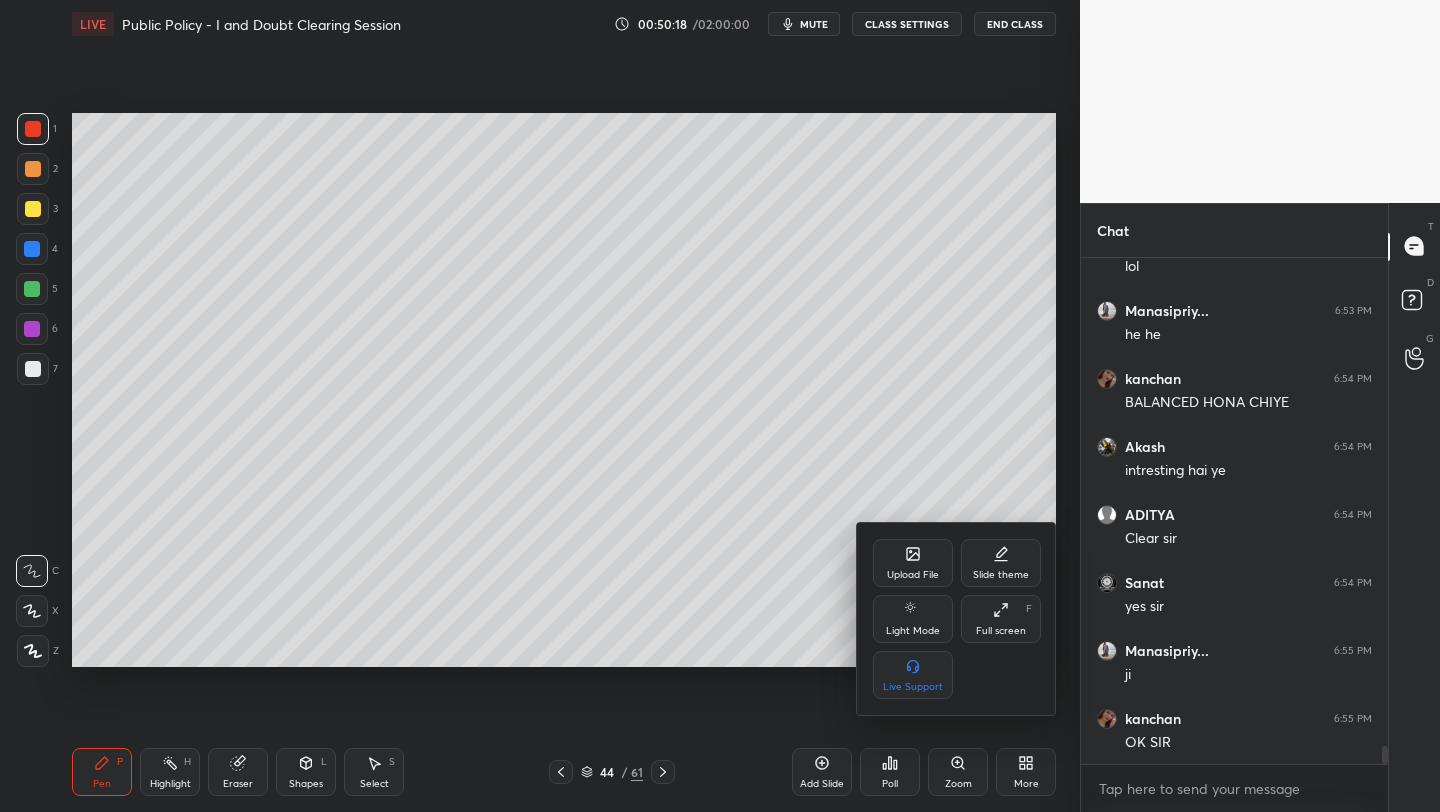 click 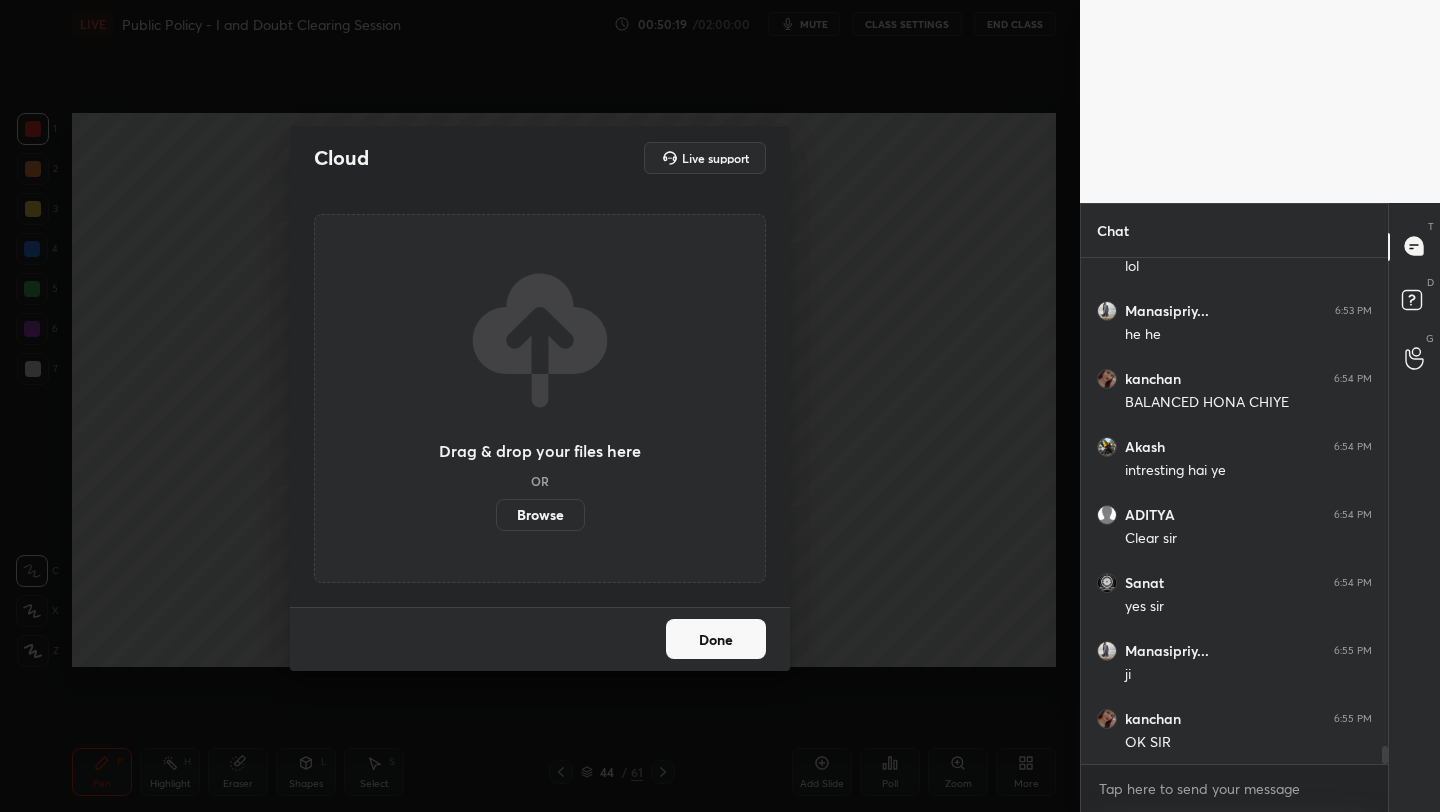 click on "Browse" at bounding box center (540, 515) 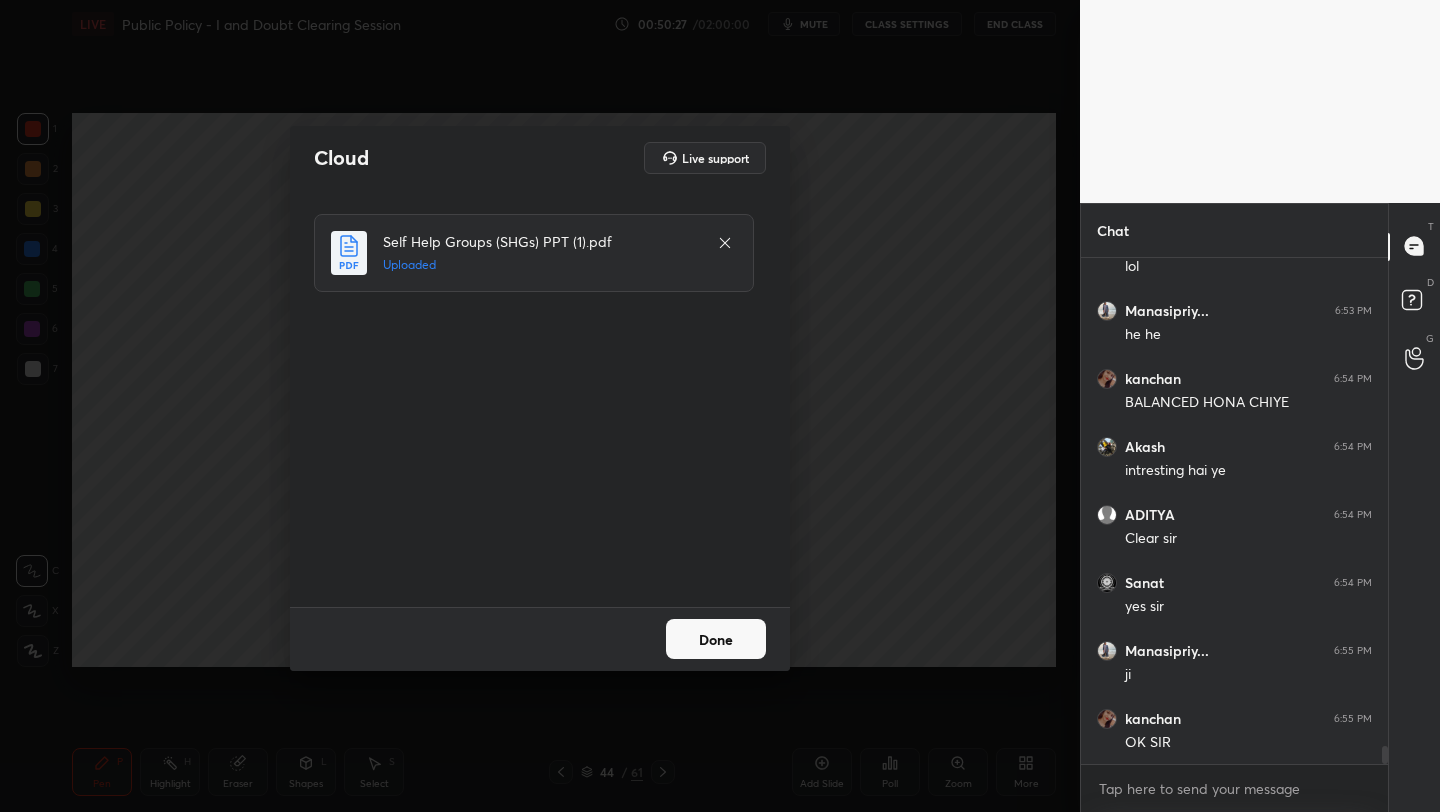 click on "Done" at bounding box center [716, 639] 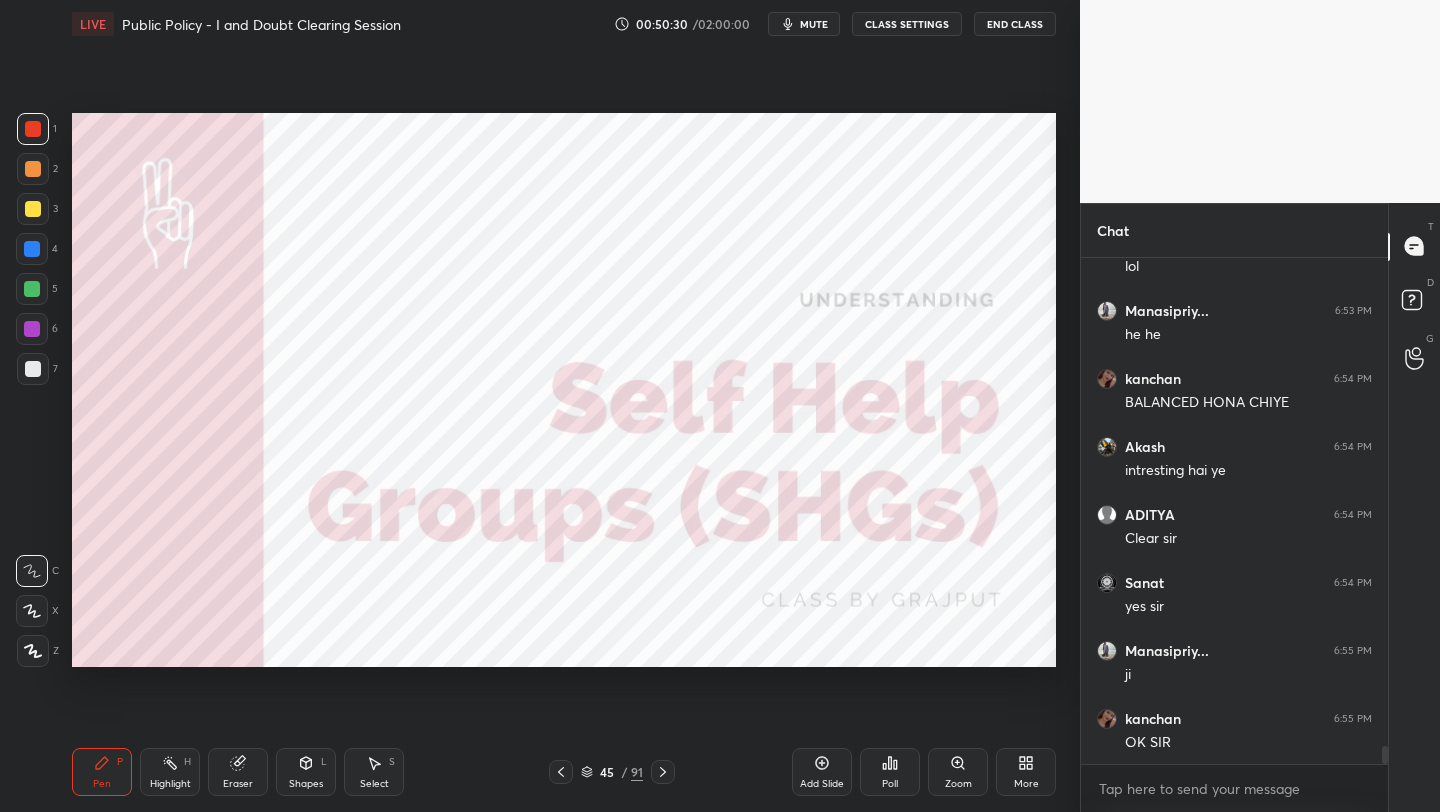scroll, scrollTop: 13944, scrollLeft: 0, axis: vertical 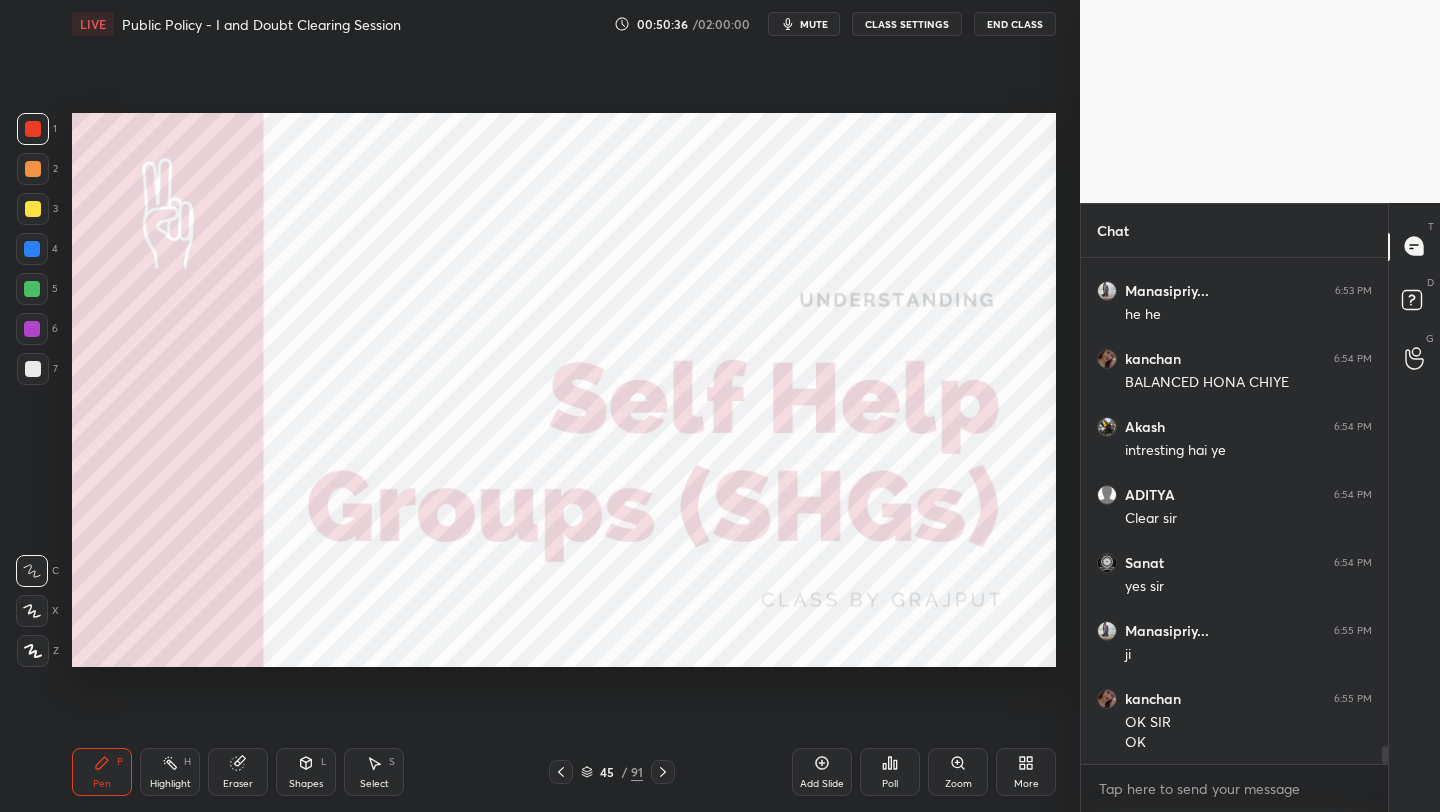 click on "mute" at bounding box center [804, 24] 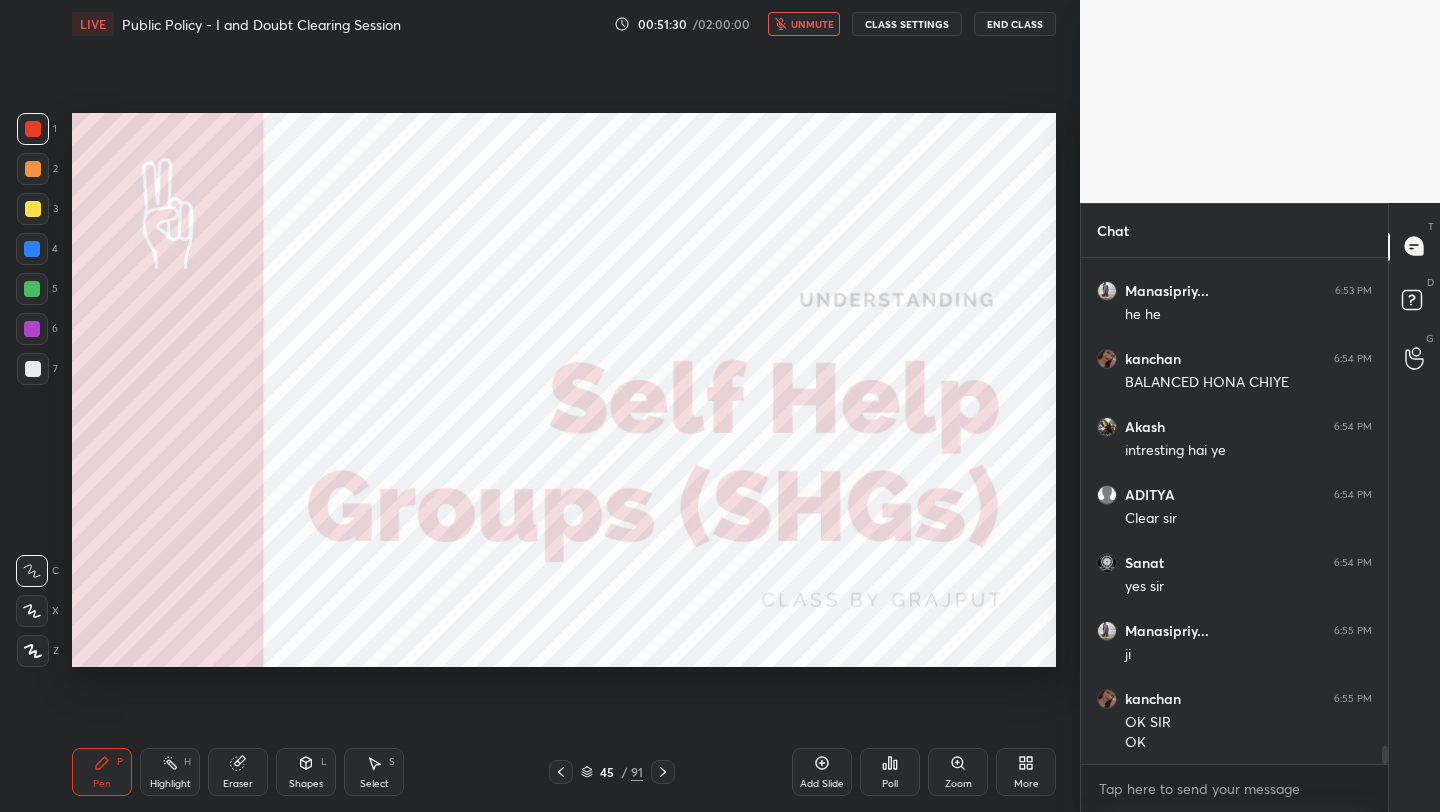 scroll, scrollTop: 14017, scrollLeft: 0, axis: vertical 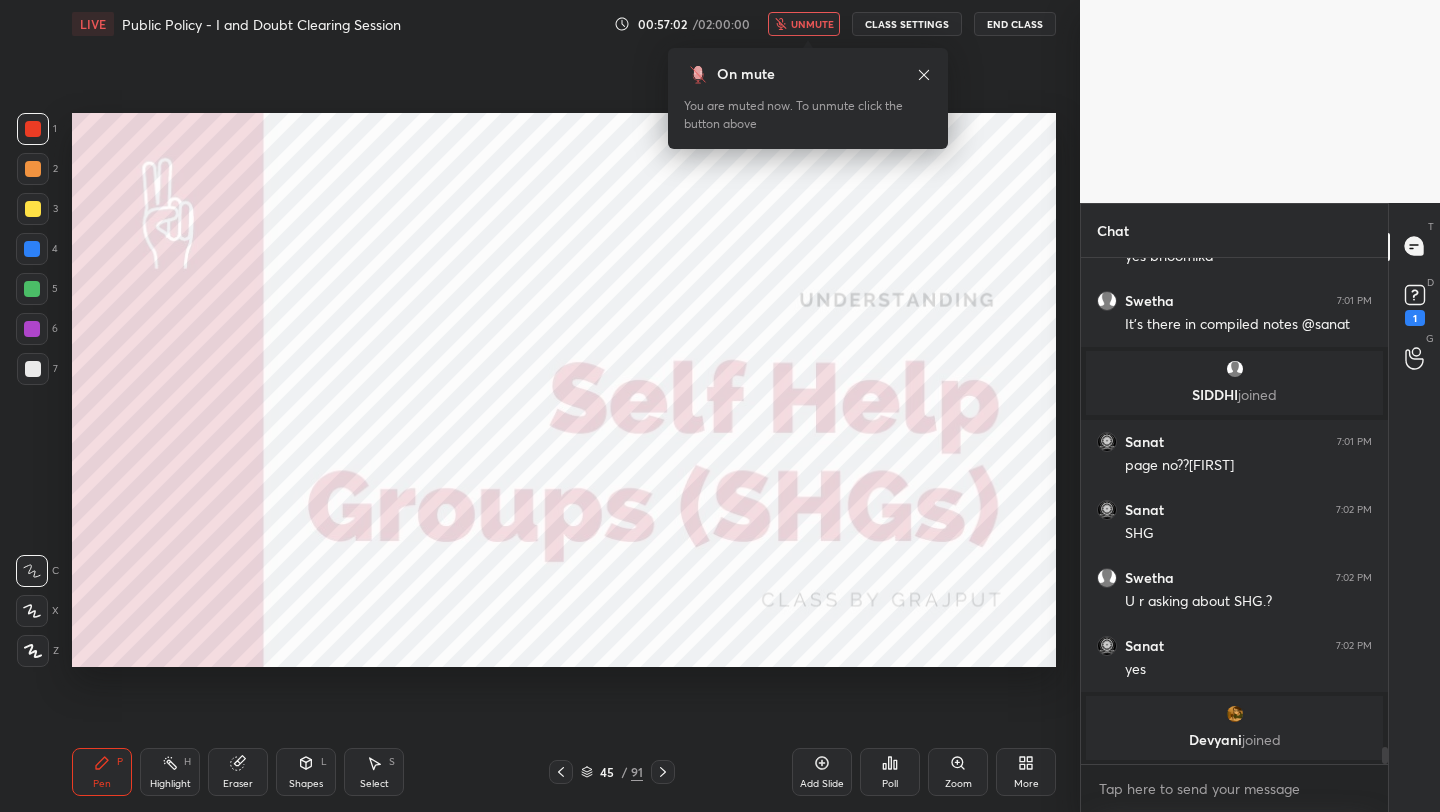 click on "unmute" at bounding box center [812, 24] 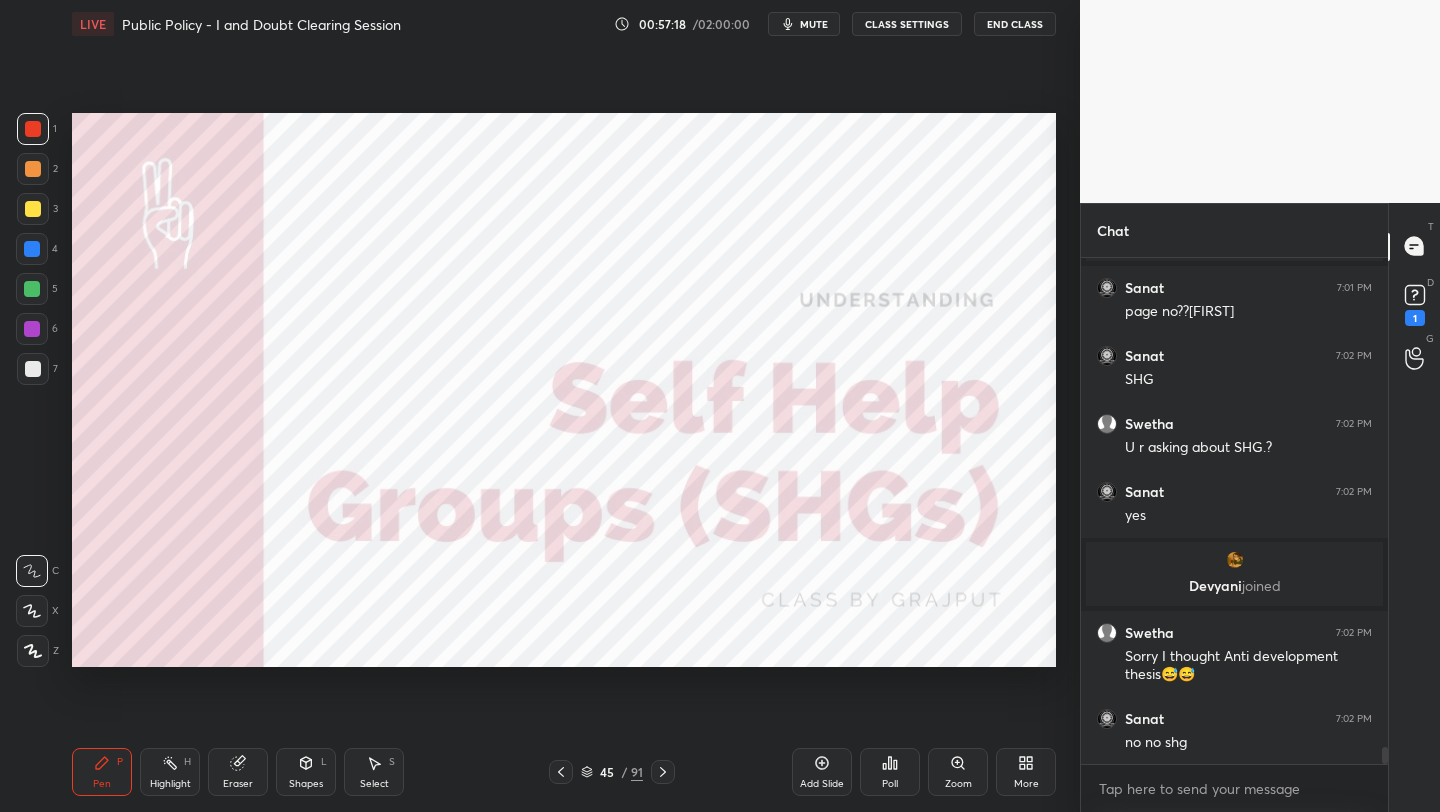 scroll, scrollTop: 14616, scrollLeft: 0, axis: vertical 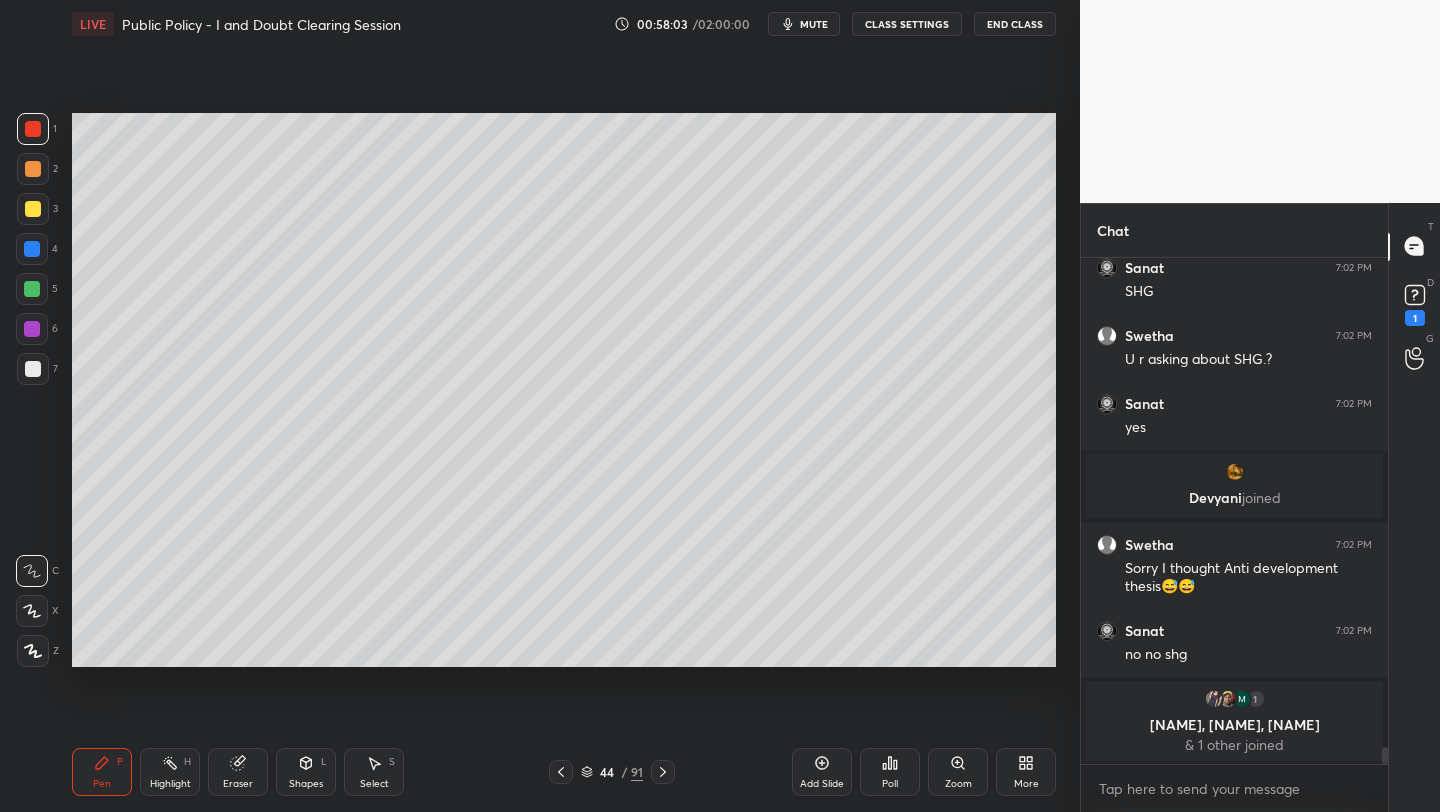 drag, startPoint x: 40, startPoint y: 214, endPoint x: 56, endPoint y: 211, distance: 16.27882 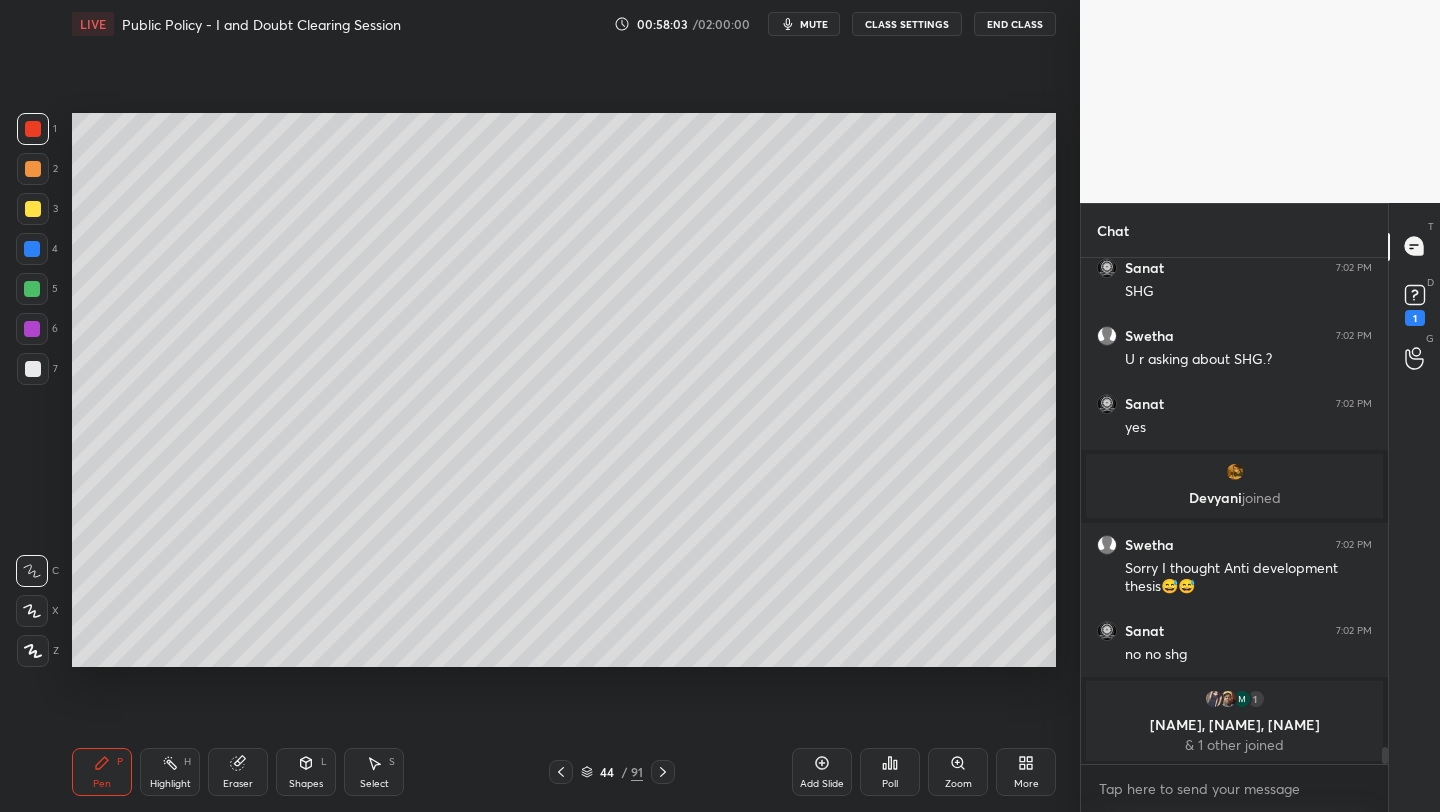 click at bounding box center (33, 209) 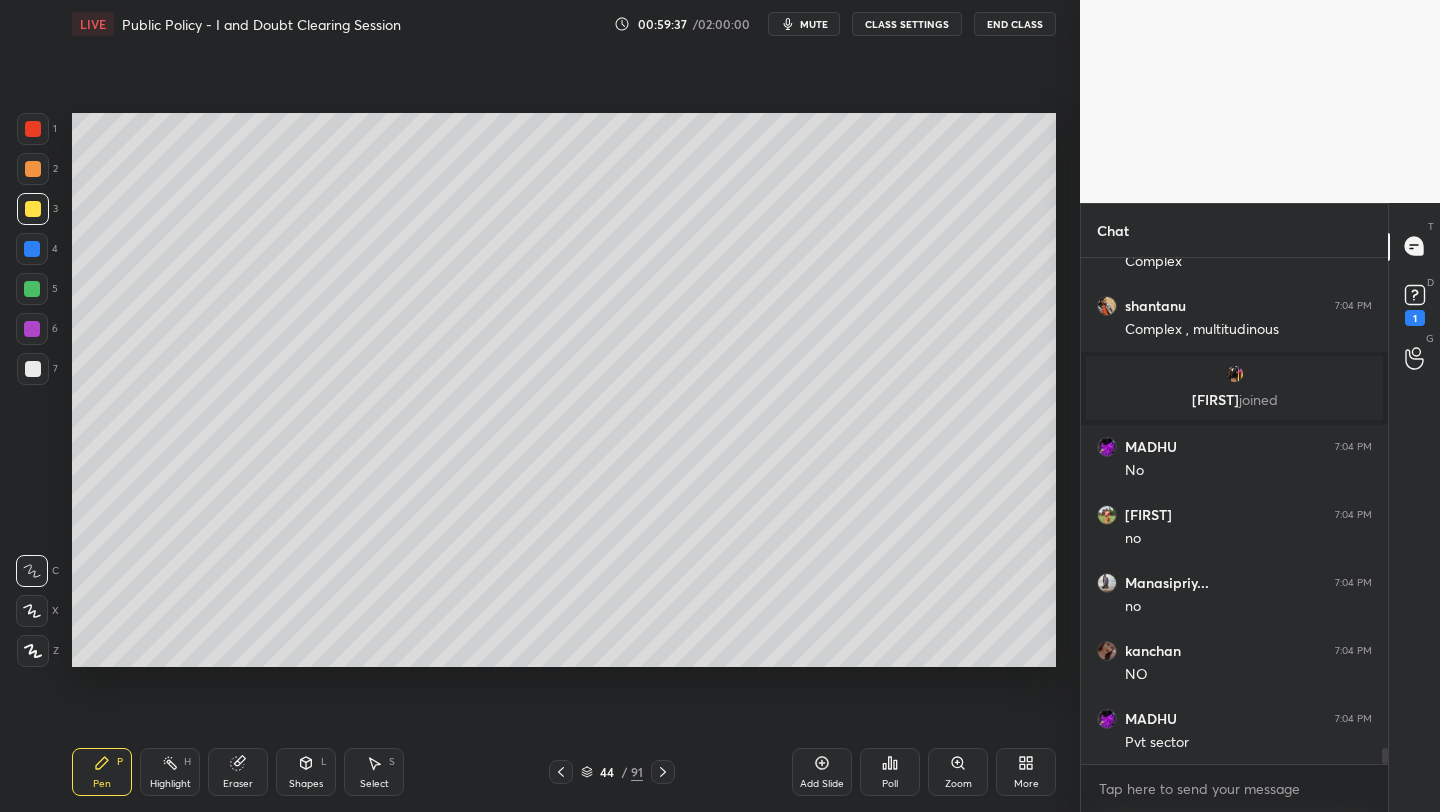 scroll, scrollTop: 15316, scrollLeft: 0, axis: vertical 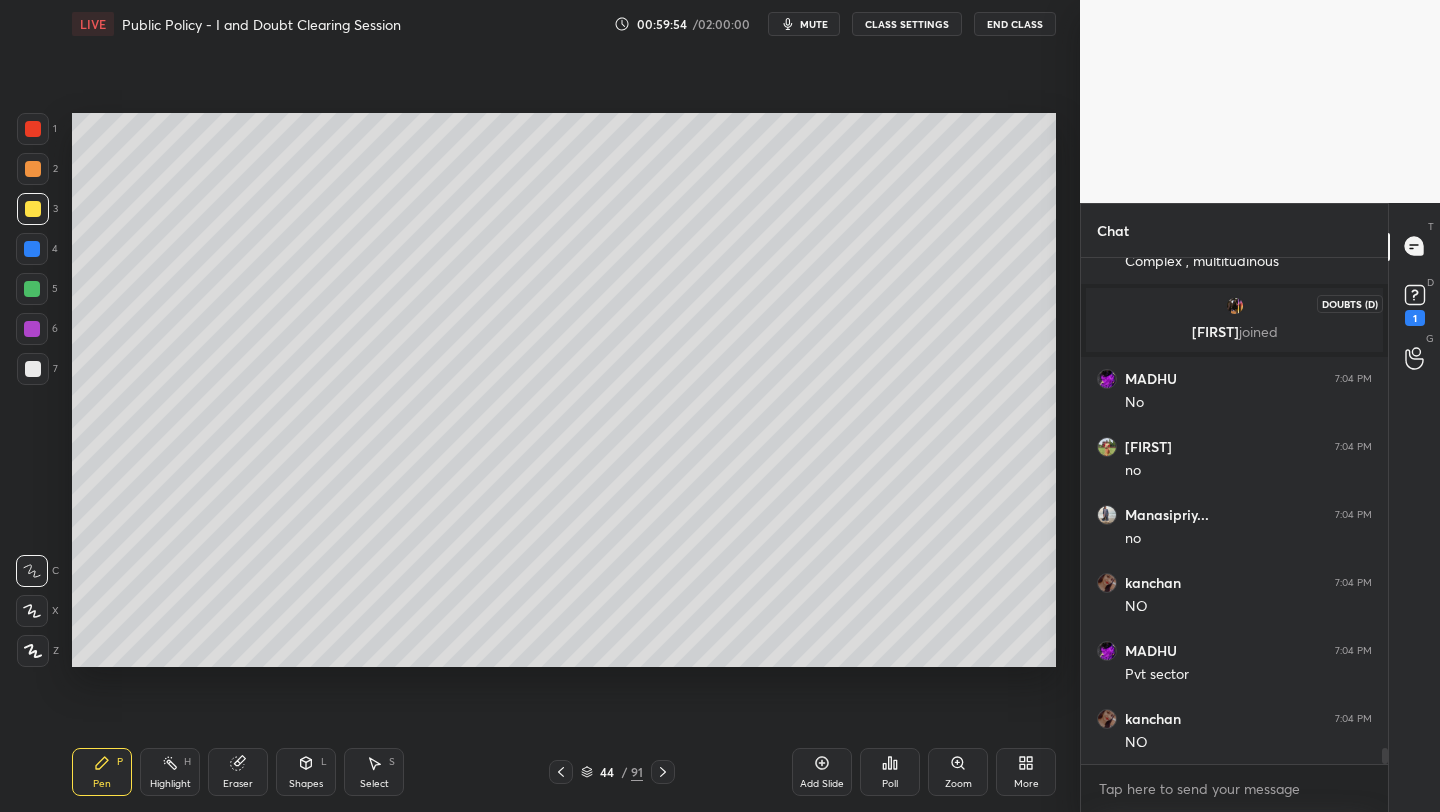 click 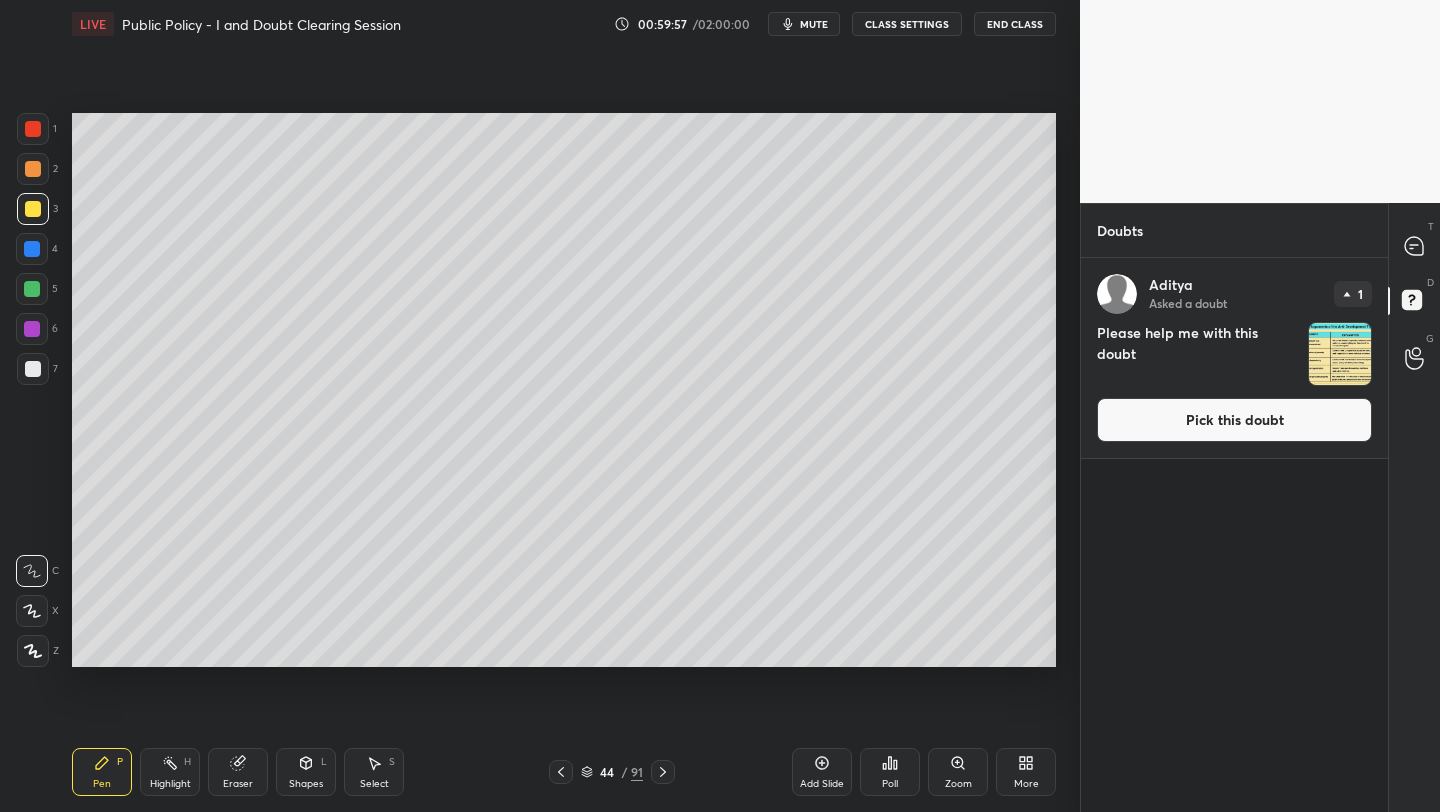 click at bounding box center (1340, 354) 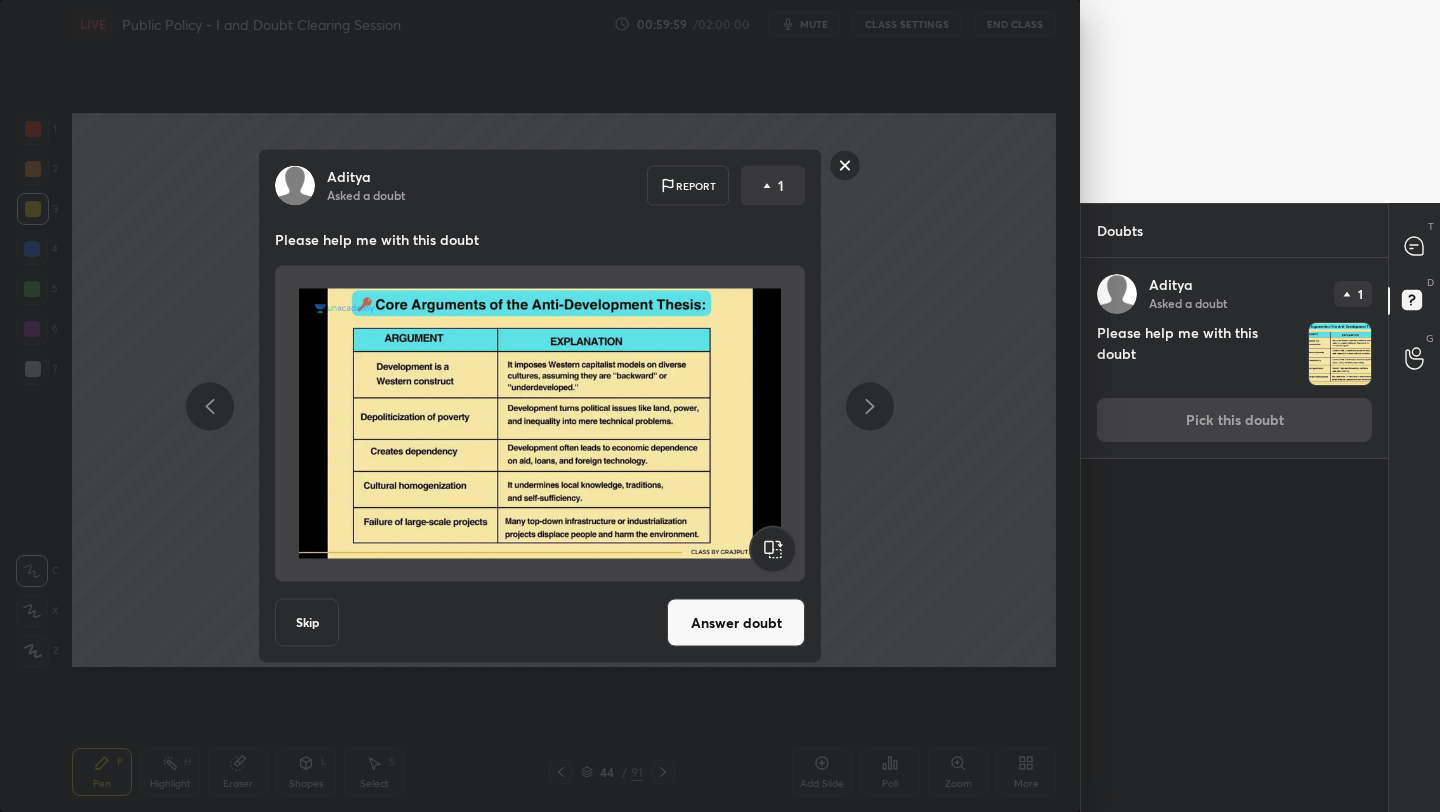 click 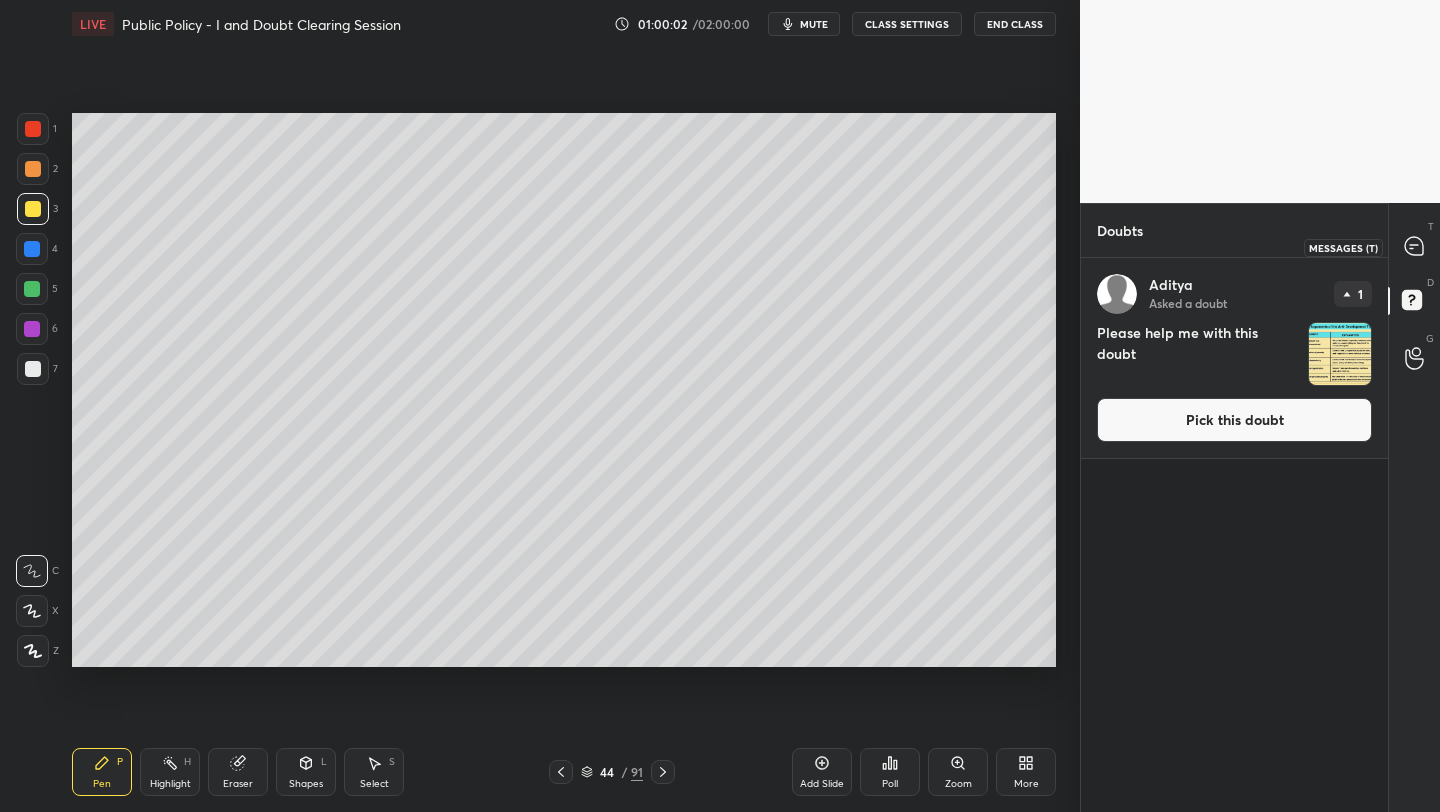 click 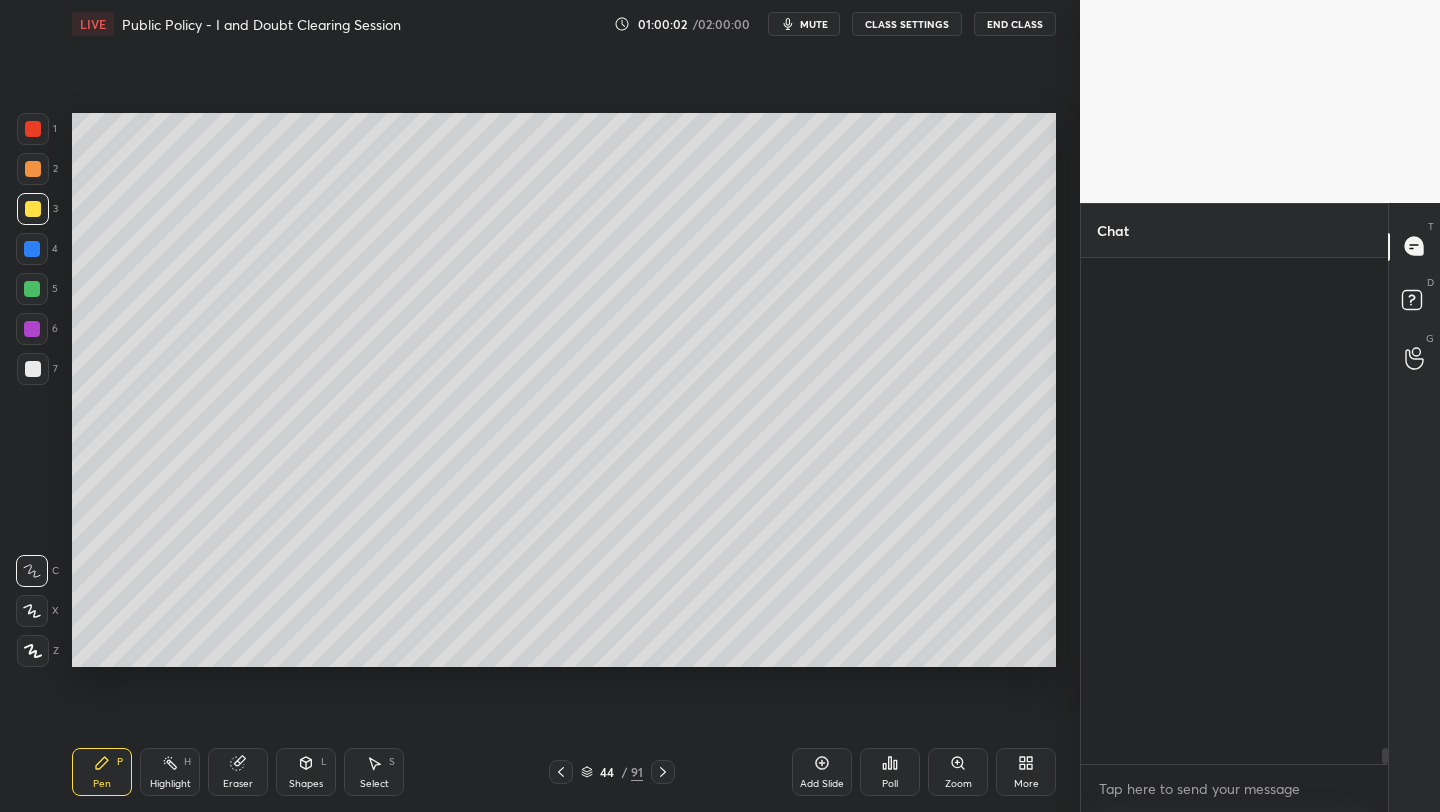 scroll, scrollTop: 15716, scrollLeft: 0, axis: vertical 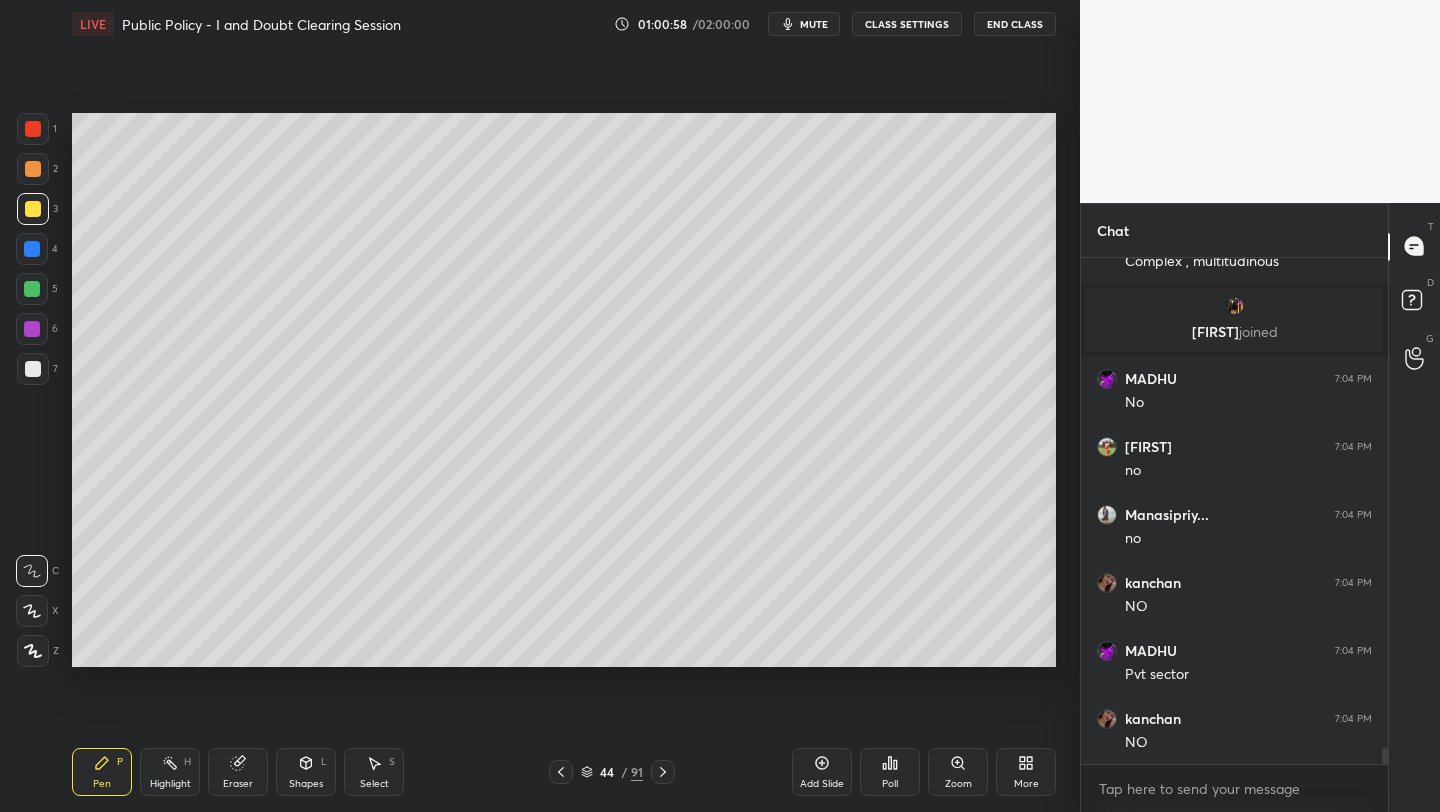 drag, startPoint x: 27, startPoint y: 366, endPoint x: 47, endPoint y: 370, distance: 20.396078 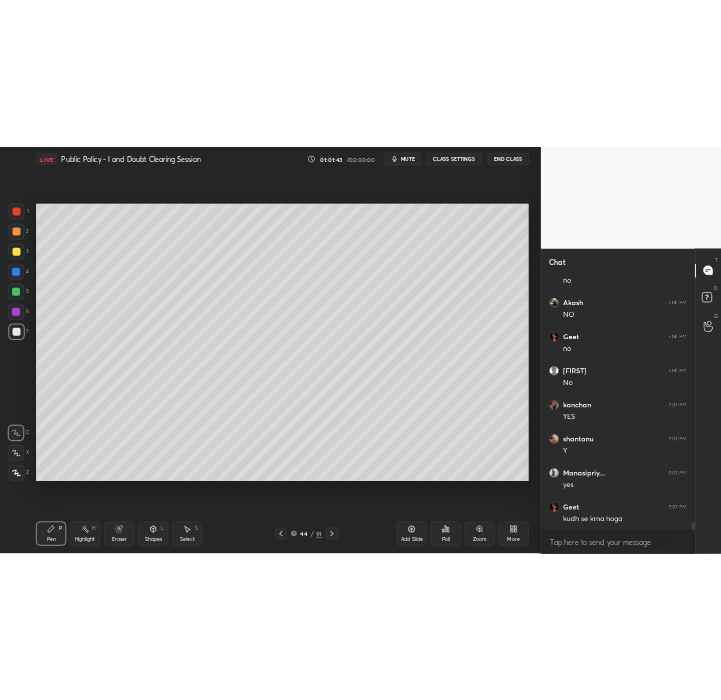 scroll, scrollTop: 16160, scrollLeft: 0, axis: vertical 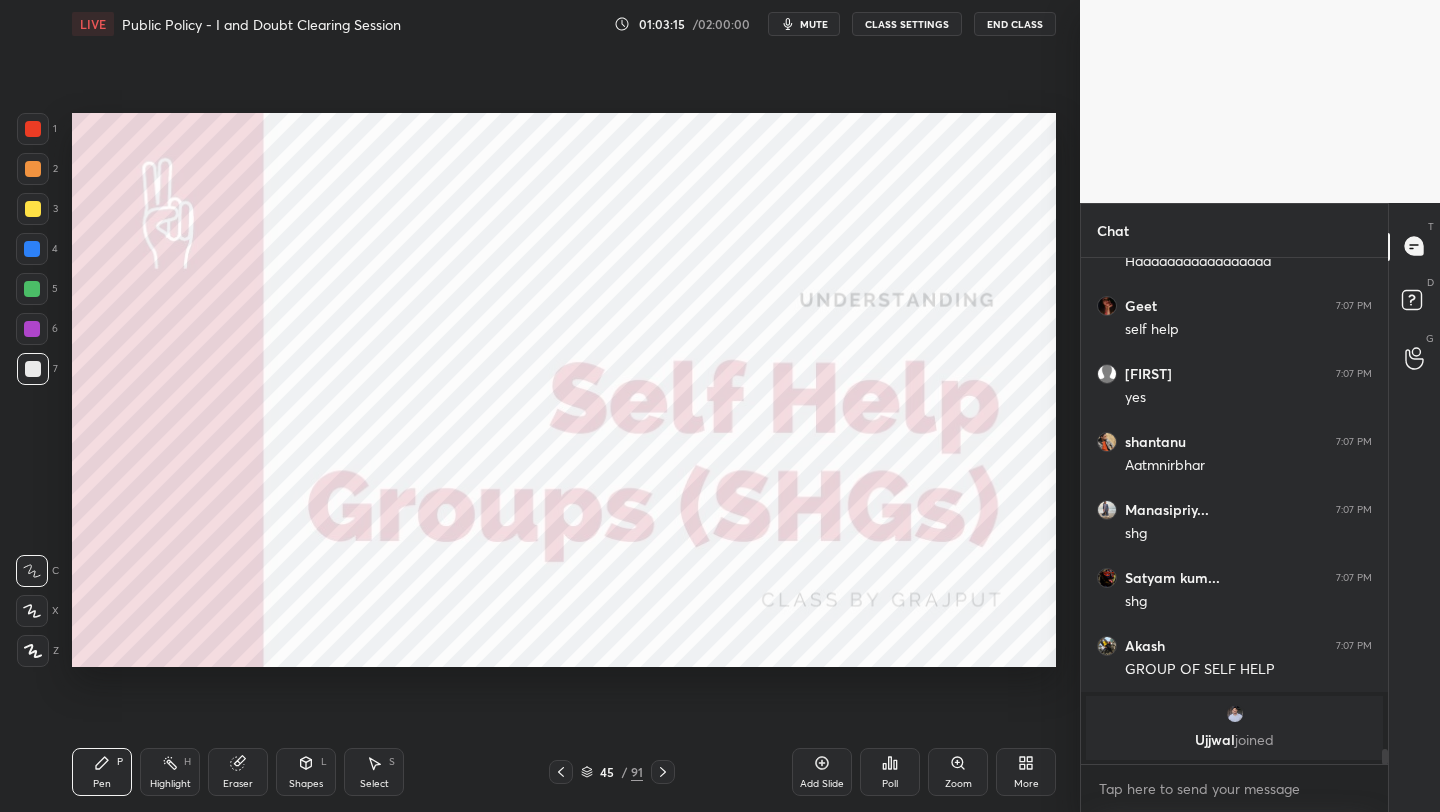 click 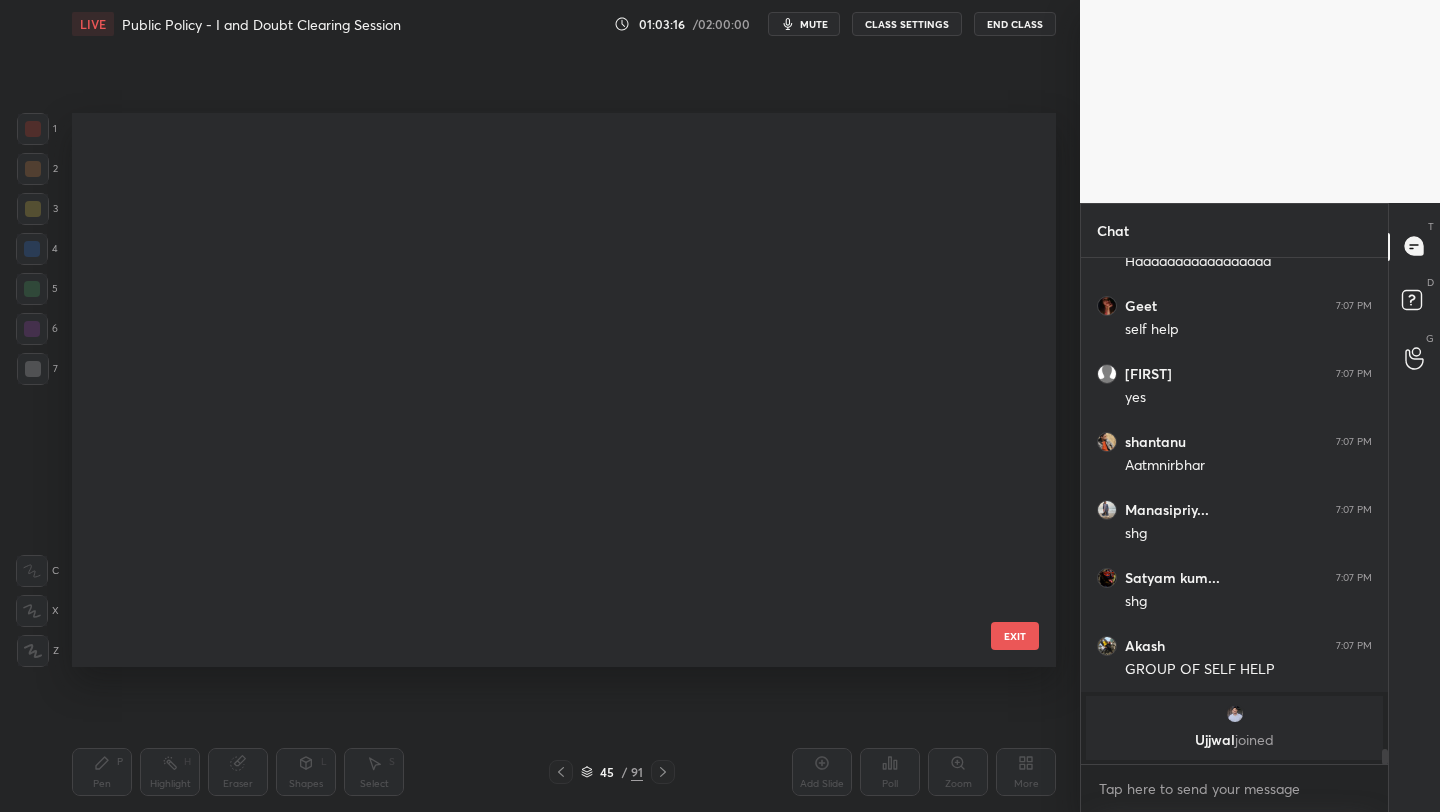 scroll, scrollTop: 1988, scrollLeft: 0, axis: vertical 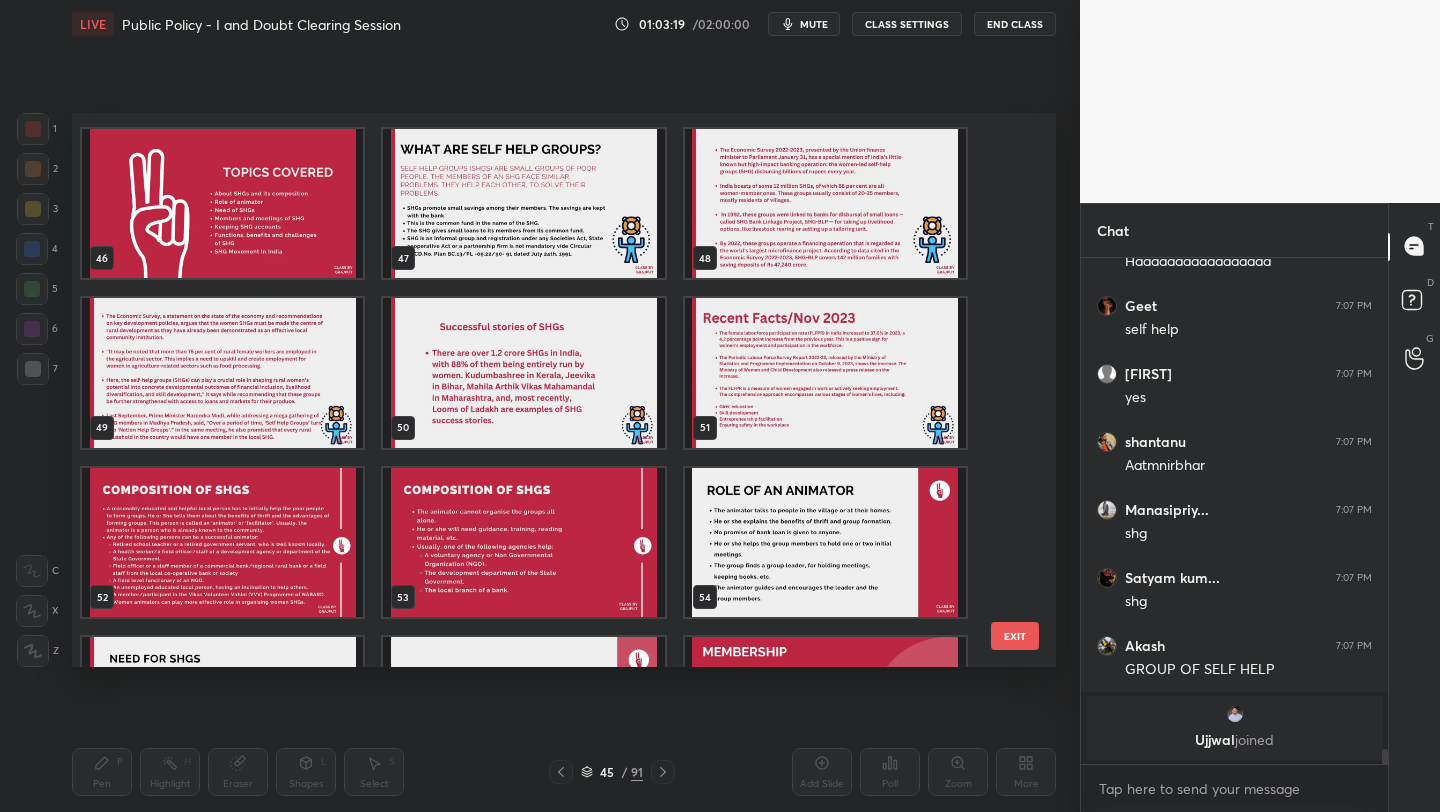 click at bounding box center (523, 373) 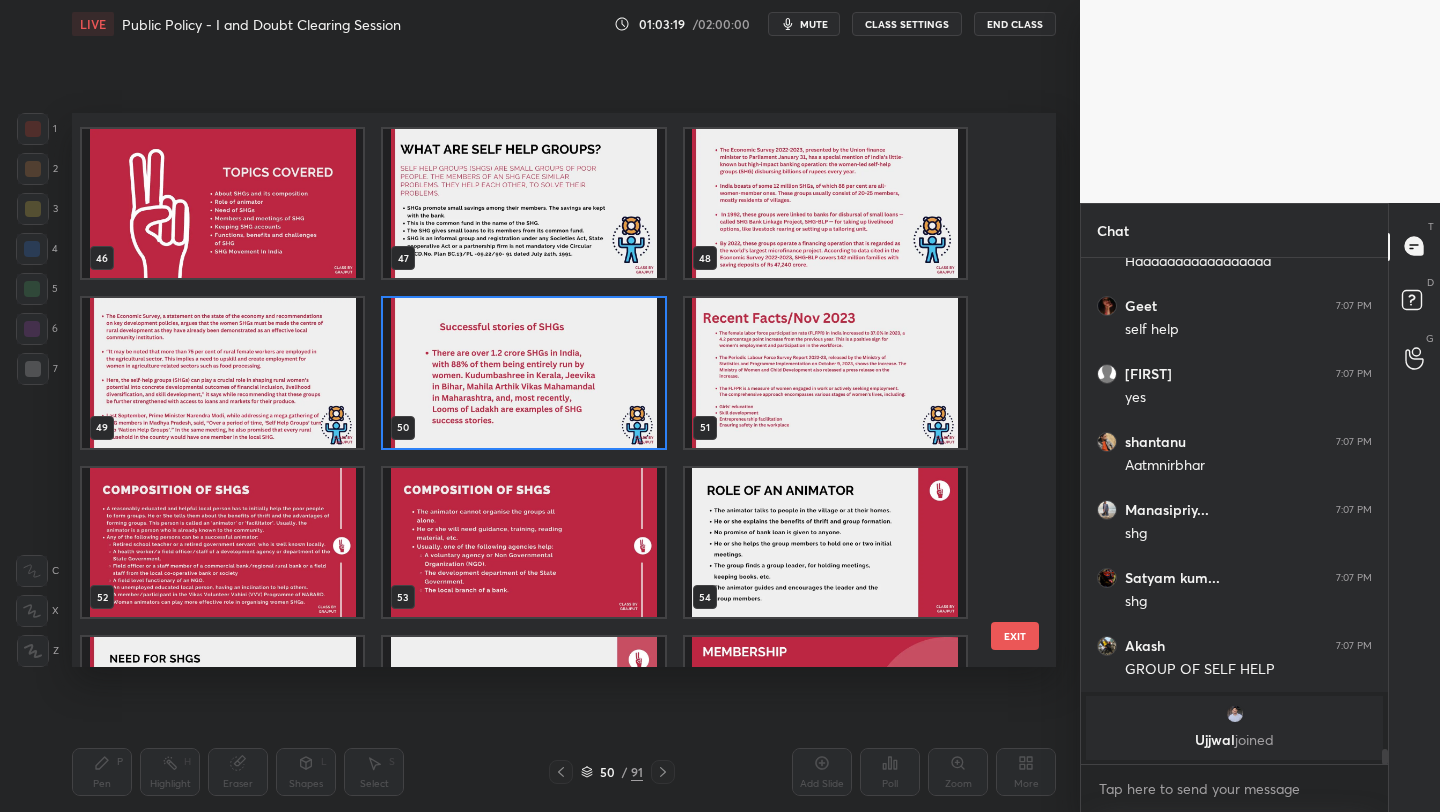 click at bounding box center (523, 373) 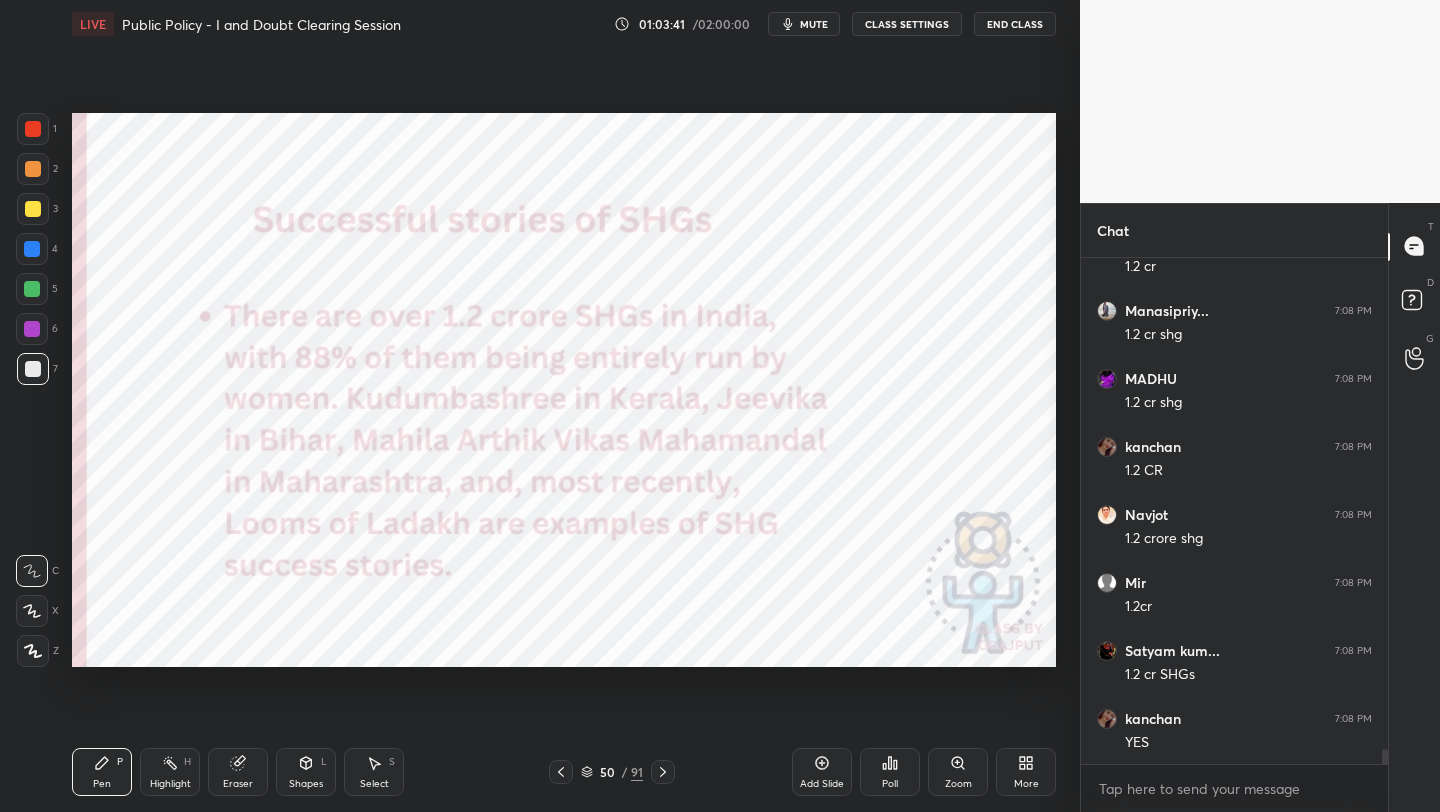 scroll, scrollTop: 16983, scrollLeft: 0, axis: vertical 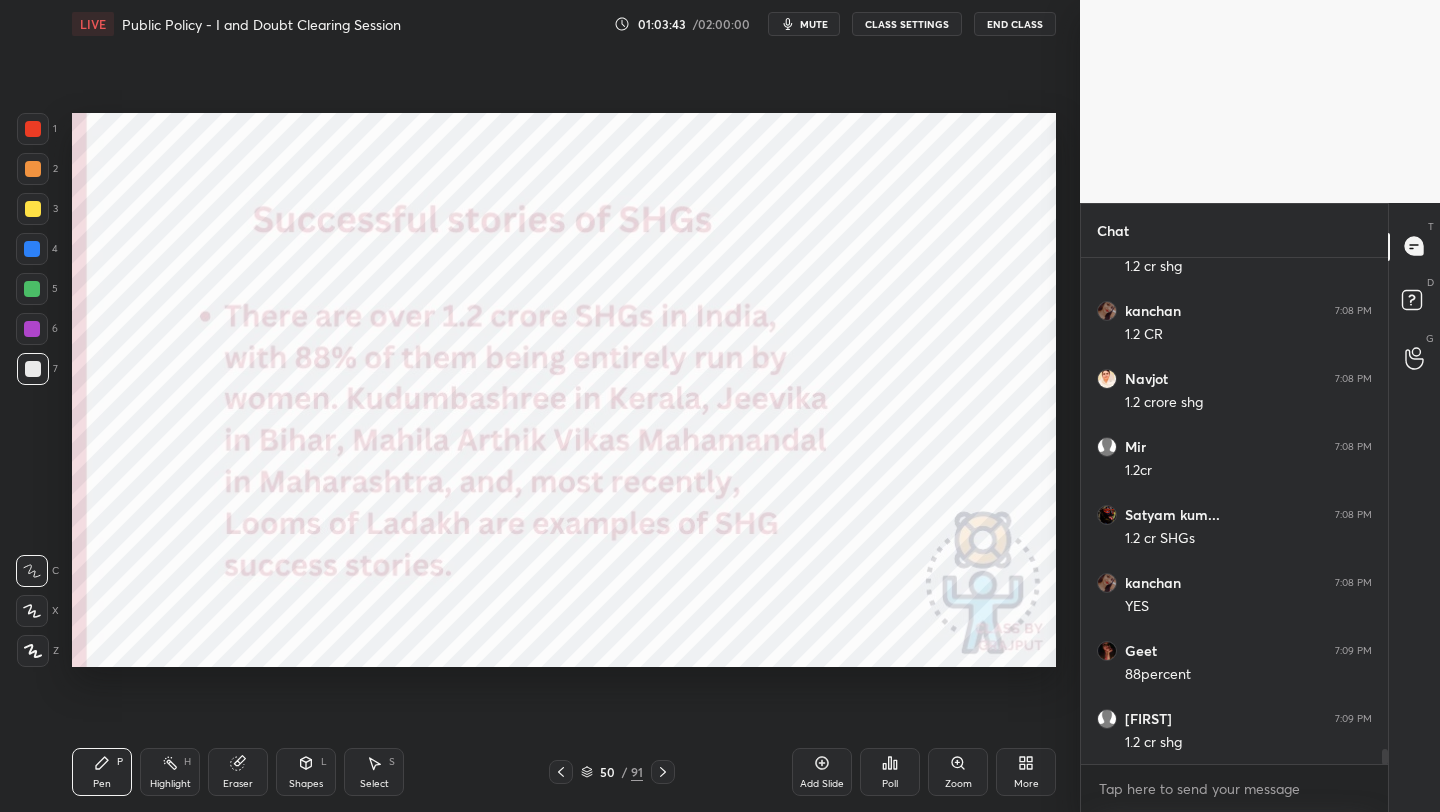 click at bounding box center (33, 129) 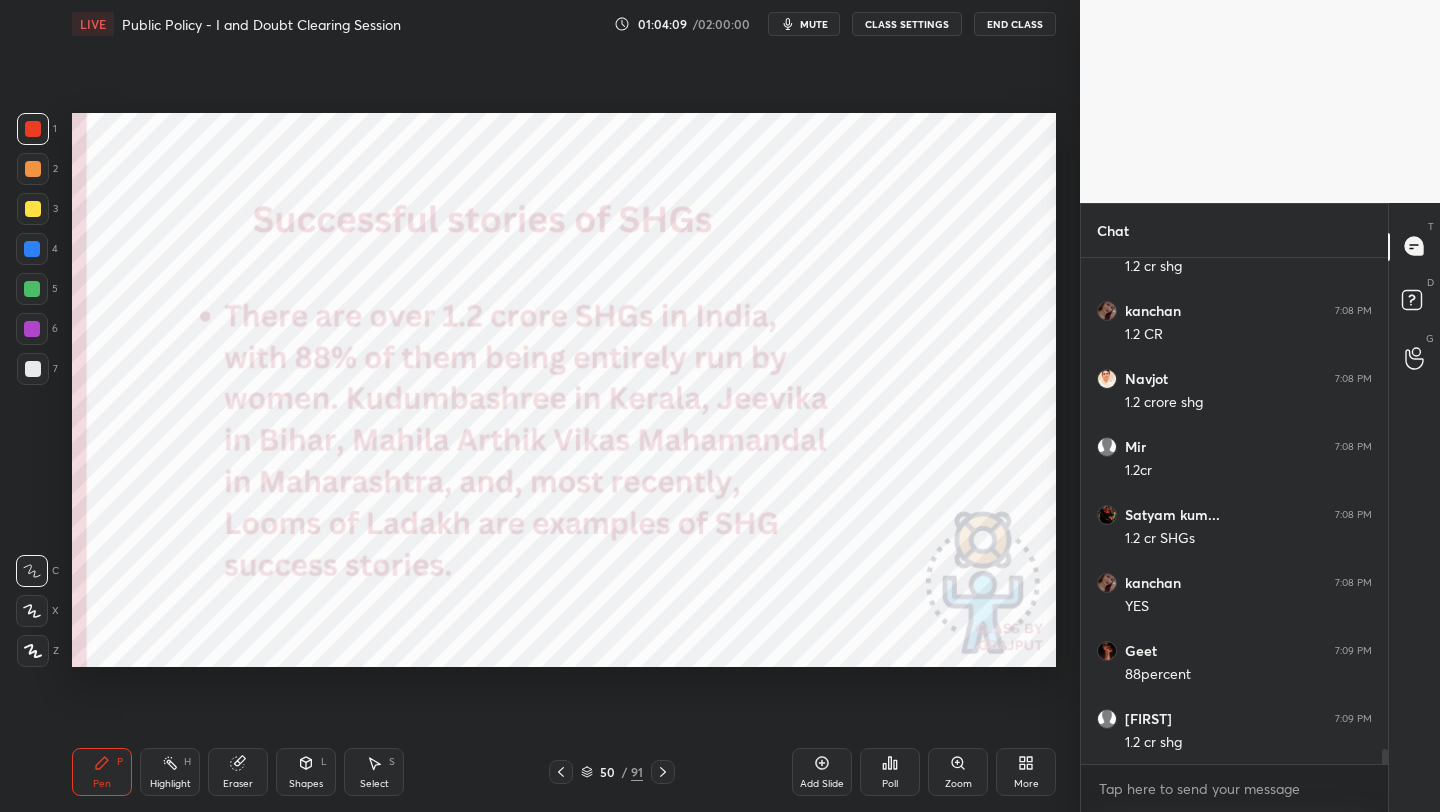 scroll, scrollTop: 17119, scrollLeft: 0, axis: vertical 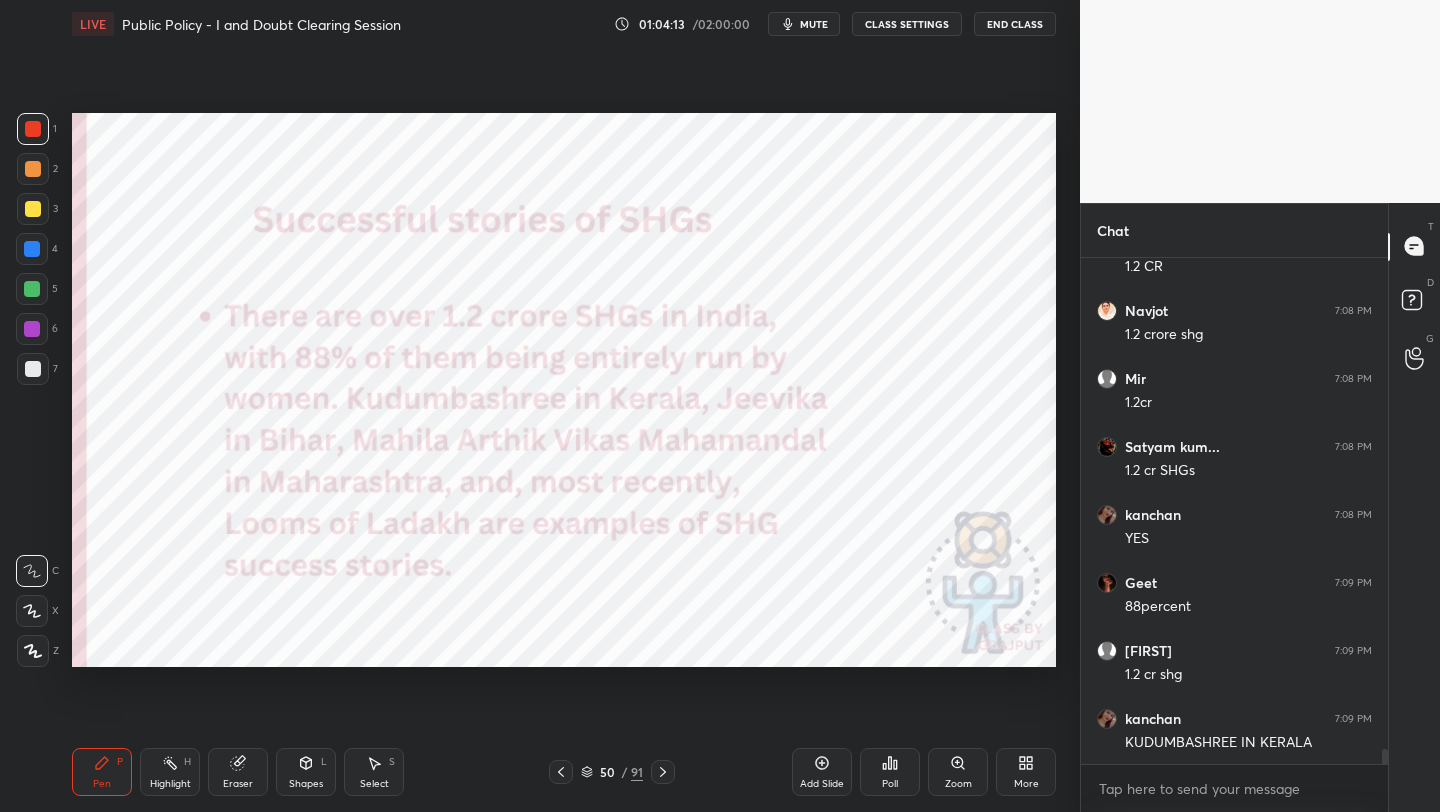 click on "More" at bounding box center (1026, 772) 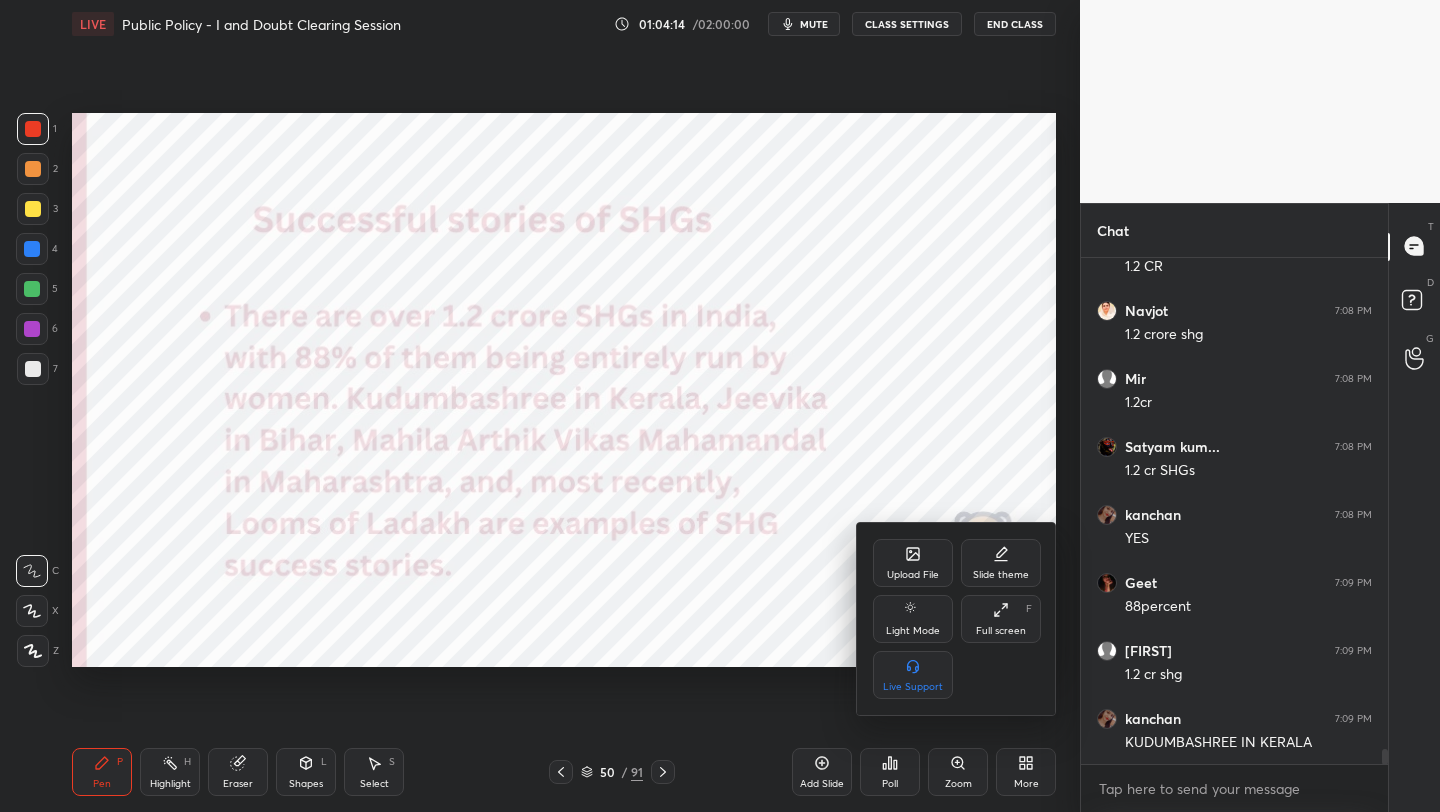 click on "Upload File" at bounding box center (913, 563) 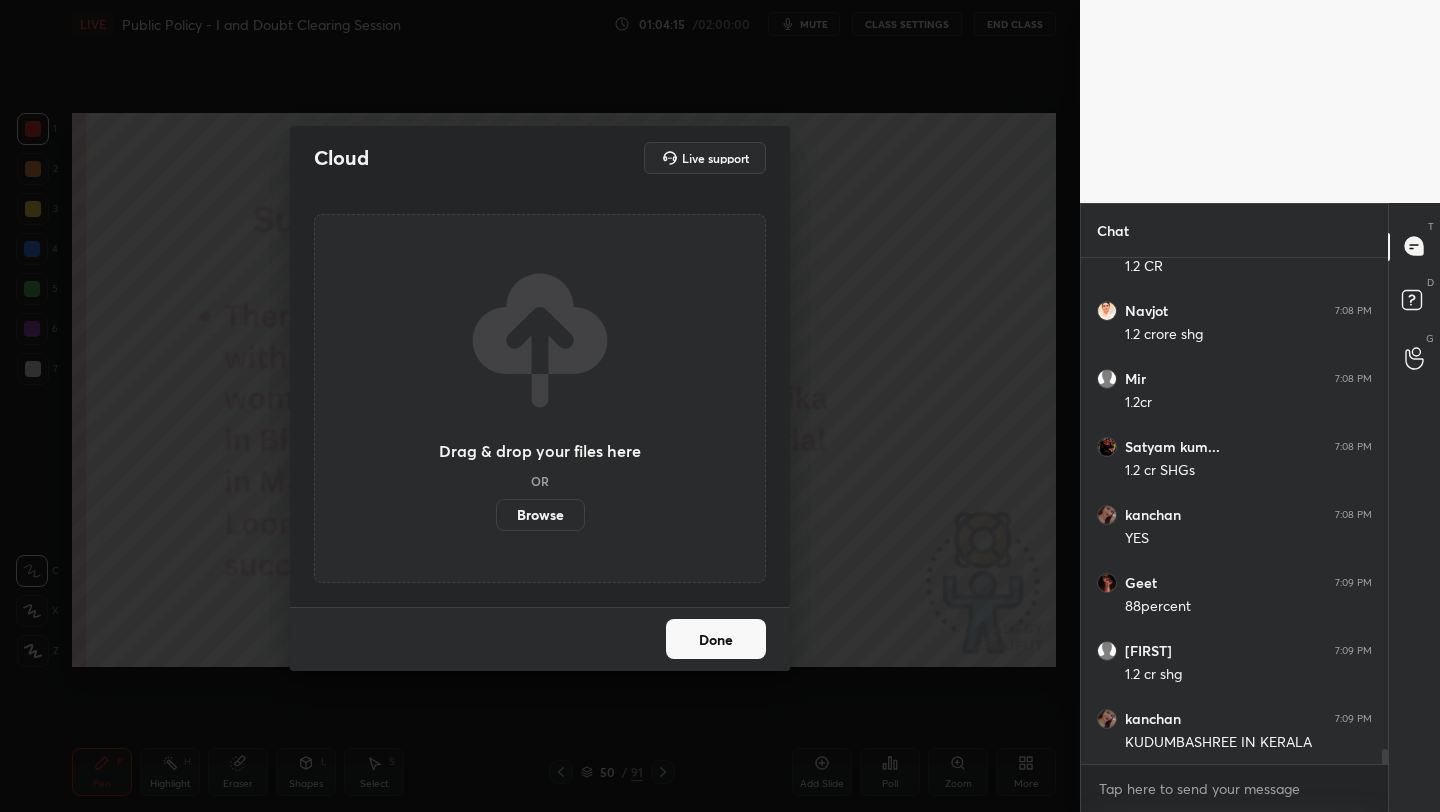 click on "Browse" at bounding box center (540, 515) 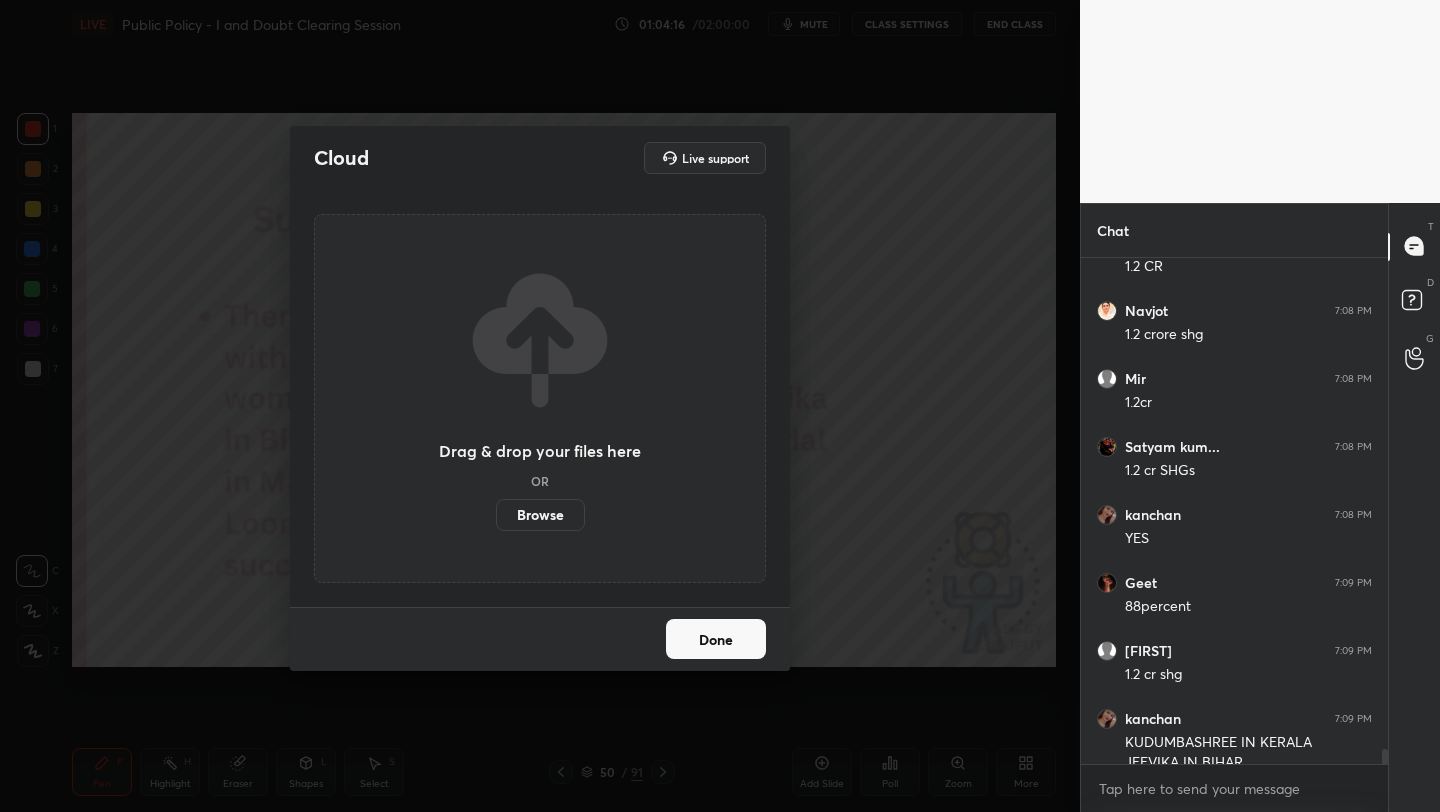 scroll, scrollTop: 17139, scrollLeft: 0, axis: vertical 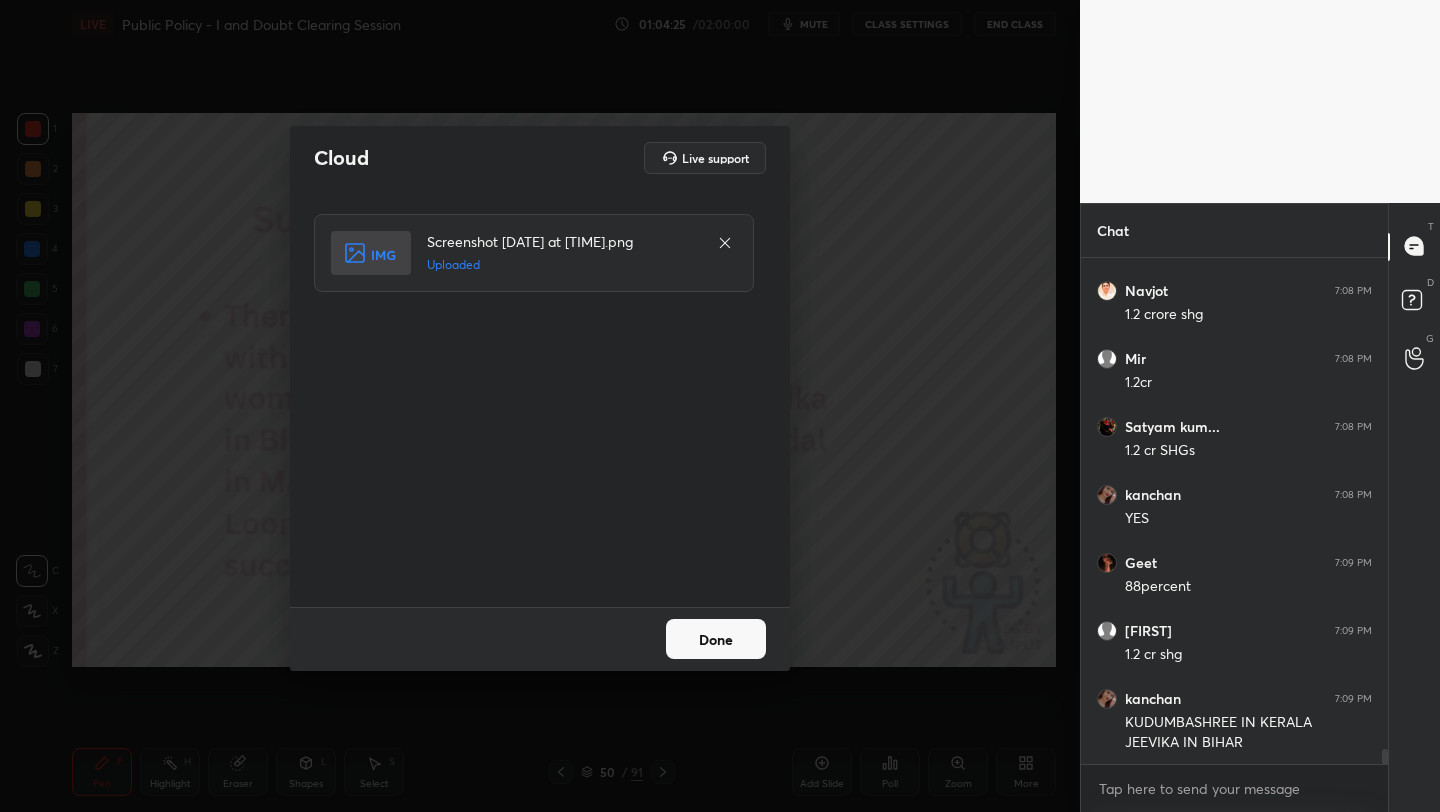 click on "Done" at bounding box center [716, 639] 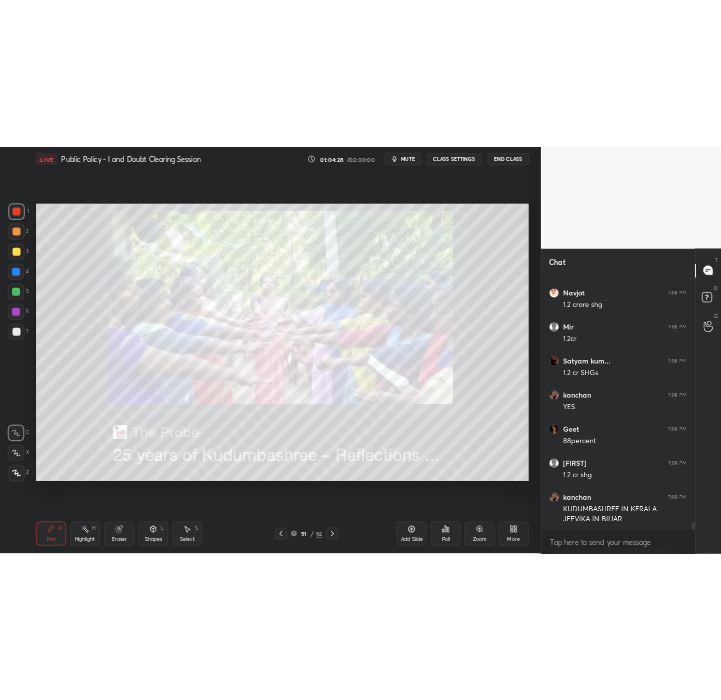 scroll, scrollTop: 17207, scrollLeft: 0, axis: vertical 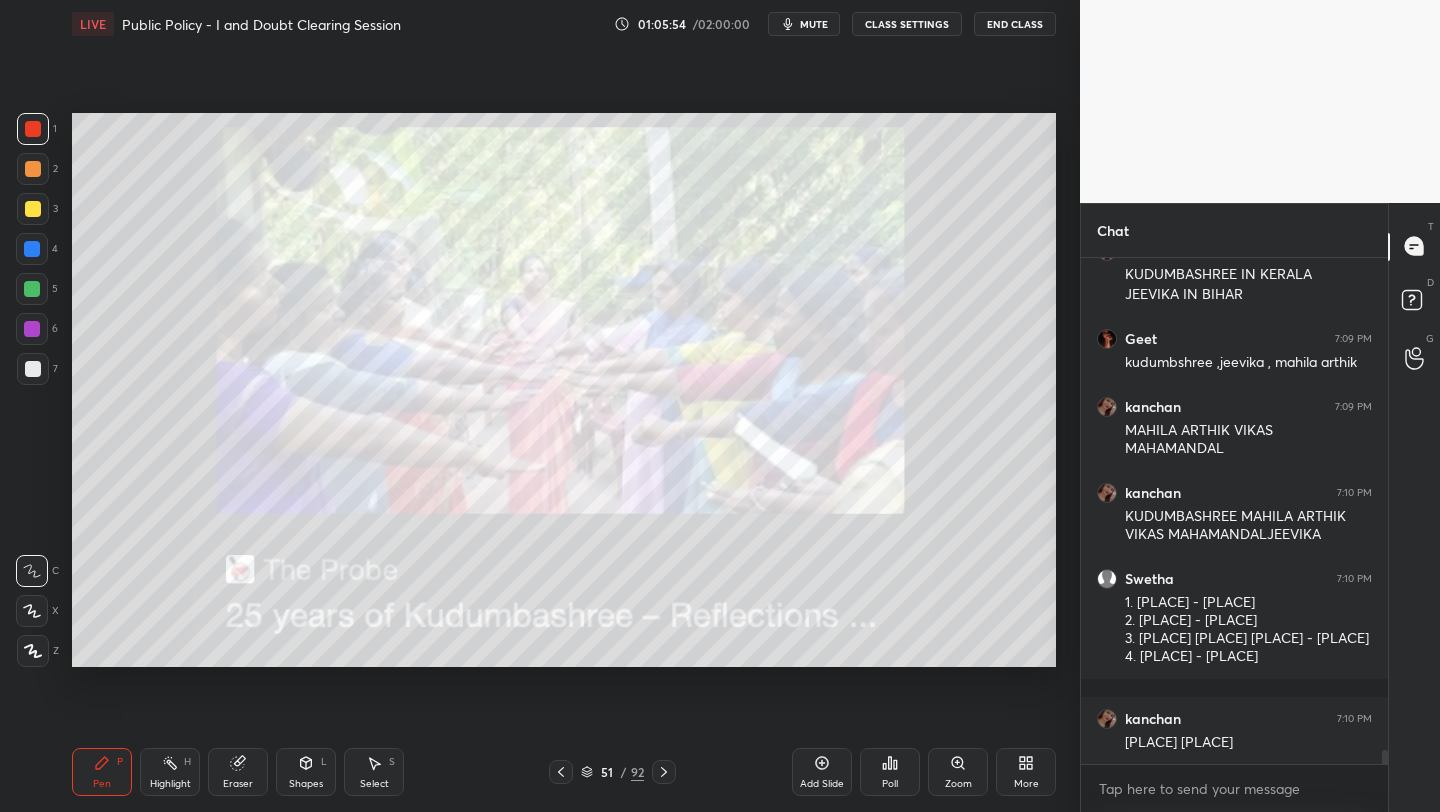 click on "Add Slide" at bounding box center (822, 772) 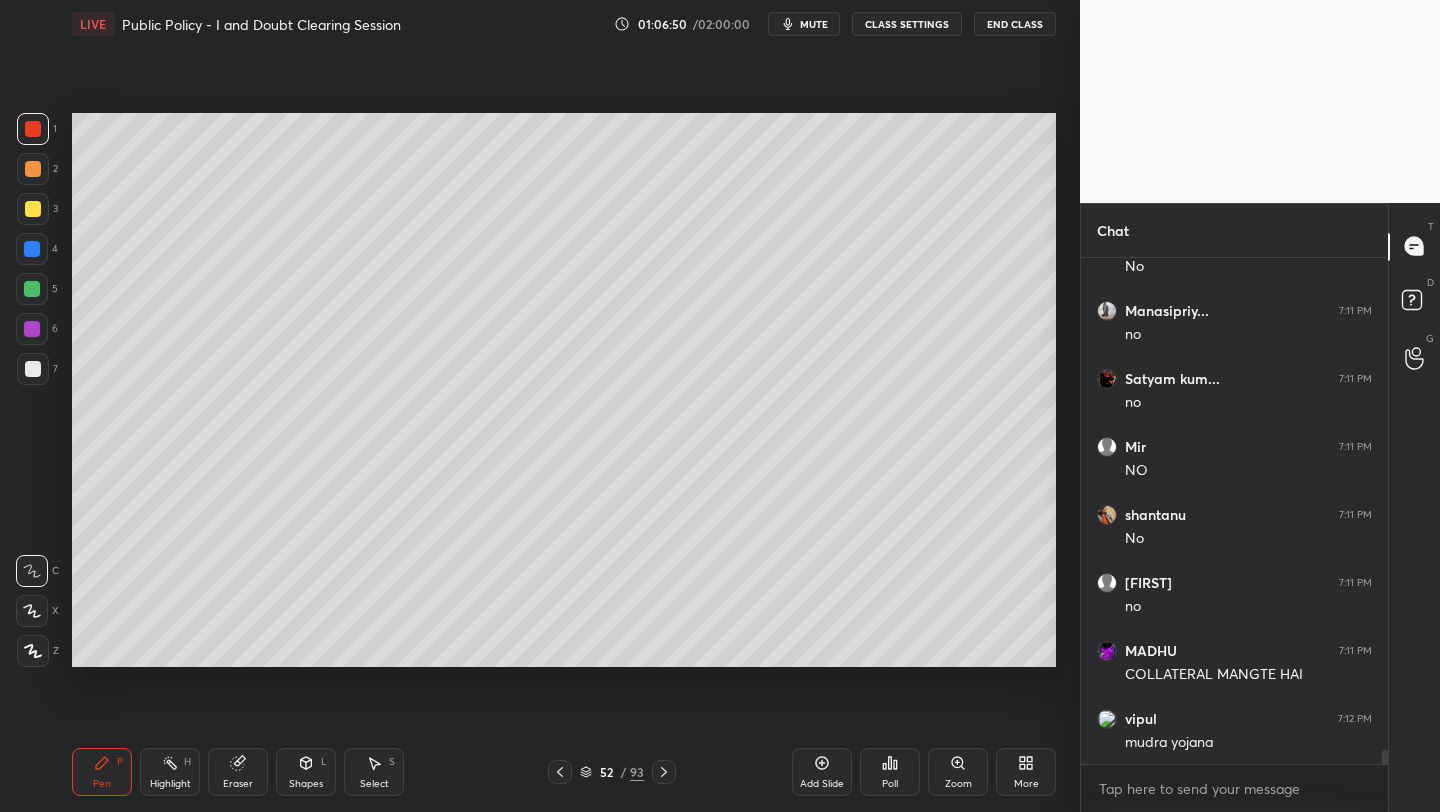 scroll, scrollTop: 18150, scrollLeft: 0, axis: vertical 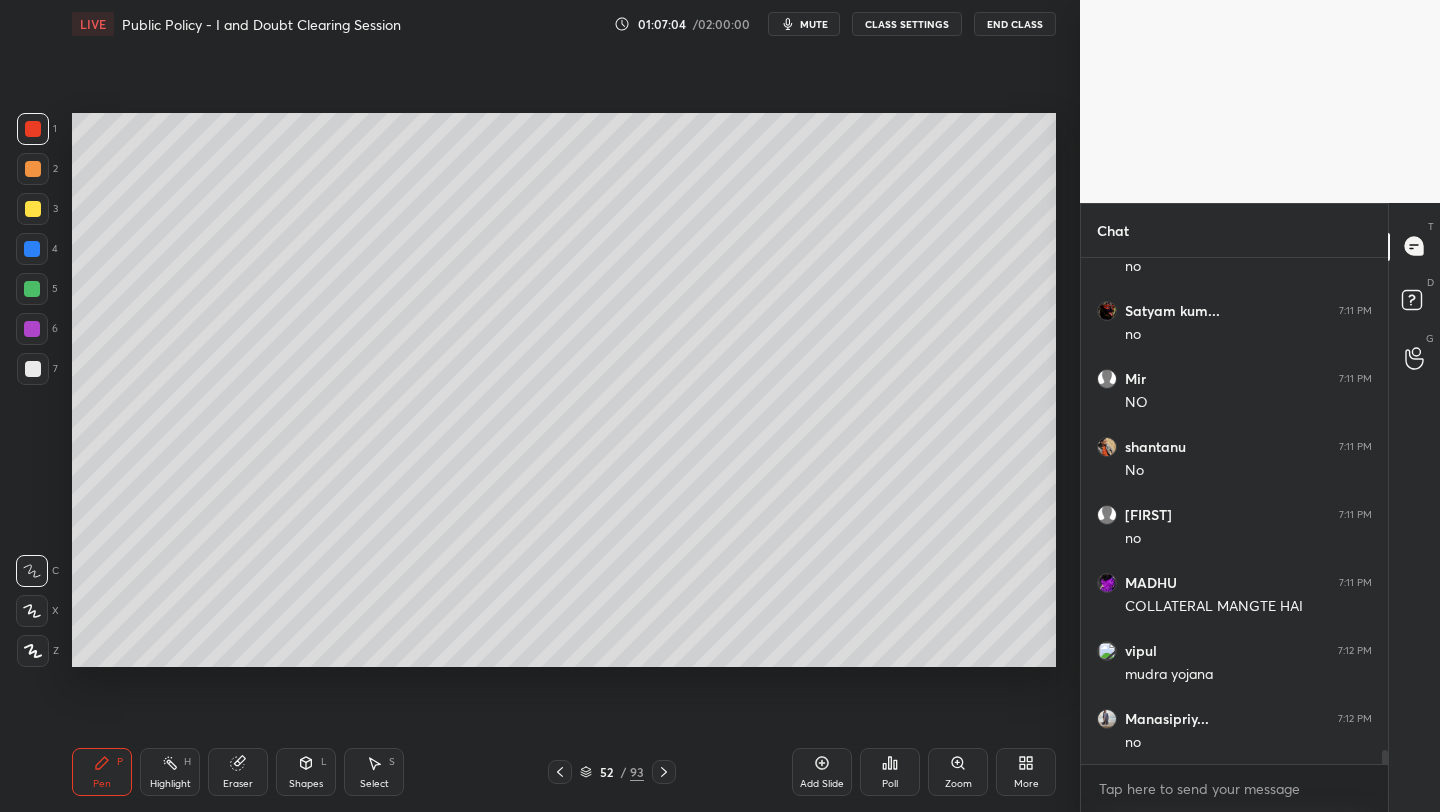 click at bounding box center (33, 209) 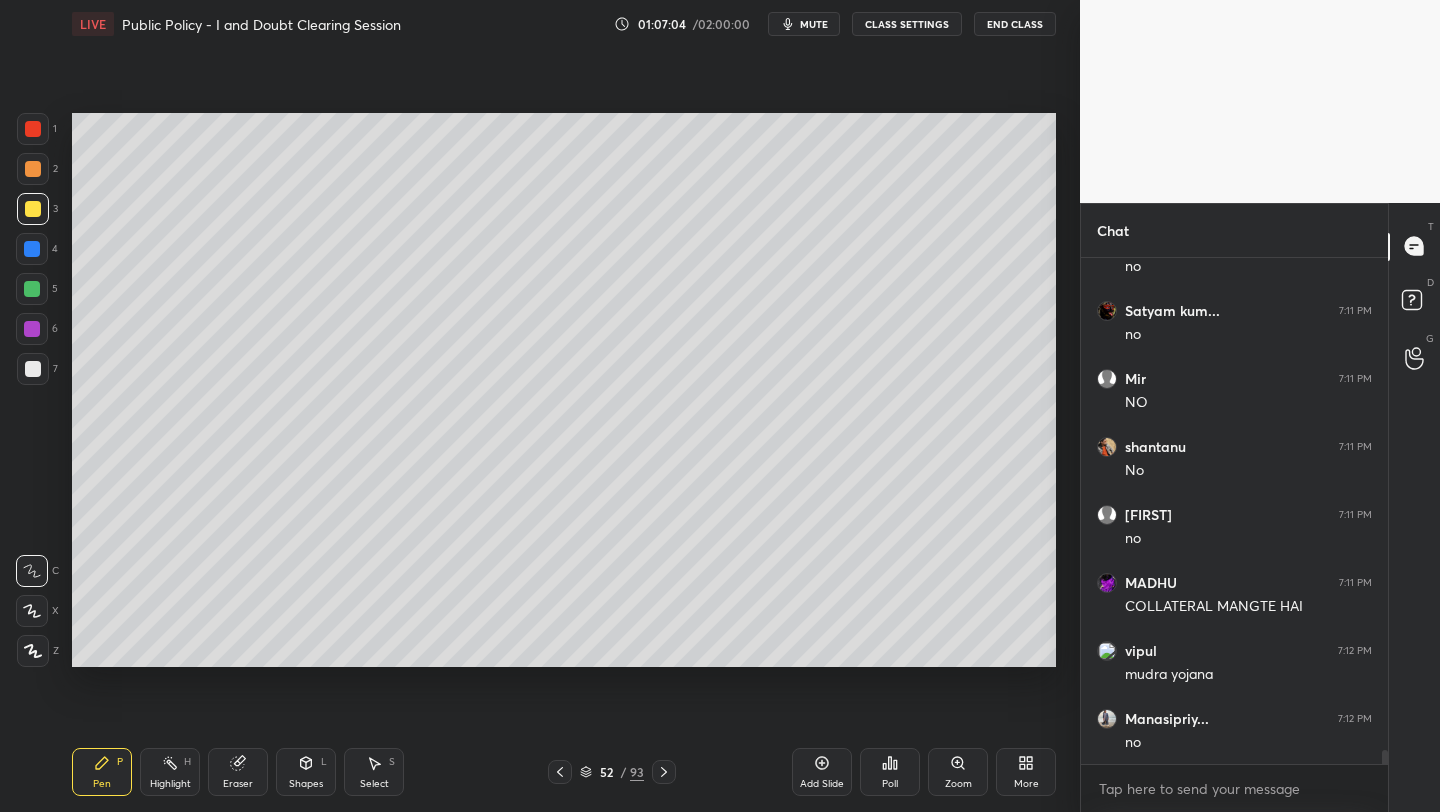 click at bounding box center (33, 209) 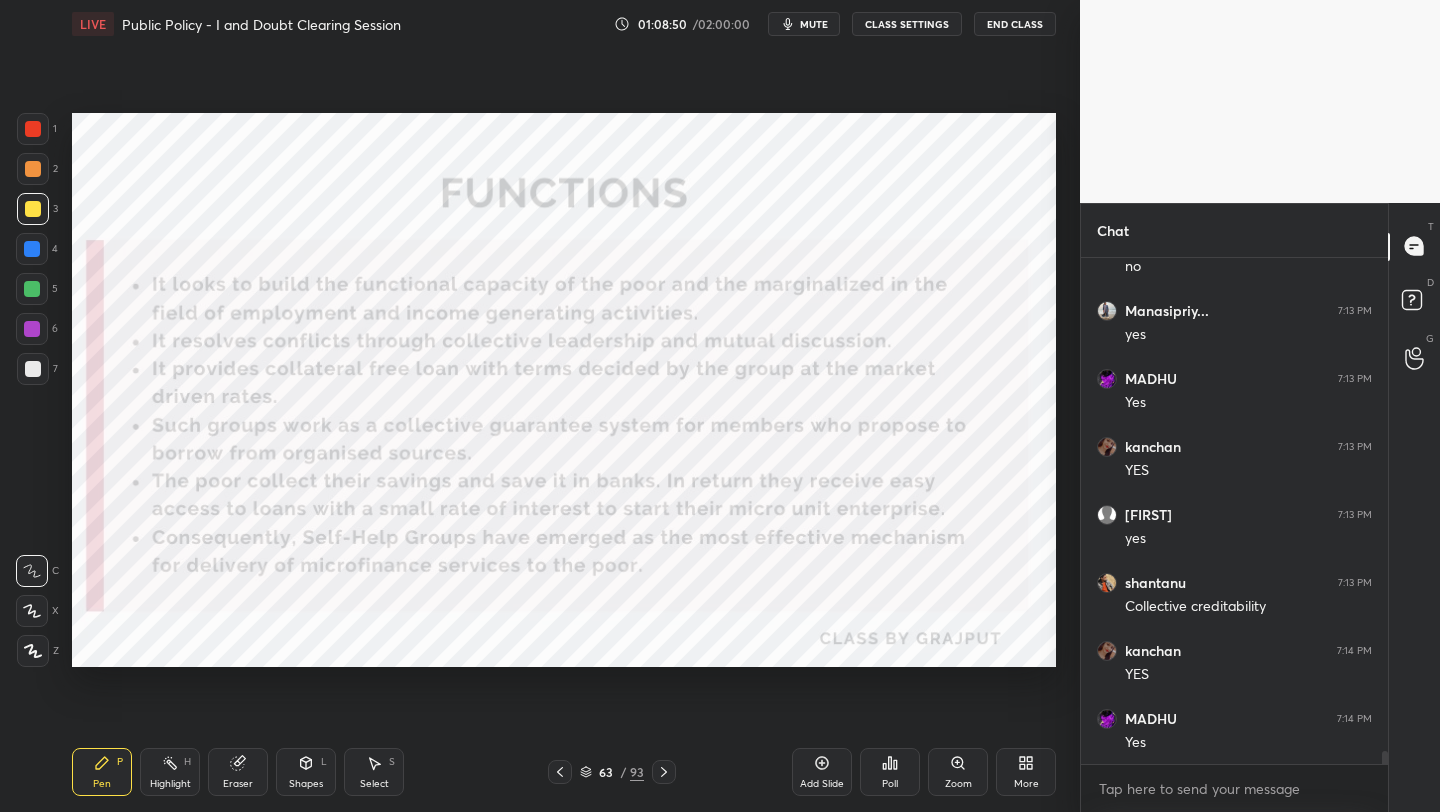 scroll, scrollTop: 18694, scrollLeft: 0, axis: vertical 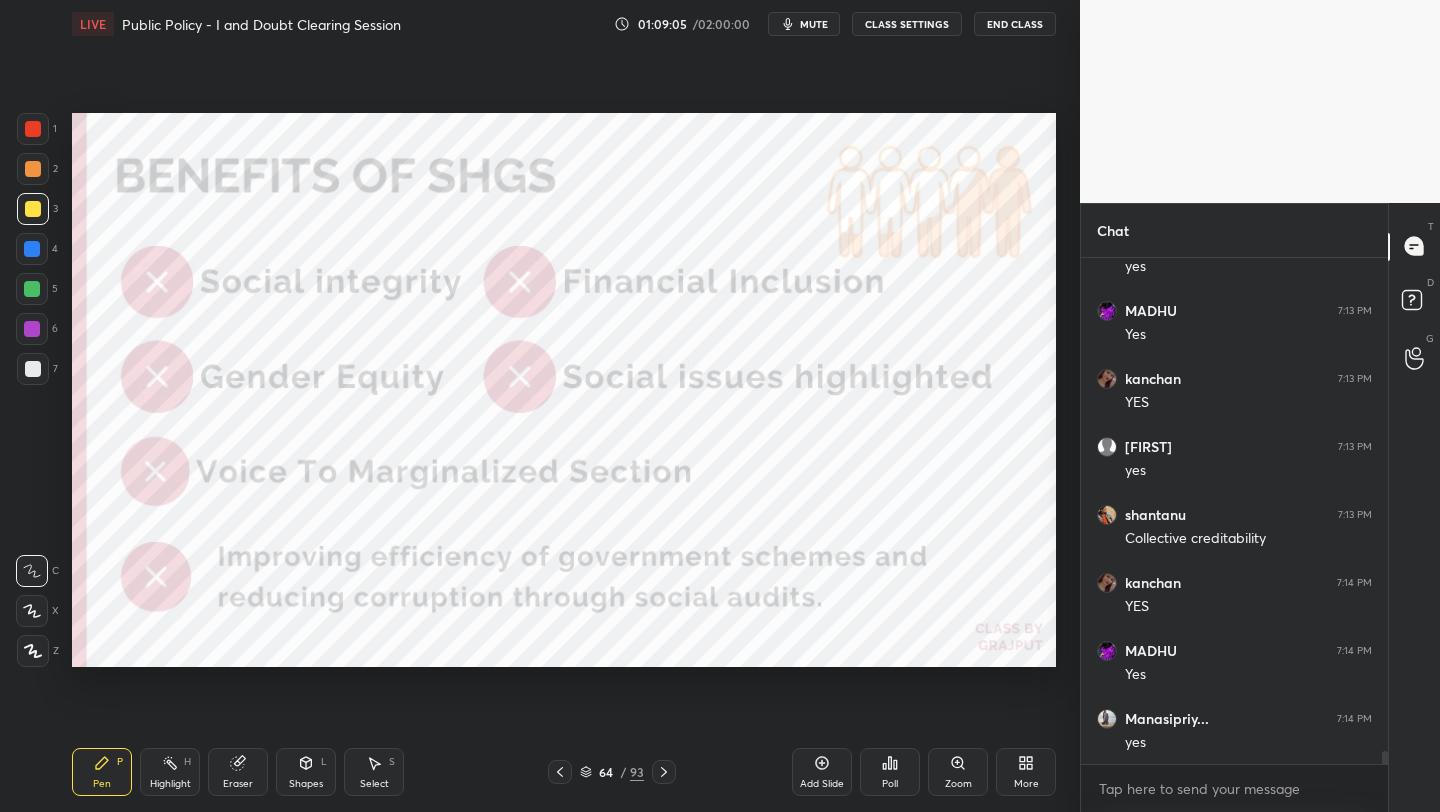click at bounding box center [33, 129] 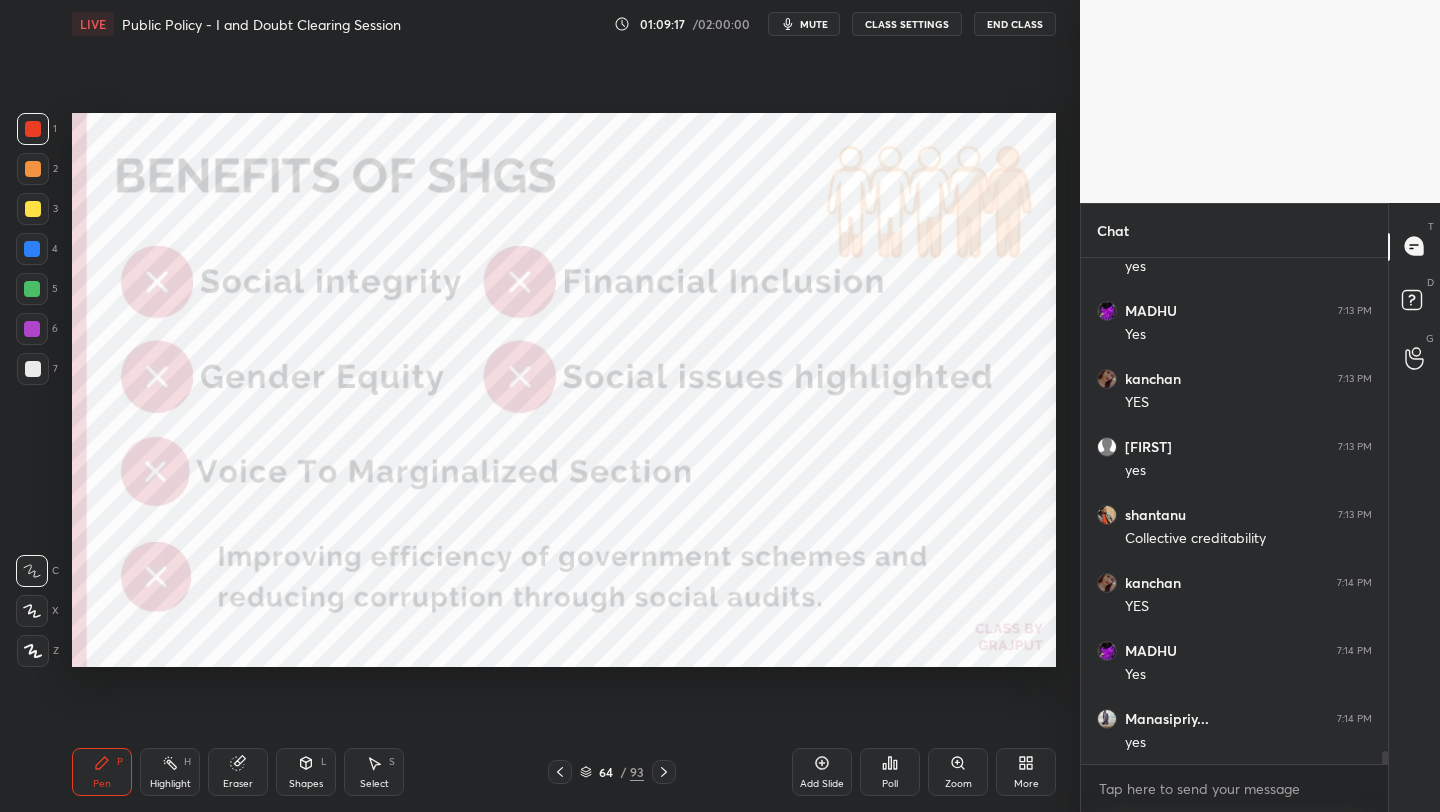scroll, scrollTop: 18762, scrollLeft: 0, axis: vertical 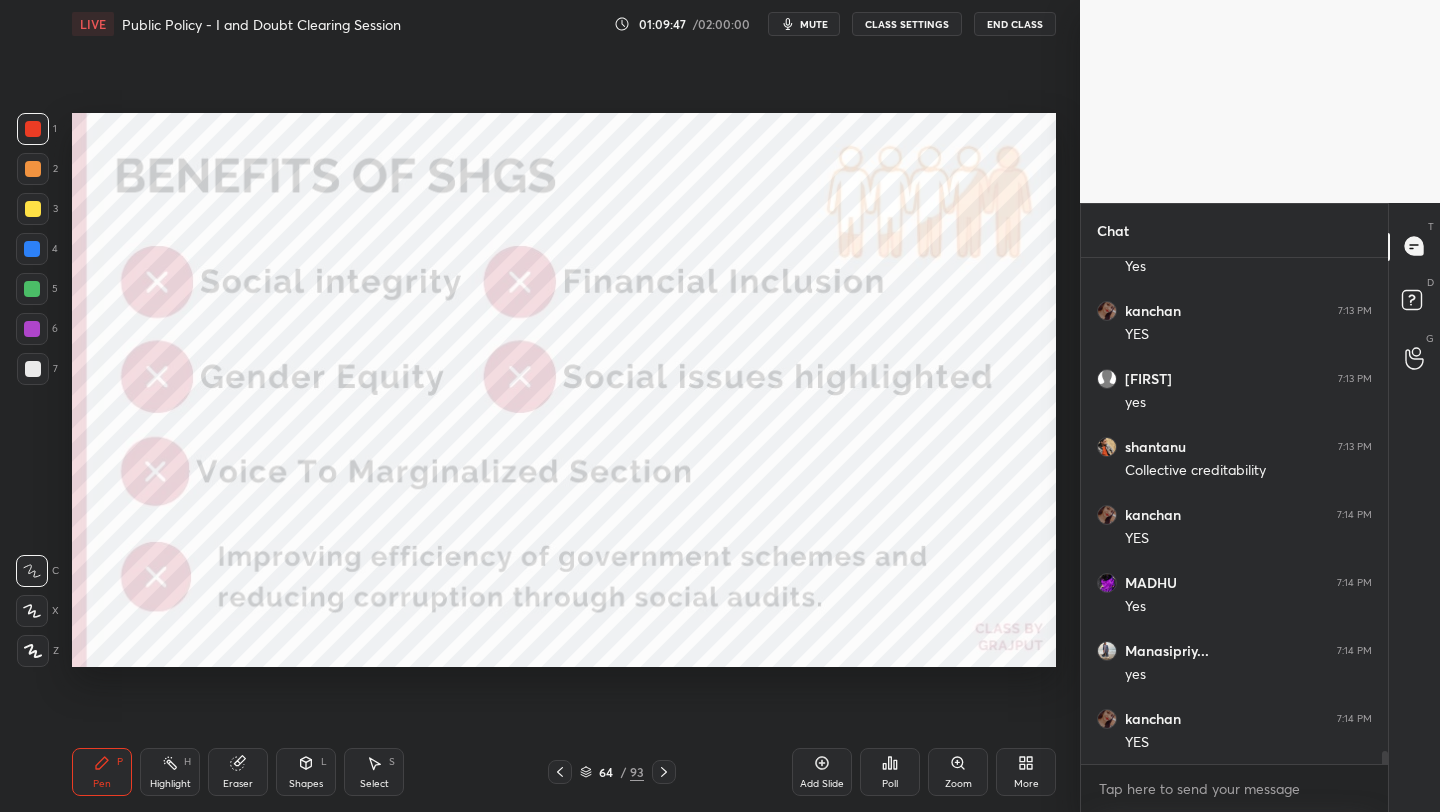 drag, startPoint x: 39, startPoint y: 134, endPoint x: 31, endPoint y: 147, distance: 15.264338 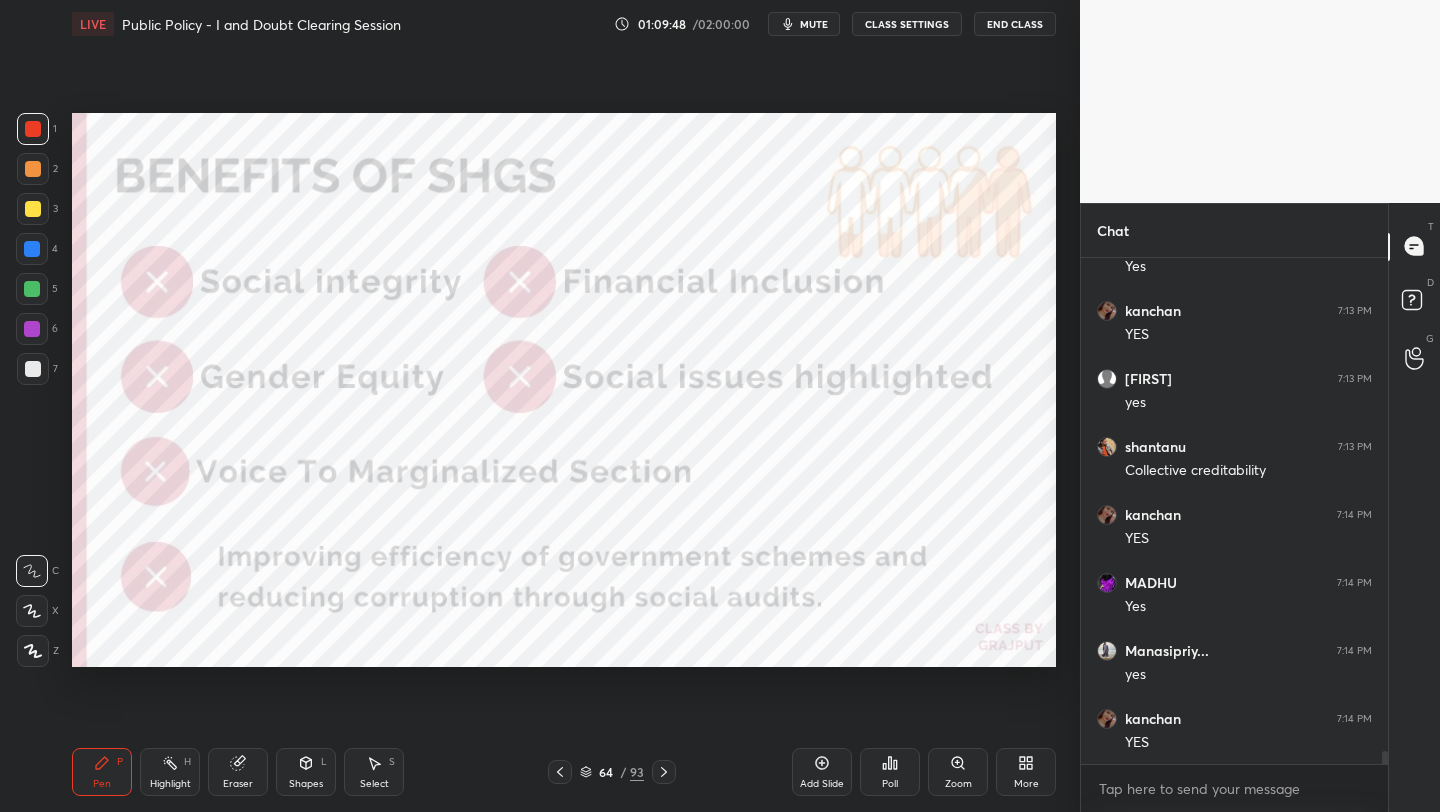 click at bounding box center [32, 329] 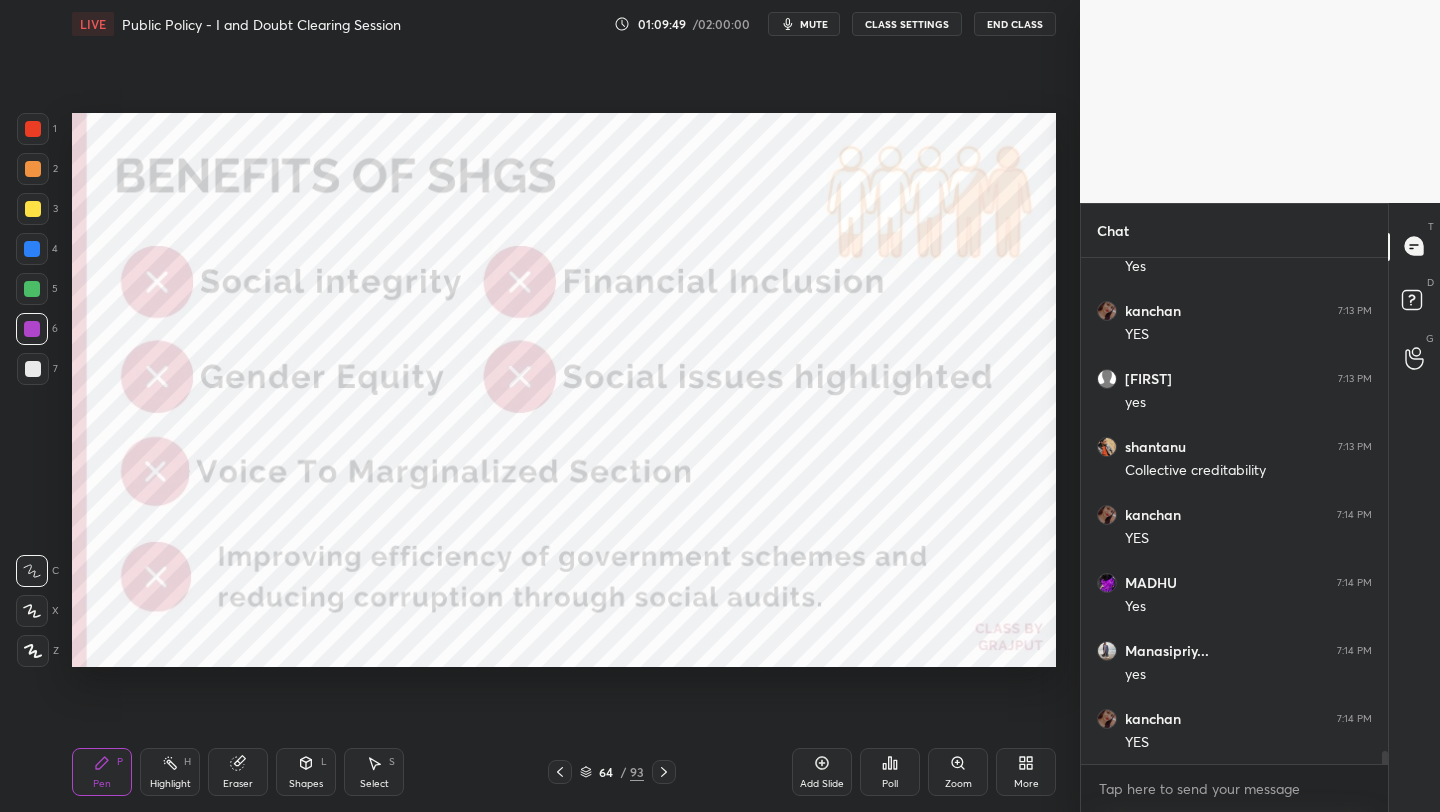 click at bounding box center [33, 651] 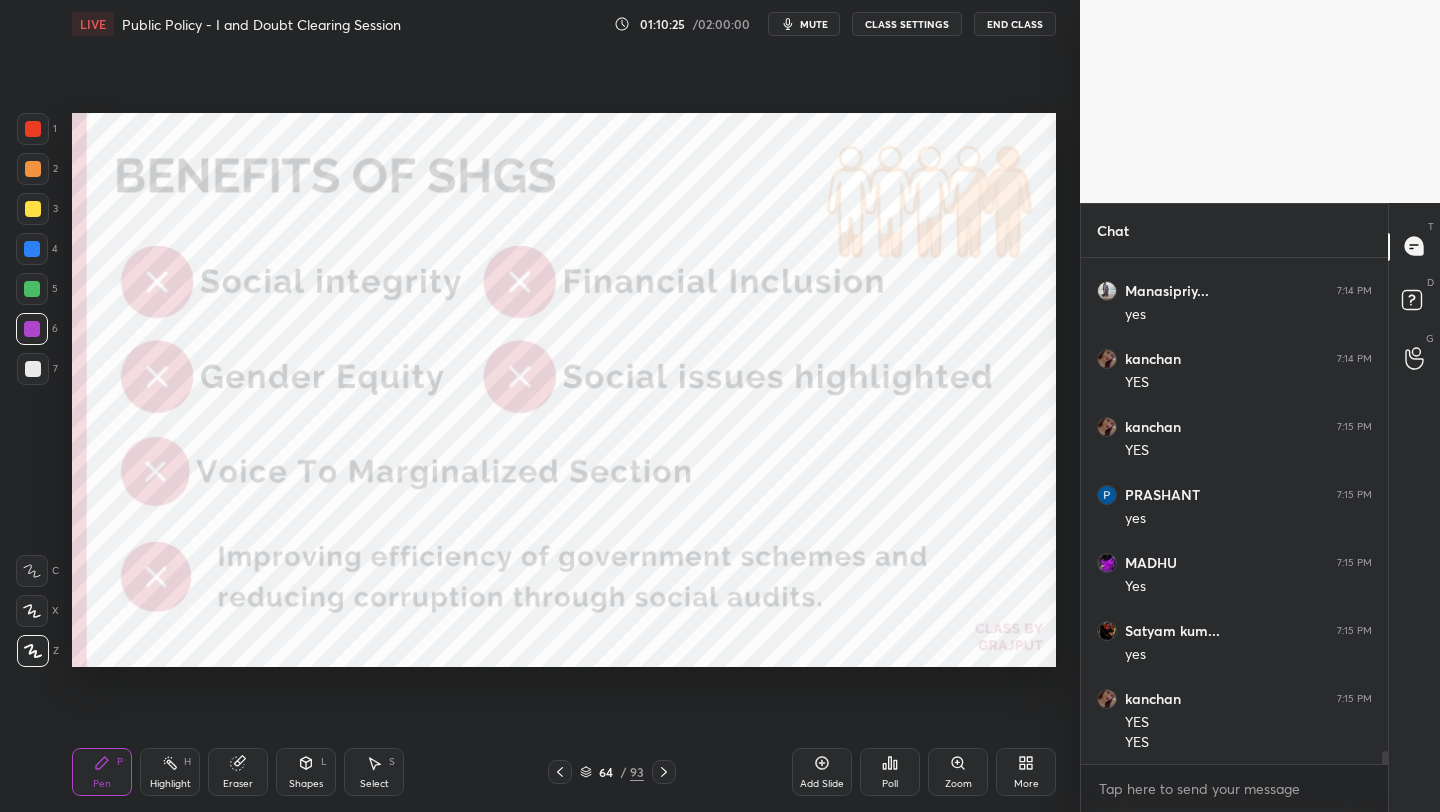 scroll, scrollTop: 19190, scrollLeft: 0, axis: vertical 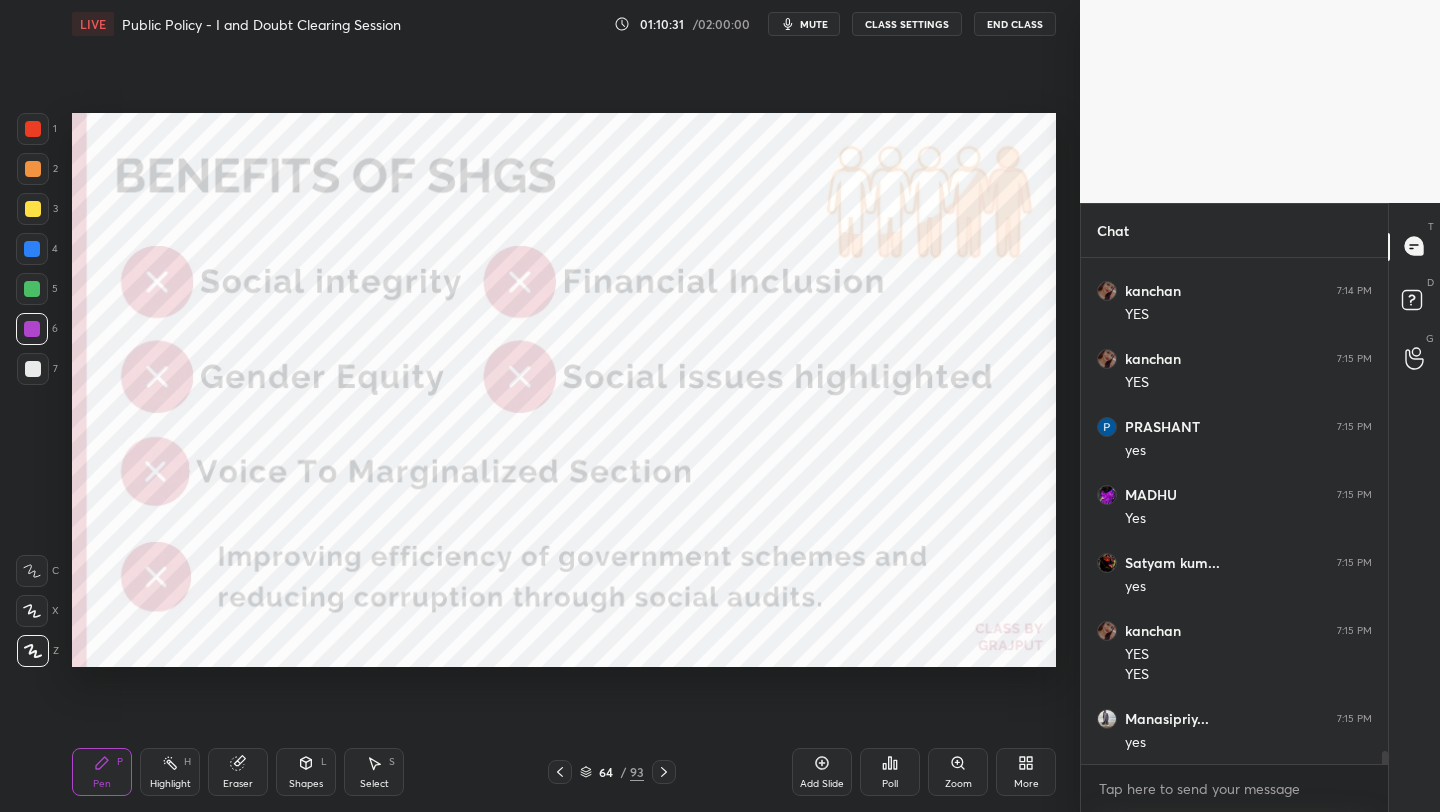 click 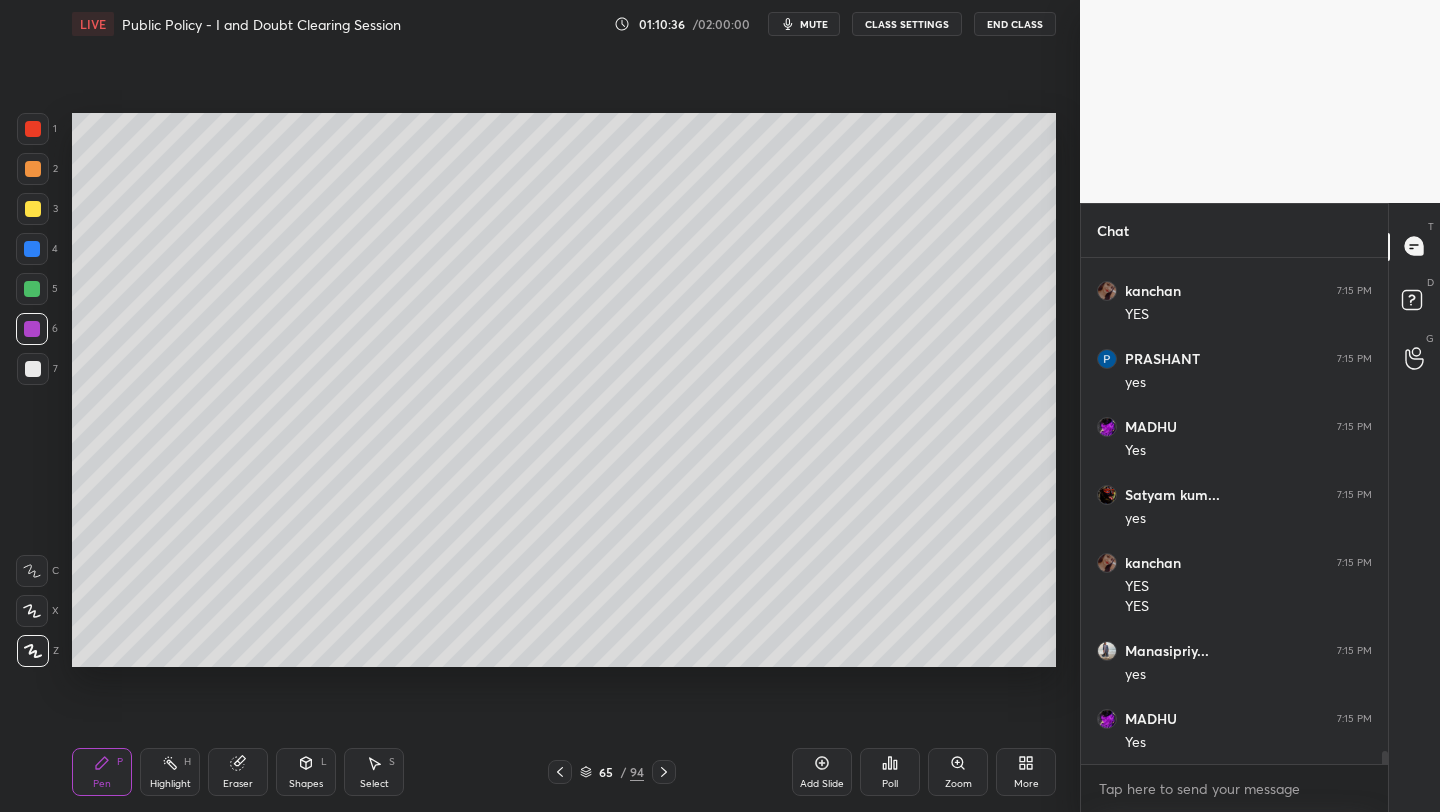 click at bounding box center [33, 209] 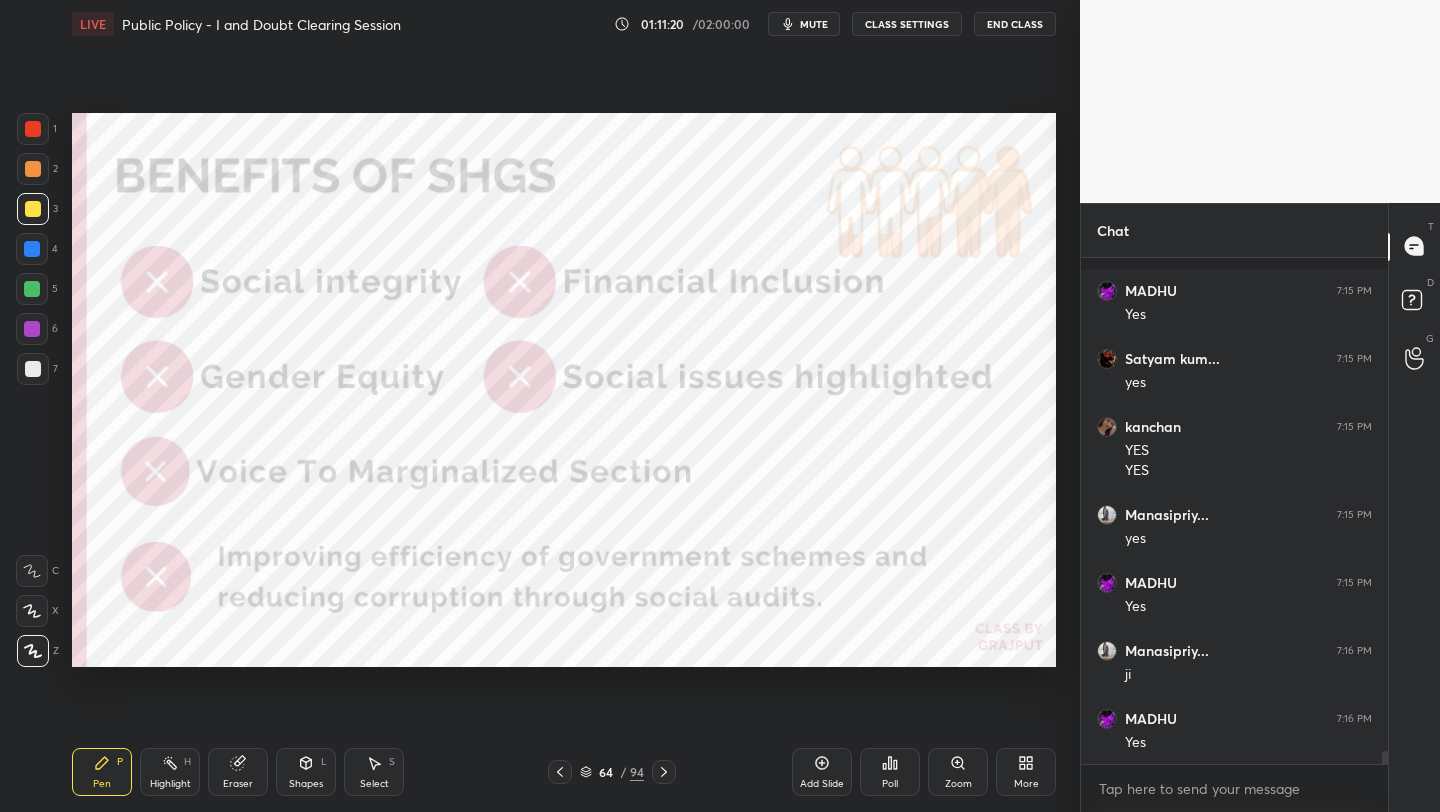 scroll, scrollTop: 19480, scrollLeft: 0, axis: vertical 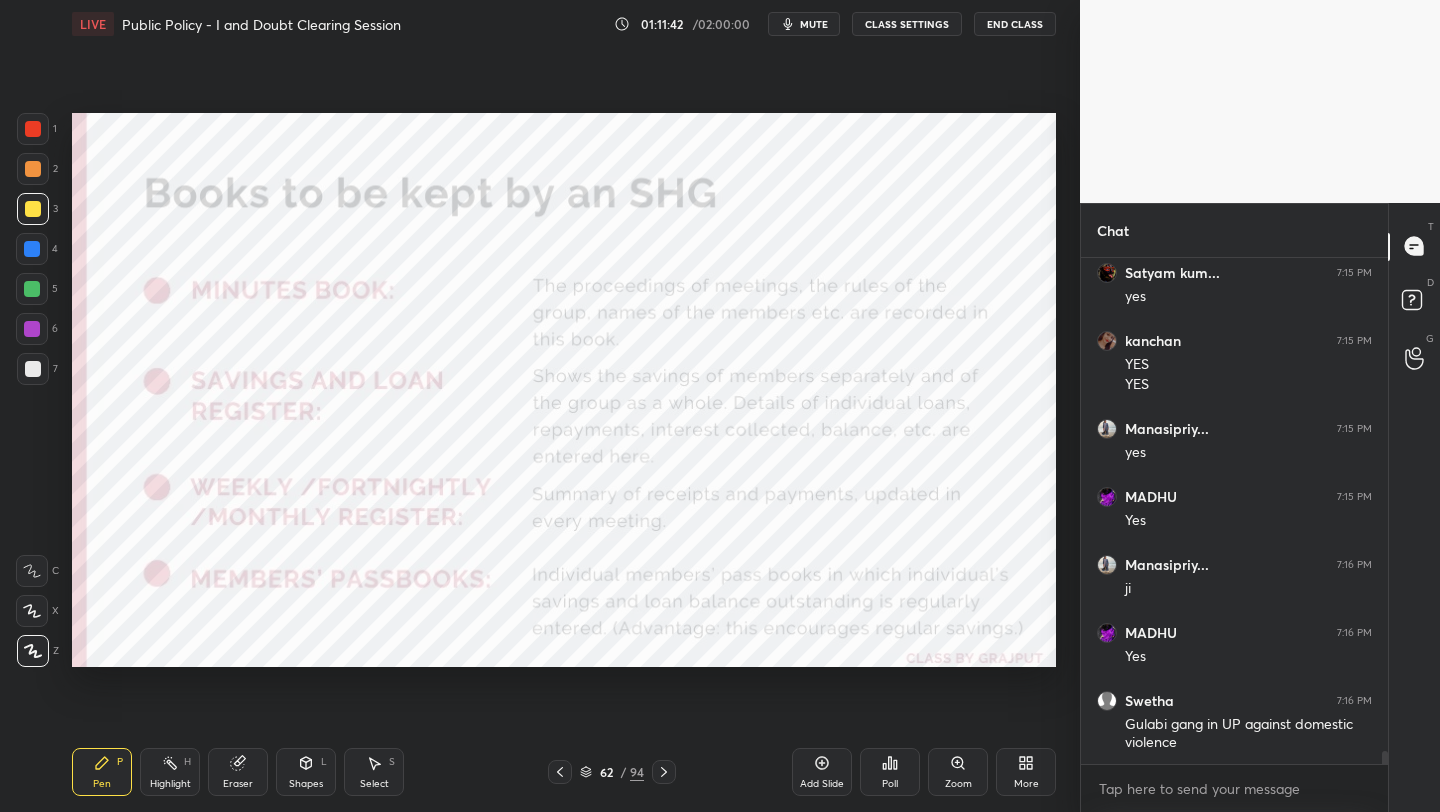 drag, startPoint x: 33, startPoint y: 132, endPoint x: 43, endPoint y: 129, distance: 10.440307 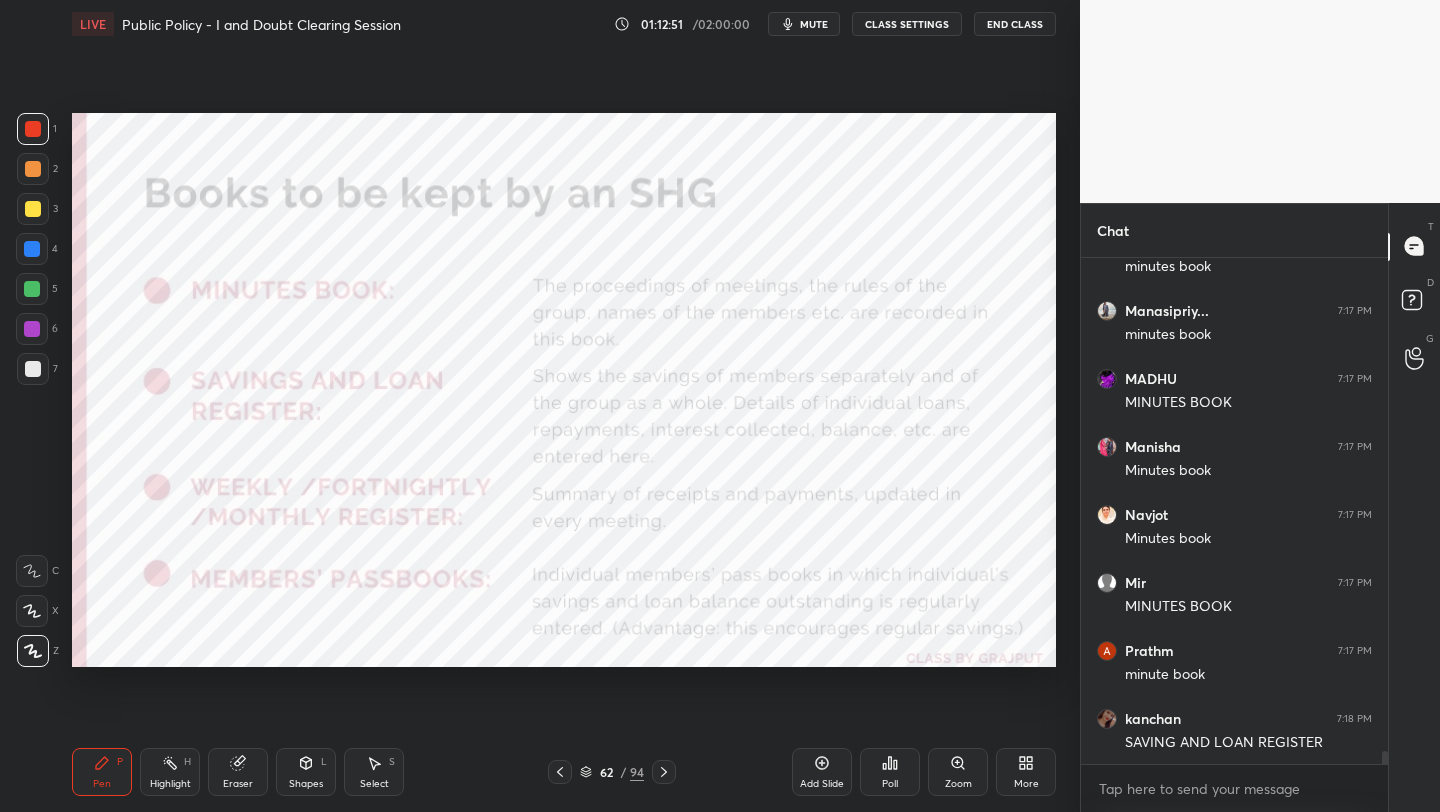 scroll, scrollTop: 19481, scrollLeft: 0, axis: vertical 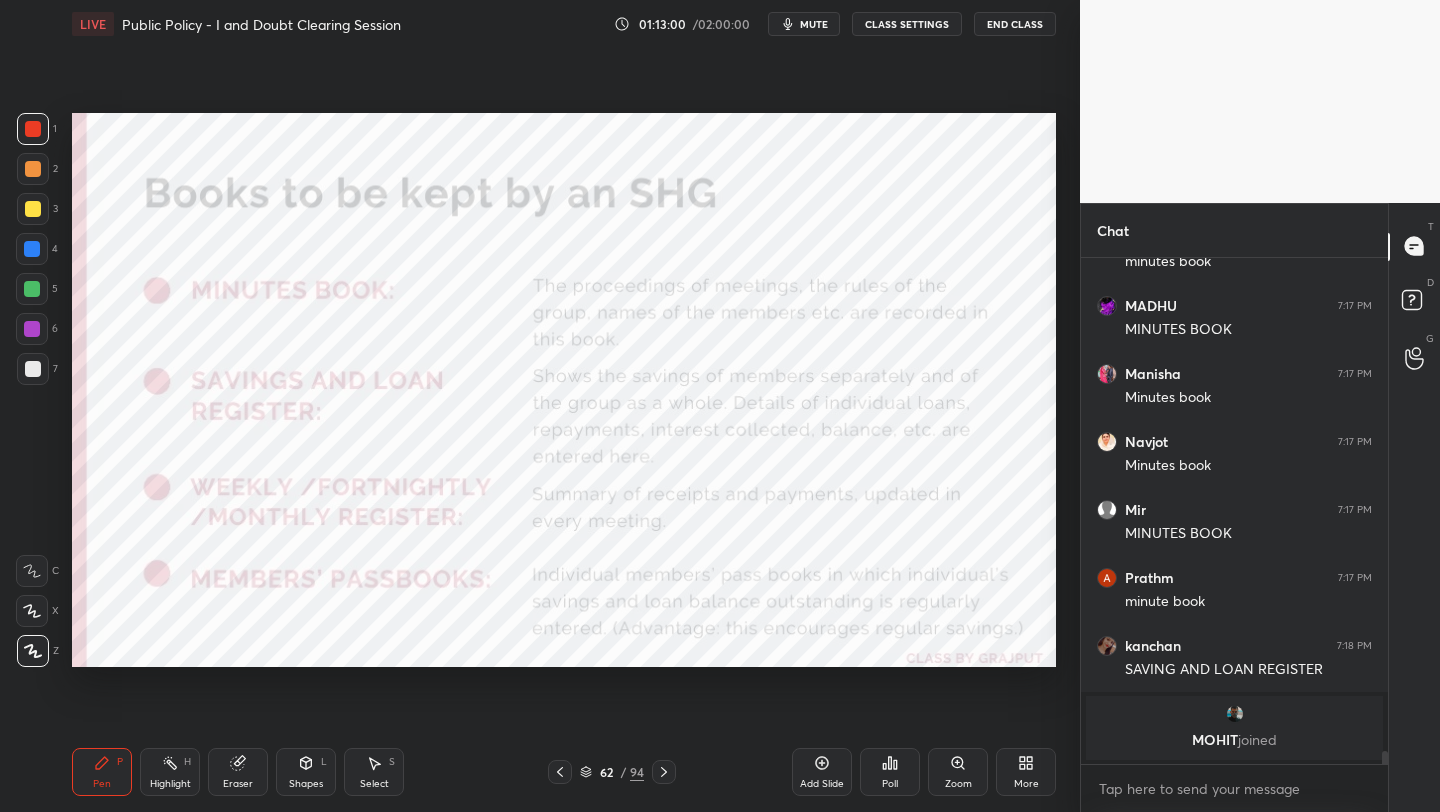 click on "Setting up your live class Poll for   secs No correct answer Start poll" at bounding box center [564, 390] 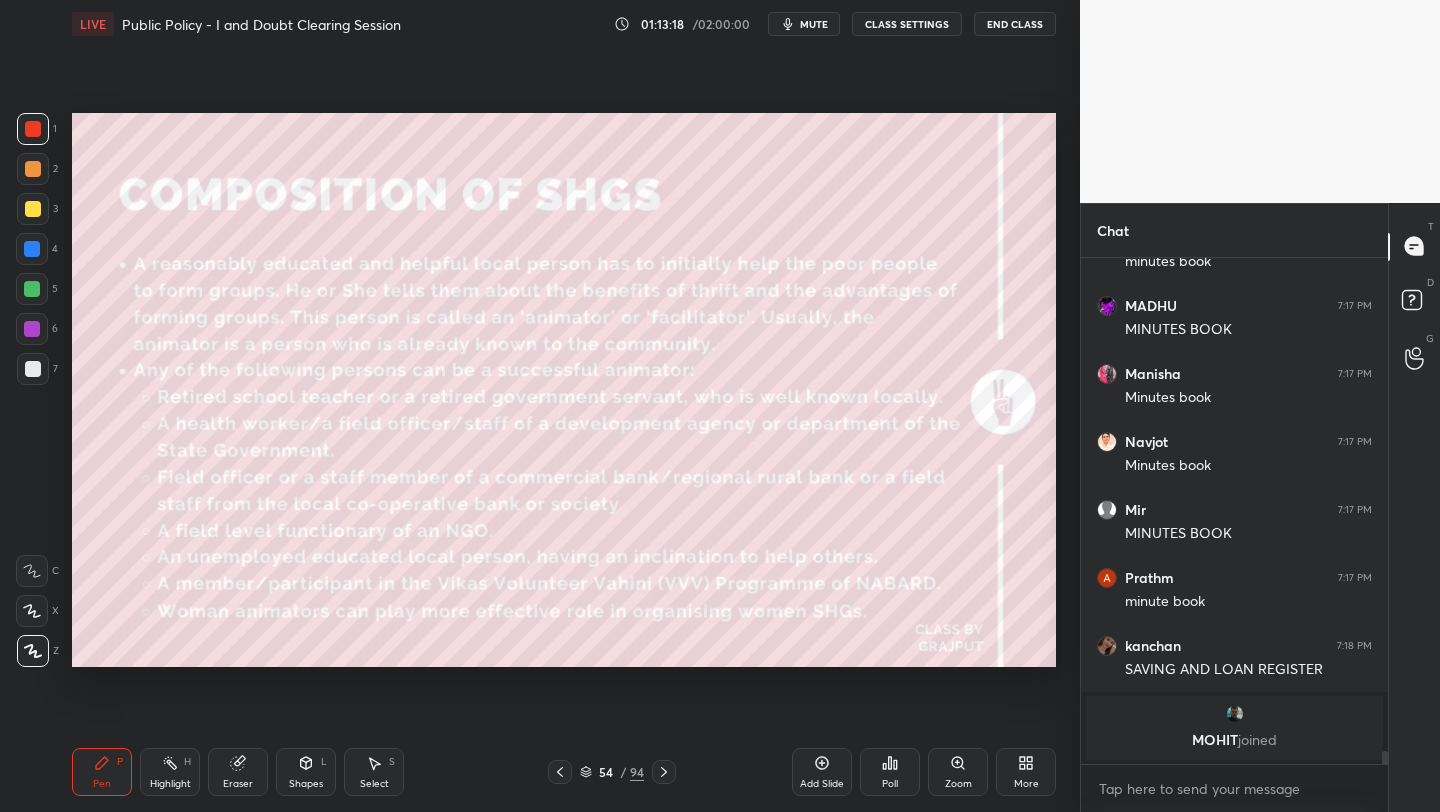 click on "Add Slide" at bounding box center [822, 772] 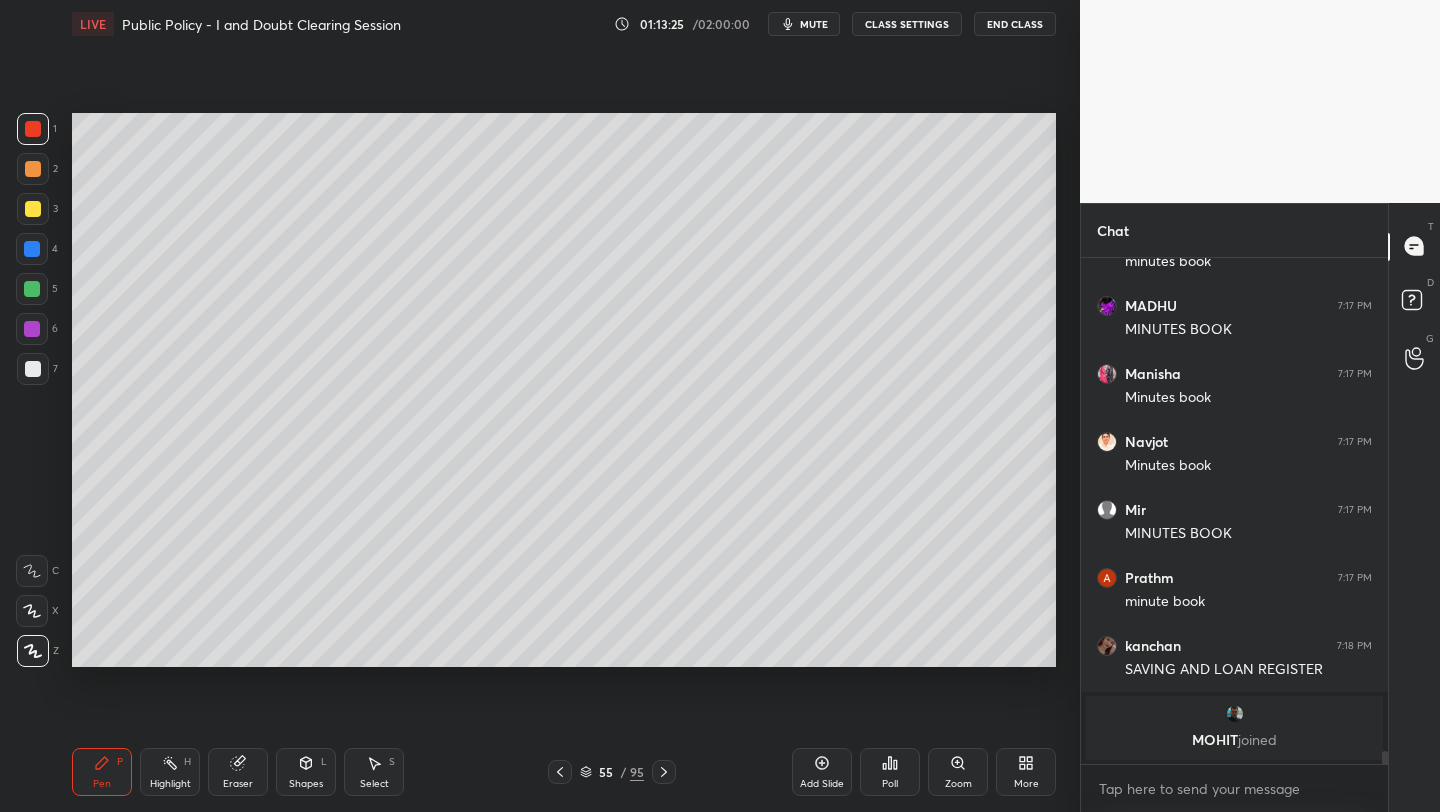 scroll, scrollTop: 19369, scrollLeft: 0, axis: vertical 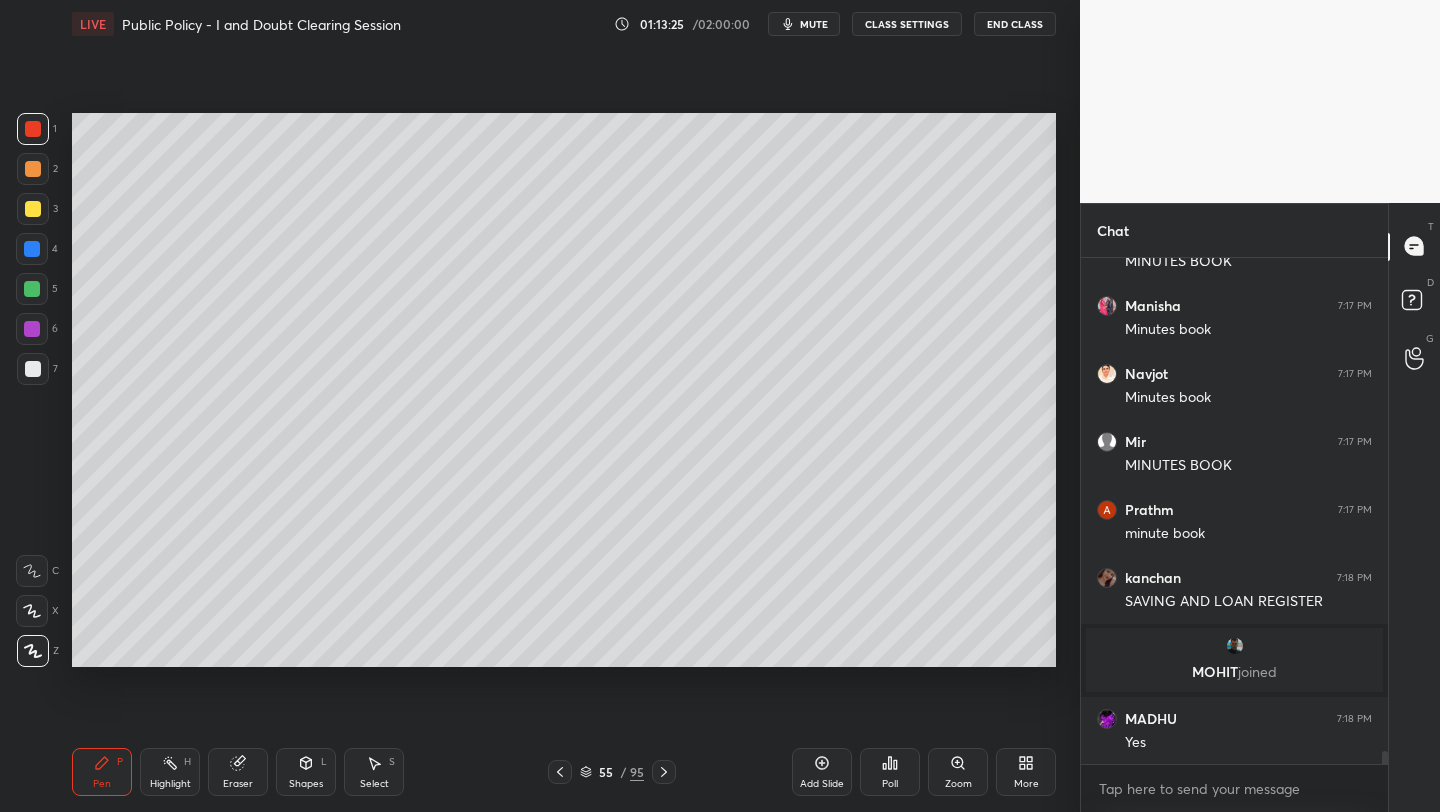 click at bounding box center (33, 209) 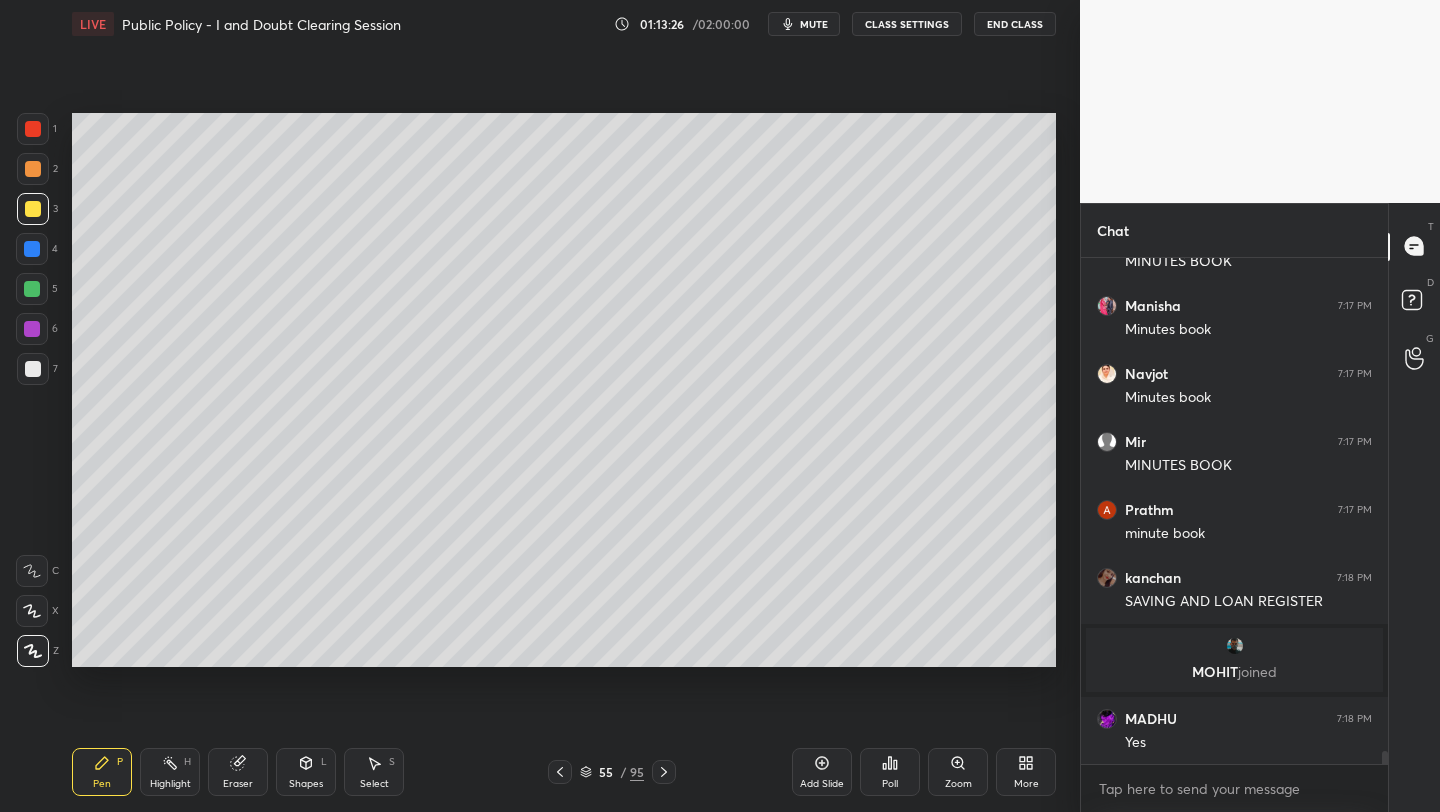 scroll, scrollTop: 19437, scrollLeft: 0, axis: vertical 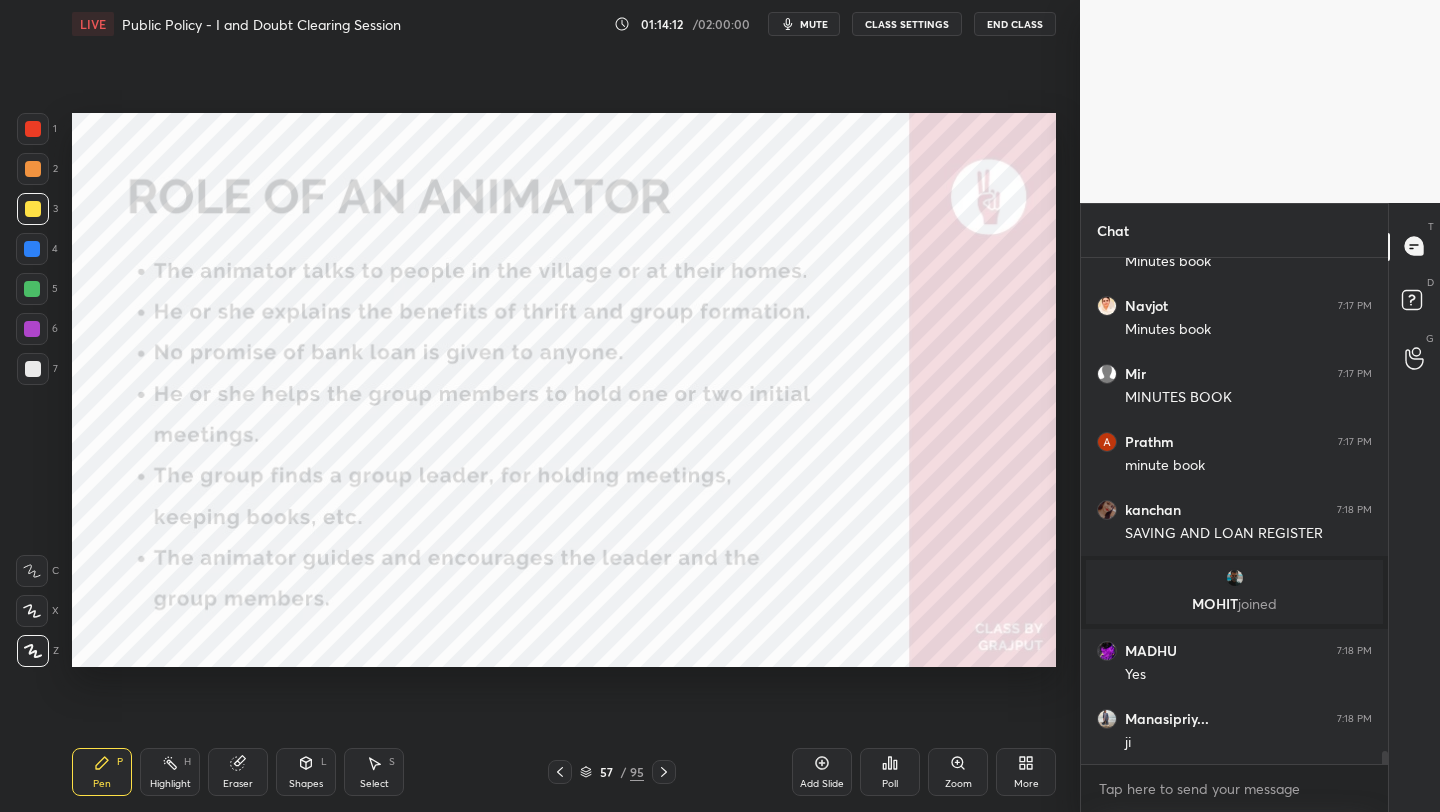 click at bounding box center [33, 129] 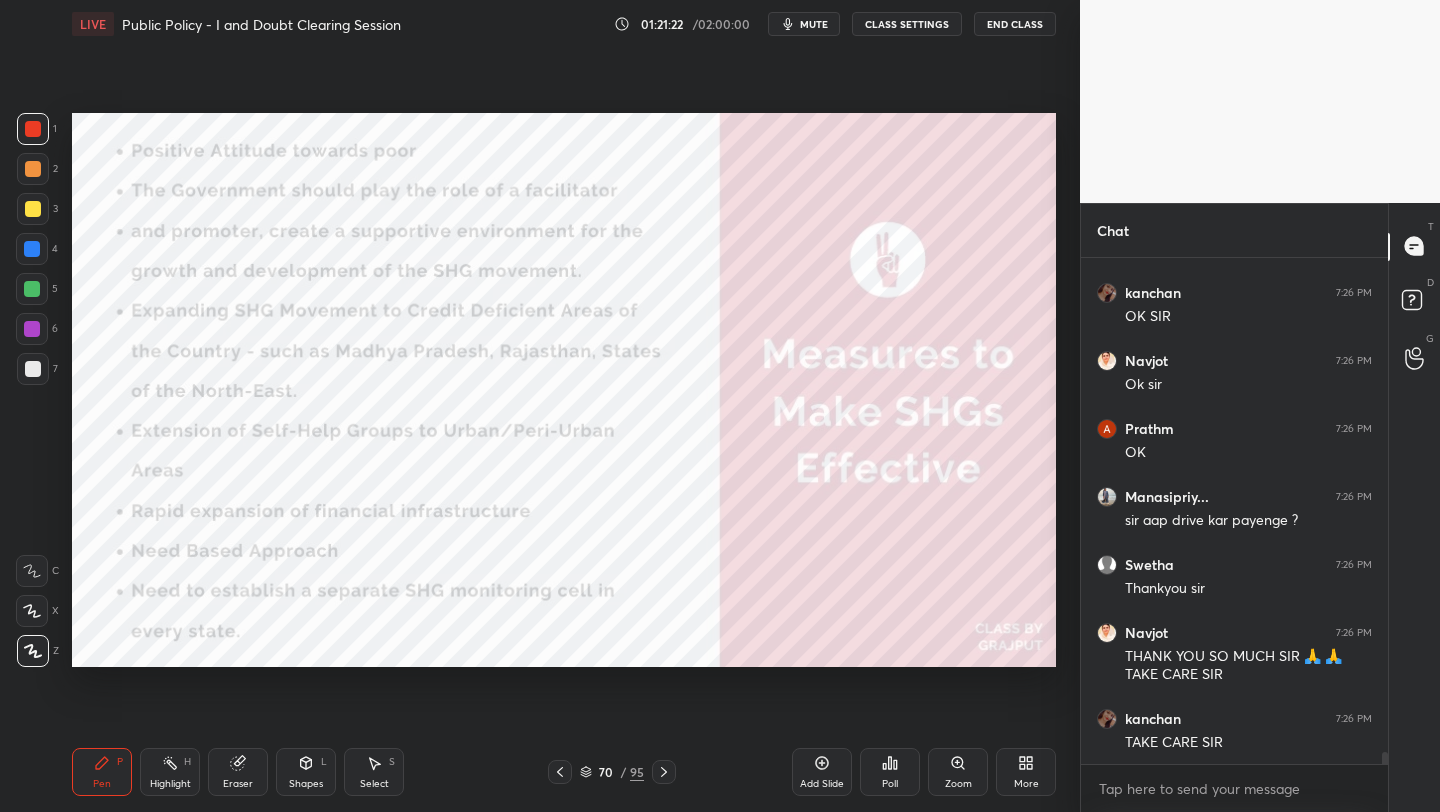 scroll, scrollTop: 21587, scrollLeft: 0, axis: vertical 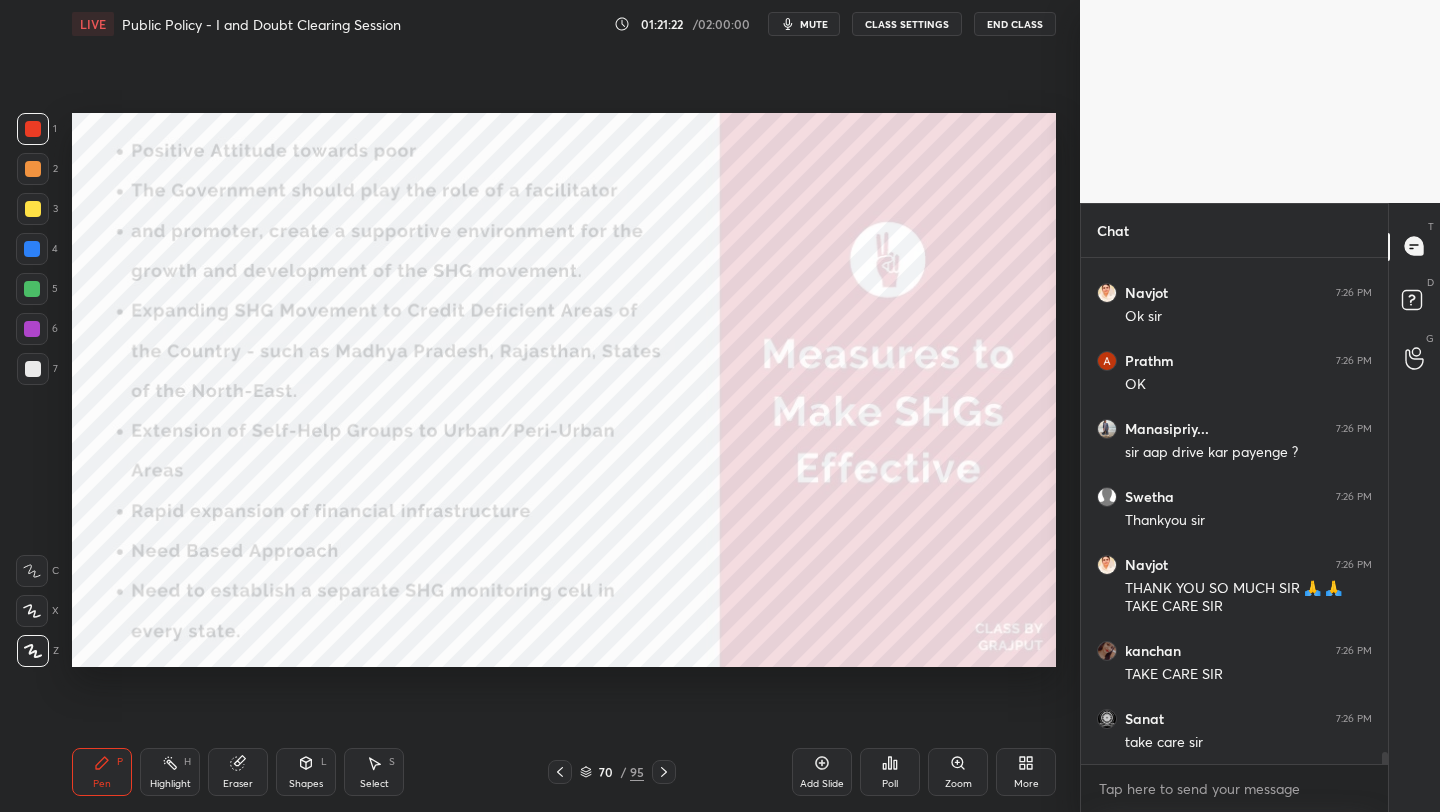 click on "Add Slide" at bounding box center [822, 772] 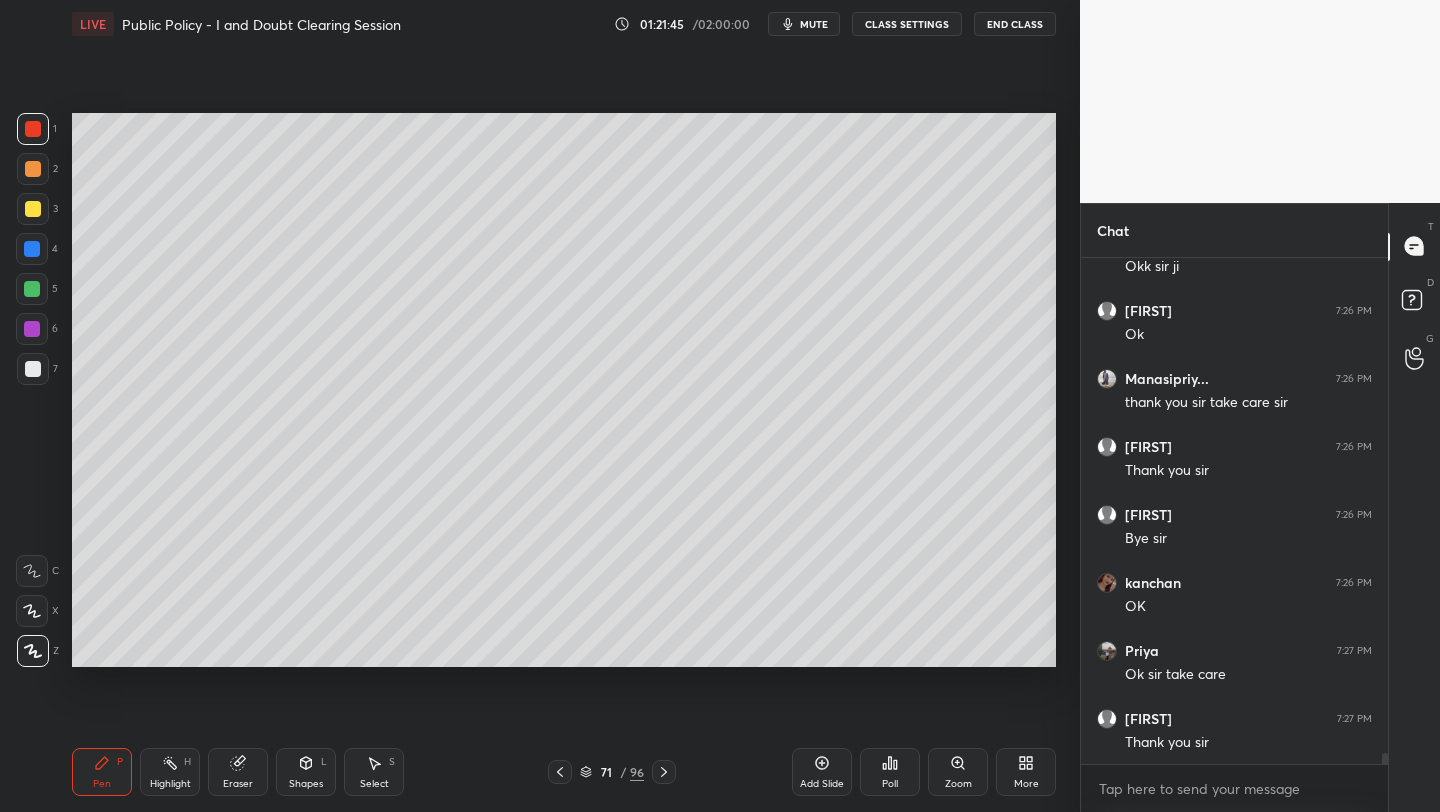 scroll, scrollTop: 22199, scrollLeft: 0, axis: vertical 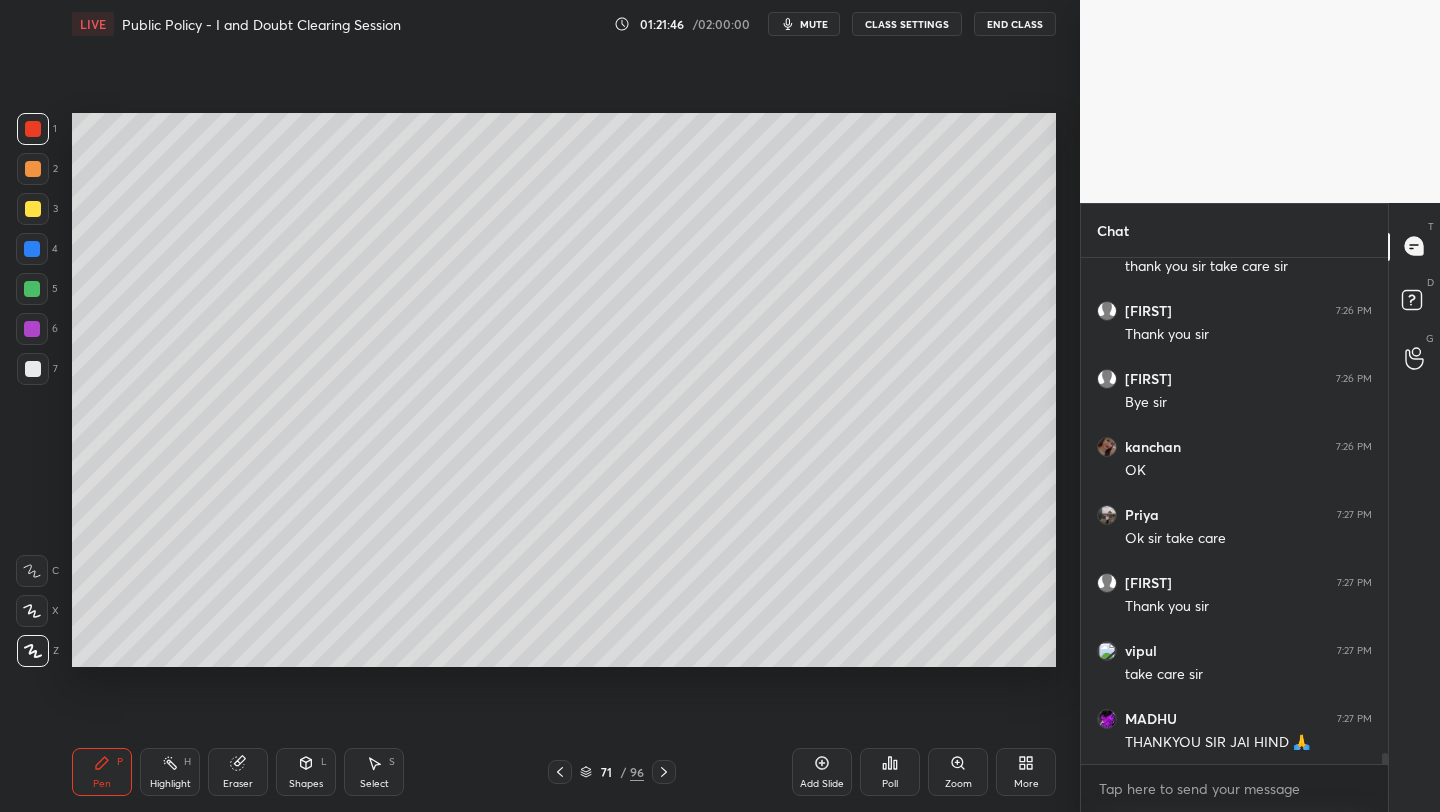 click on "End Class" at bounding box center (1015, 24) 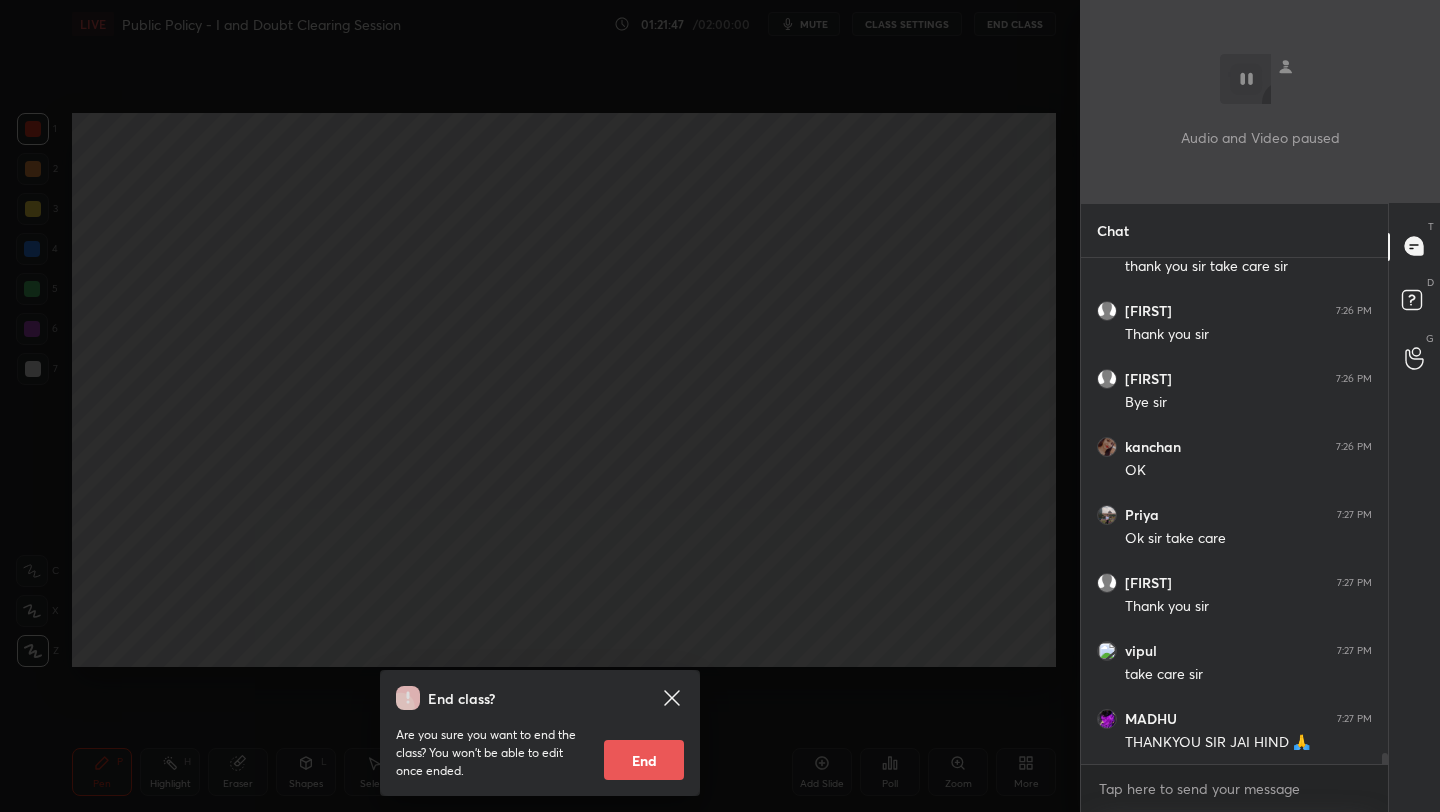 click on "End" at bounding box center [644, 760] 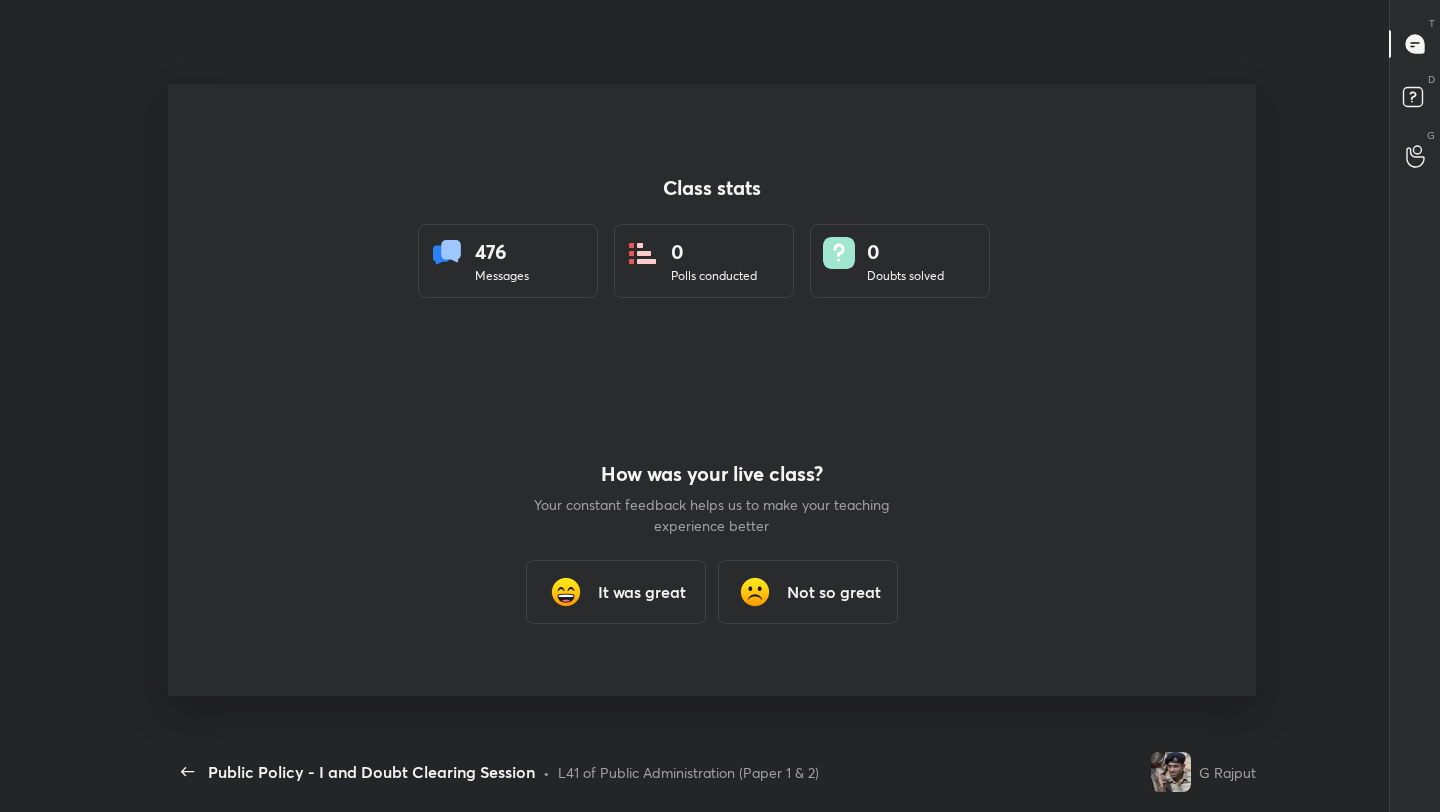 scroll, scrollTop: 99316, scrollLeft: 98659, axis: both 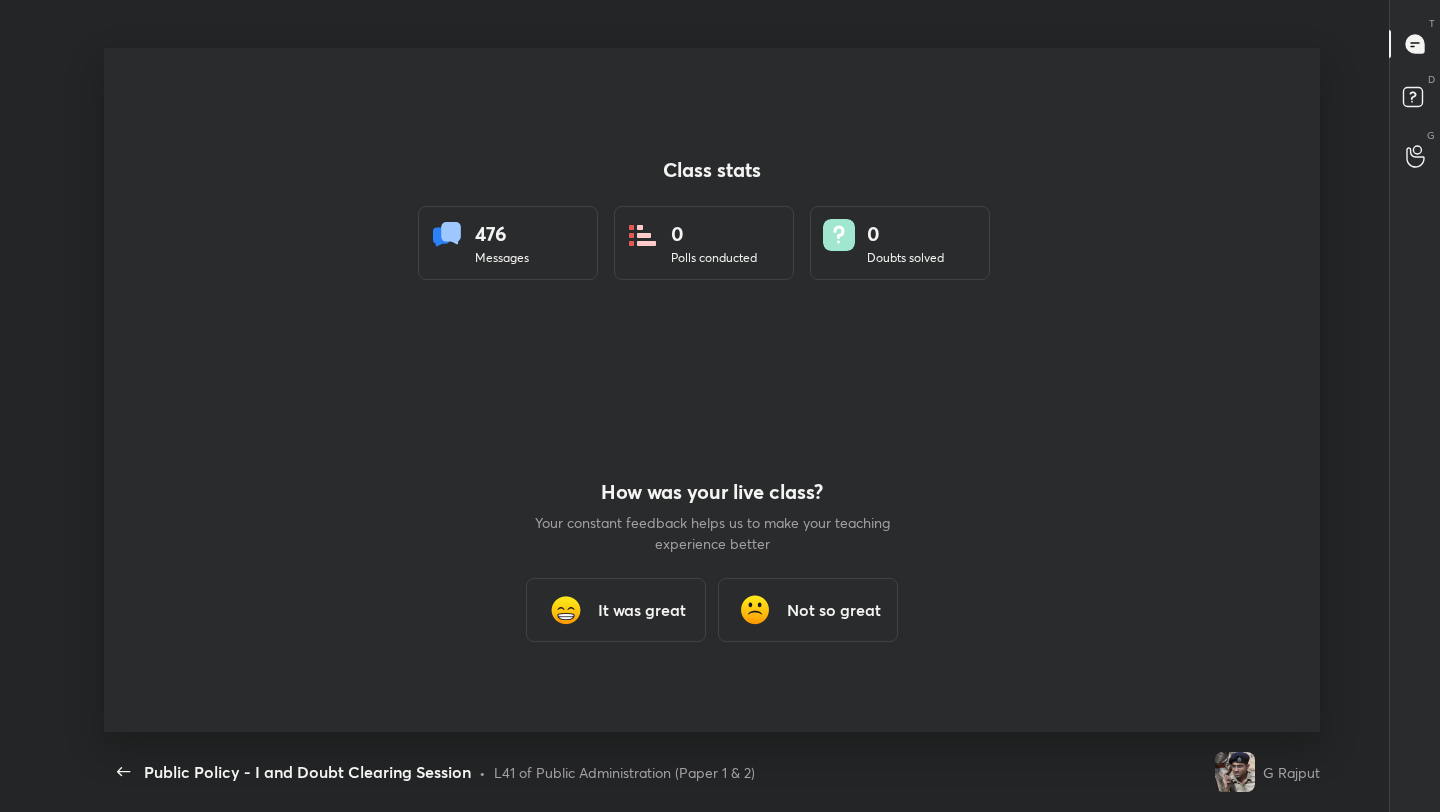 click on "It was great" at bounding box center (616, 610) 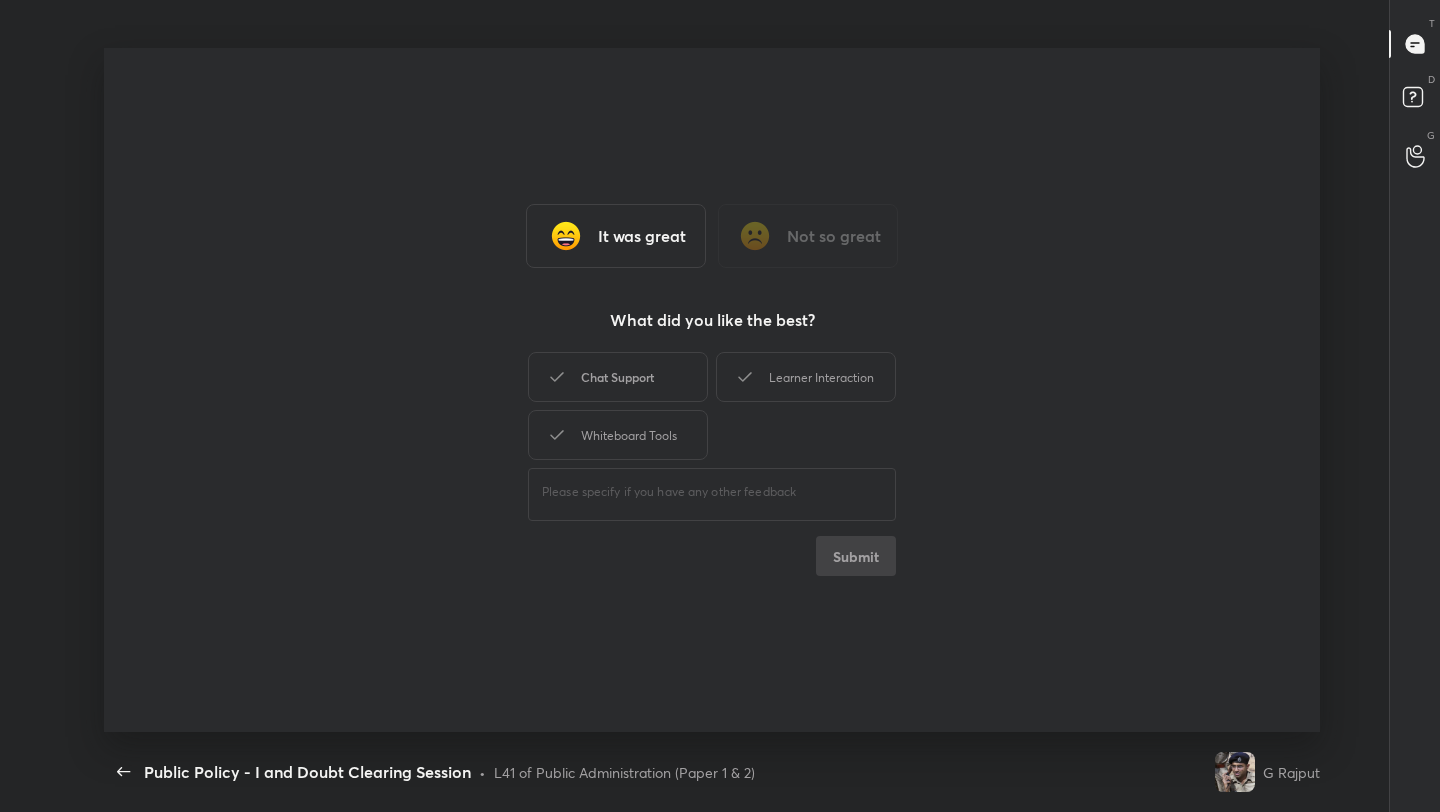 click on "Chat Support" at bounding box center [618, 377] 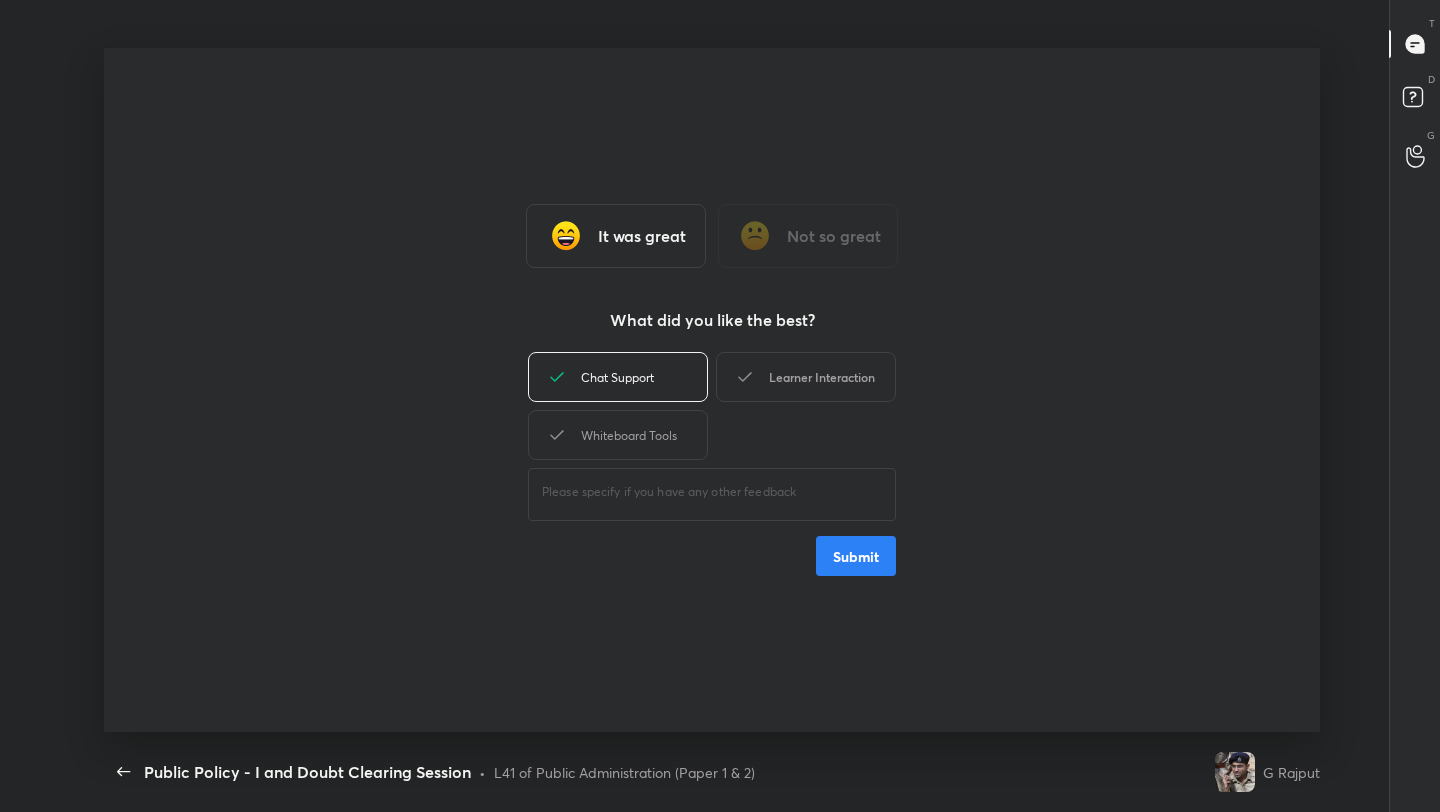 click on "Learner Interaction" at bounding box center (806, 377) 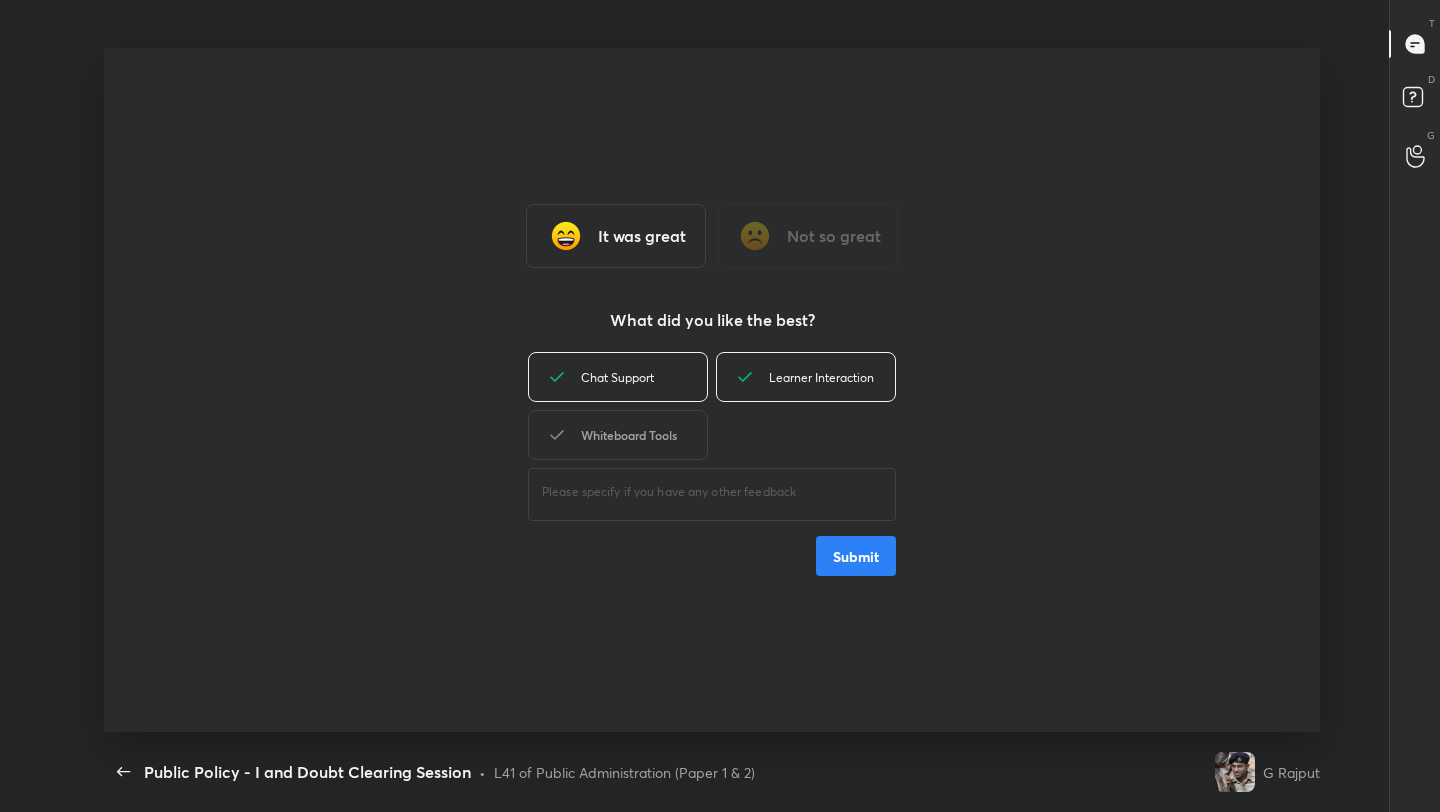 click on "Whiteboard Tools" at bounding box center (618, 435) 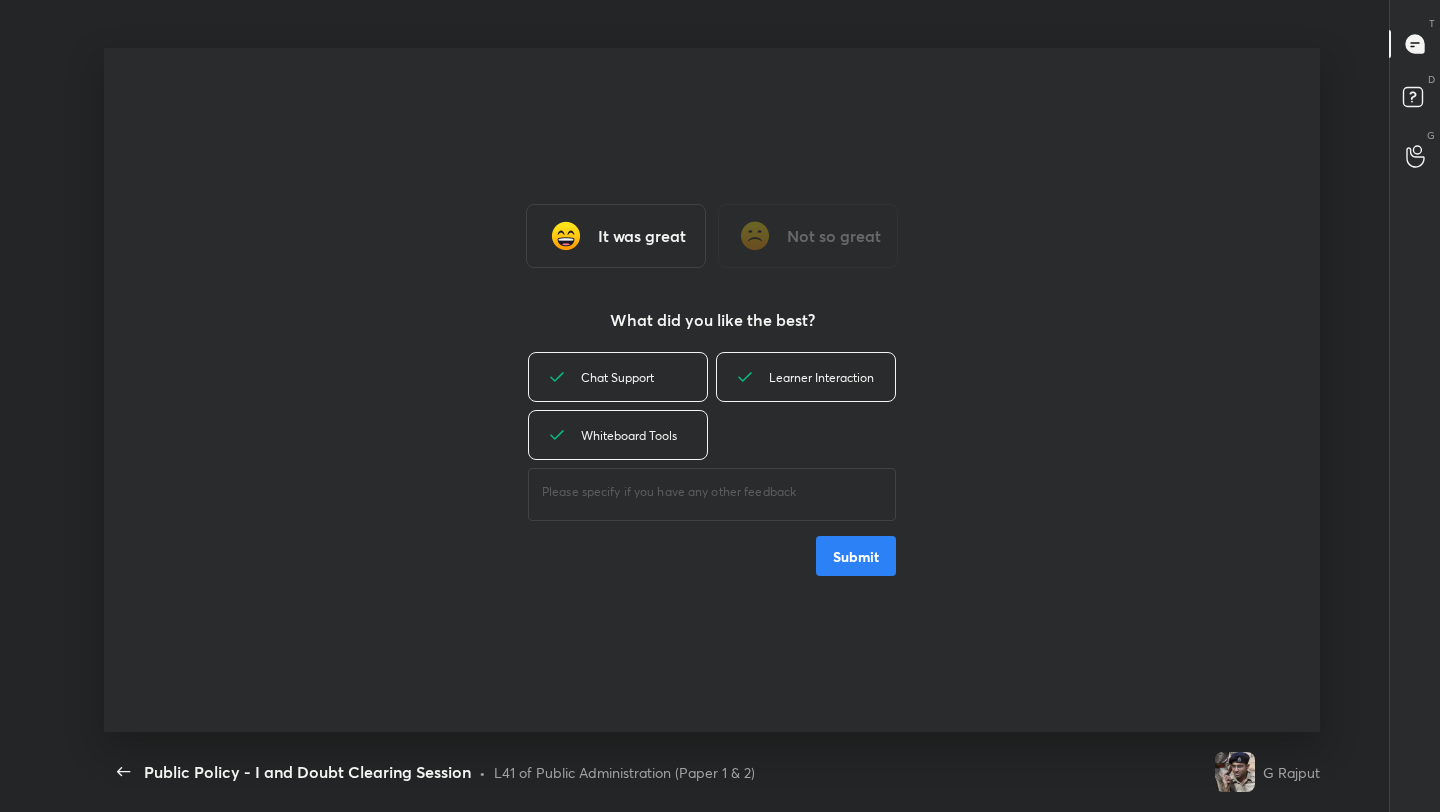 click on "Submit" at bounding box center (856, 556) 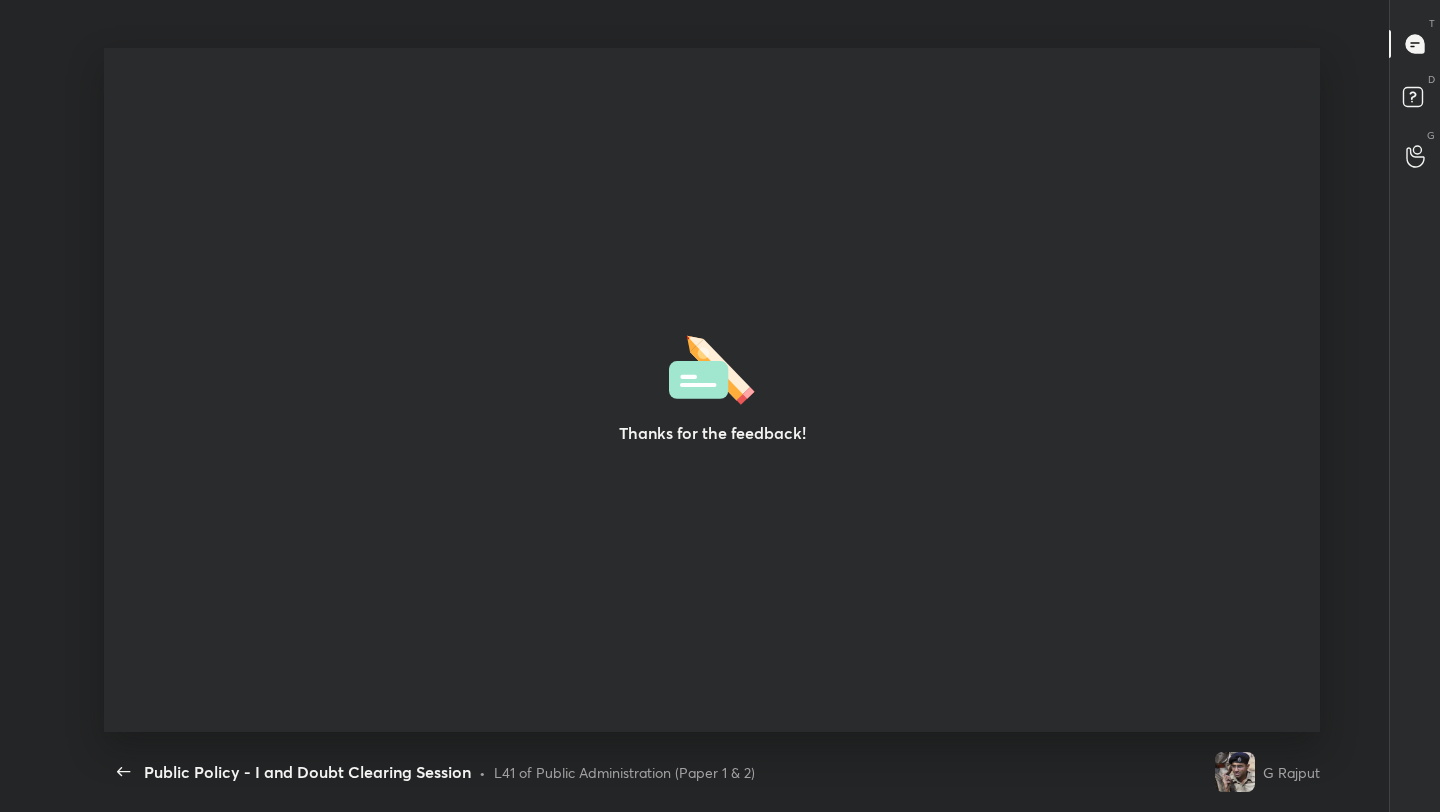 type on "x" 